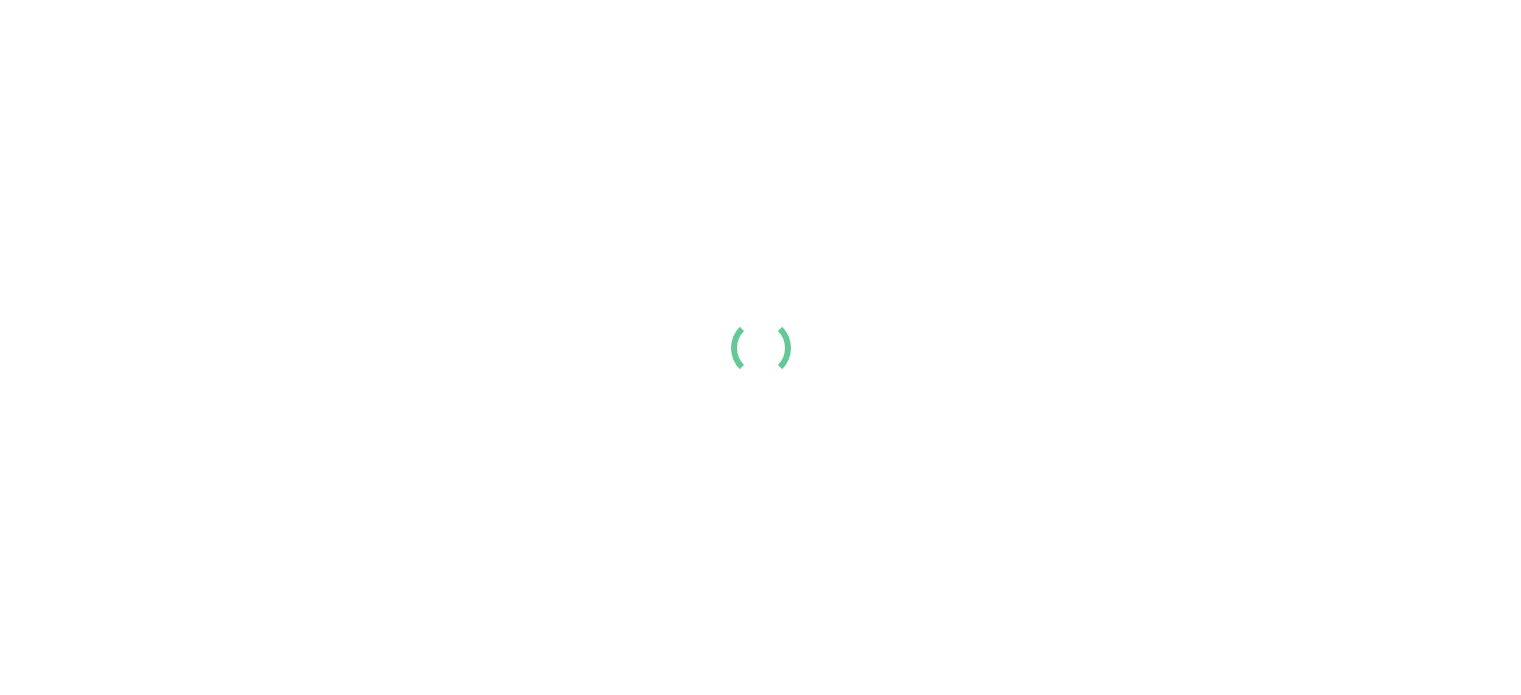 scroll, scrollTop: 0, scrollLeft: 0, axis: both 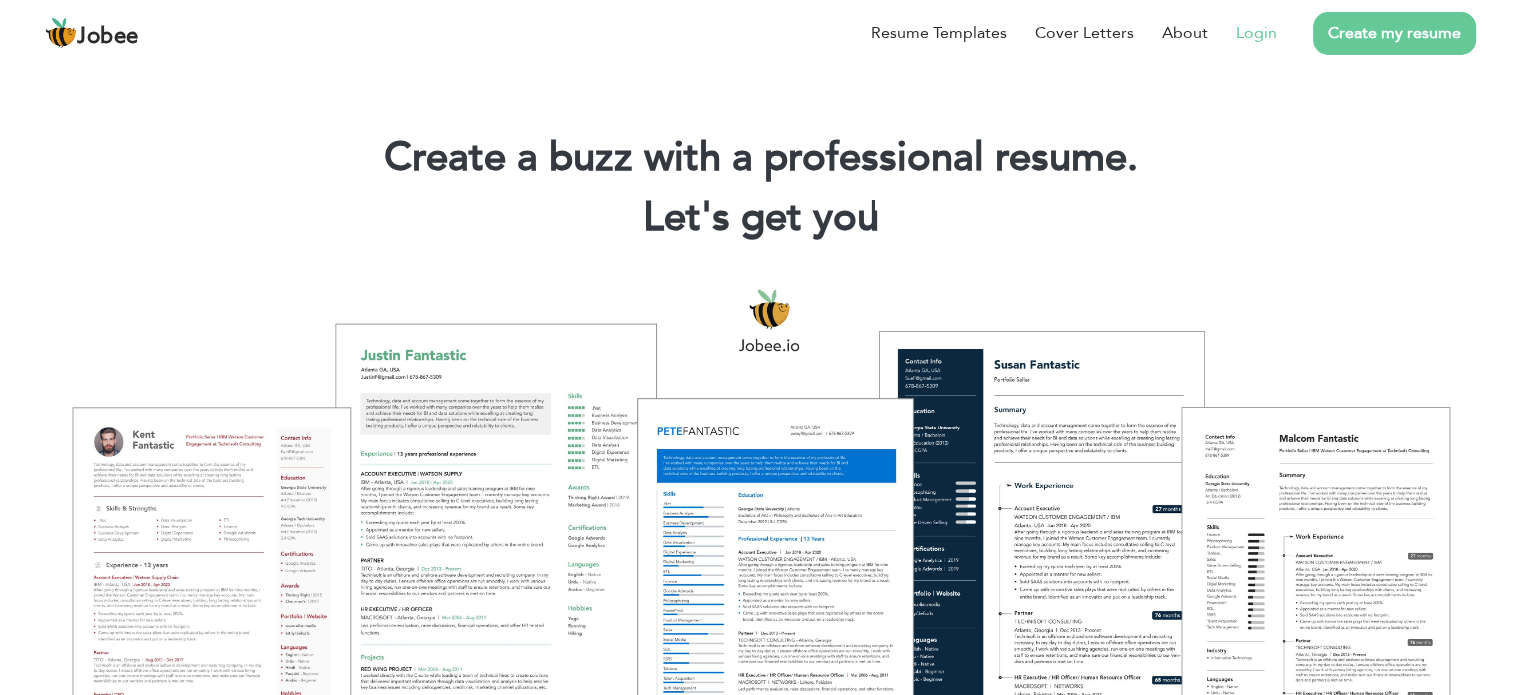 click on "Login" at bounding box center [1256, 33] 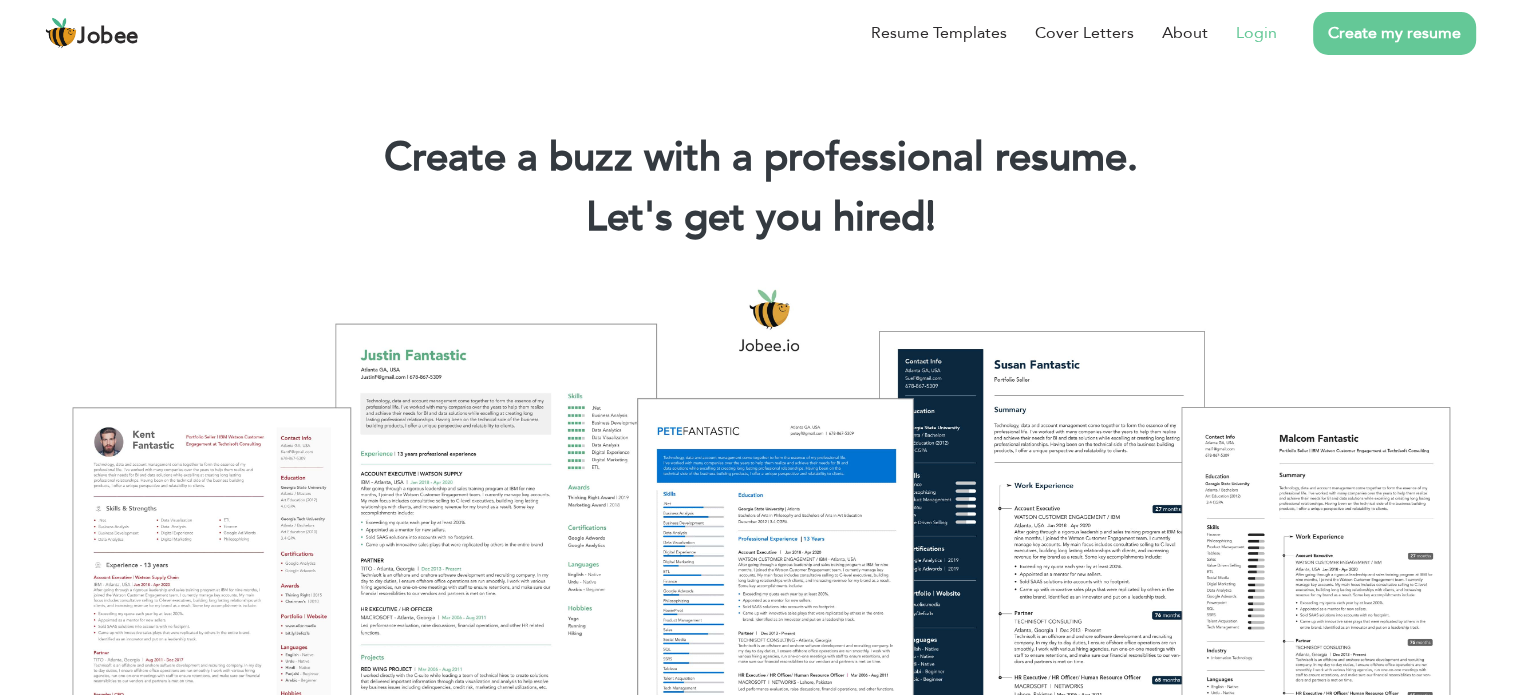 click on "Login" at bounding box center (1256, 33) 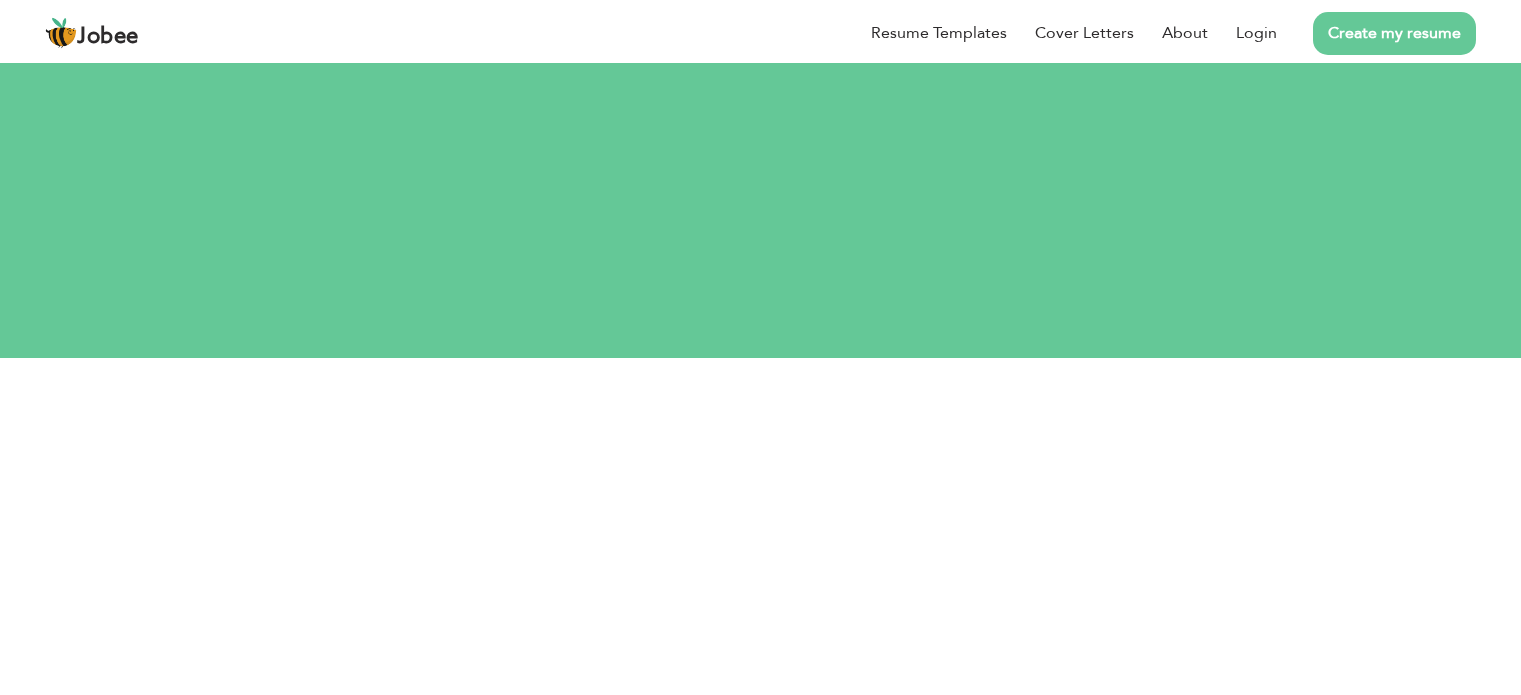 scroll, scrollTop: 0, scrollLeft: 0, axis: both 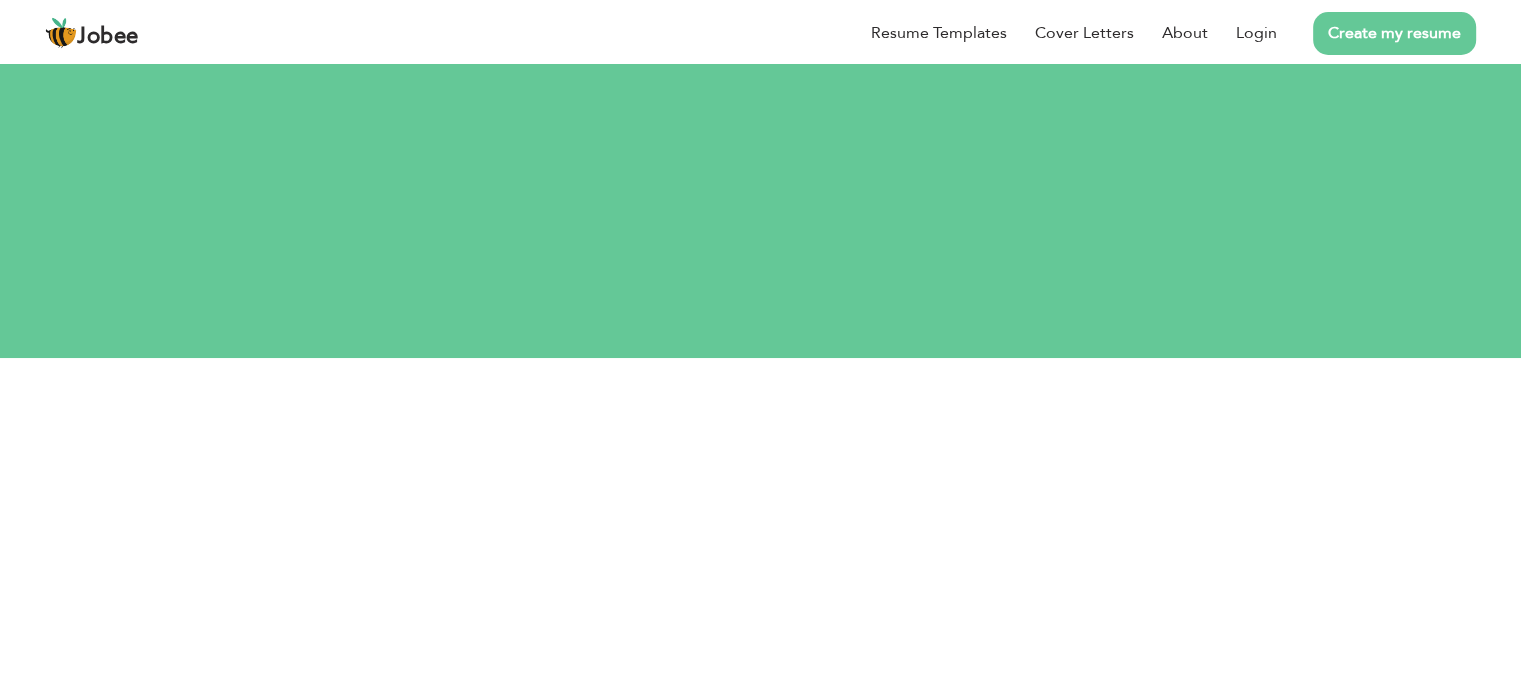 drag, startPoint x: 1265, startPoint y: 111, endPoint x: 1311, endPoint y: 183, distance: 85.44004 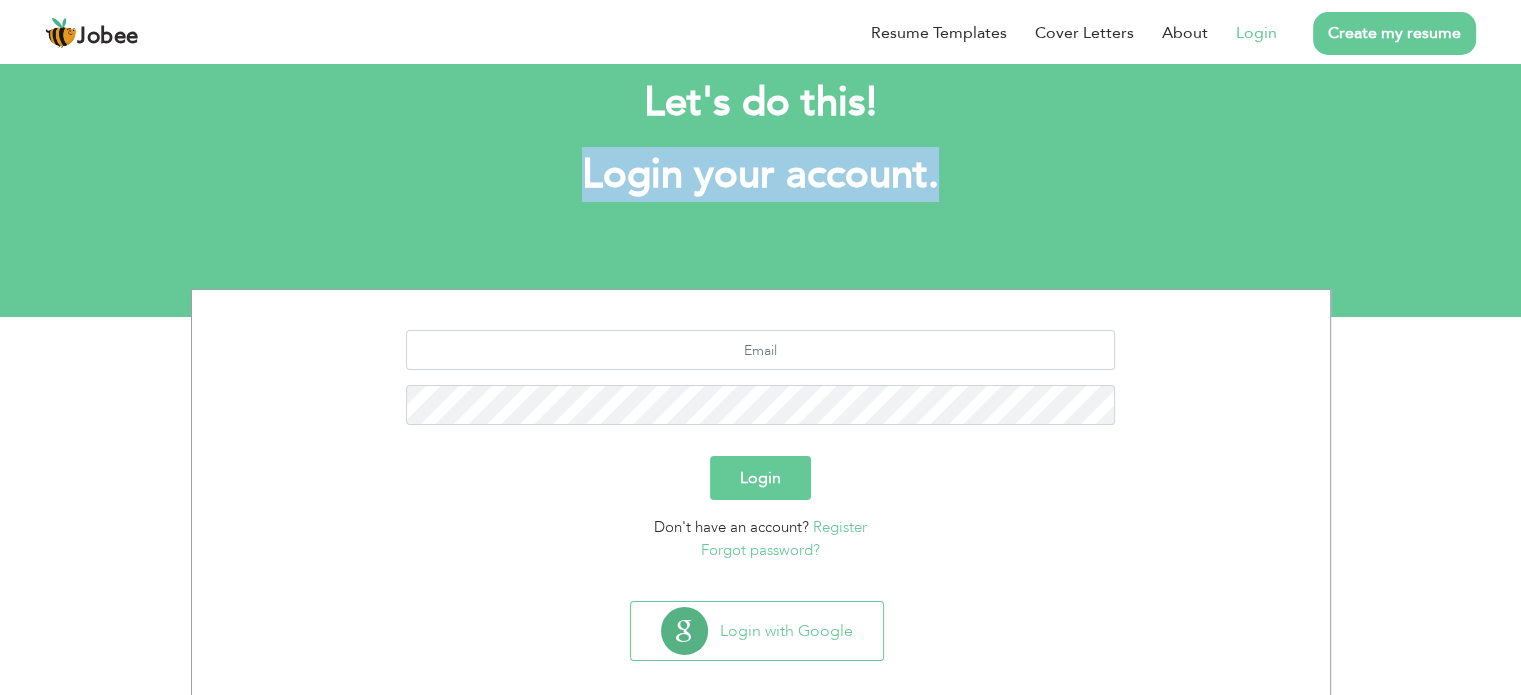 scroll, scrollTop: 63, scrollLeft: 0, axis: vertical 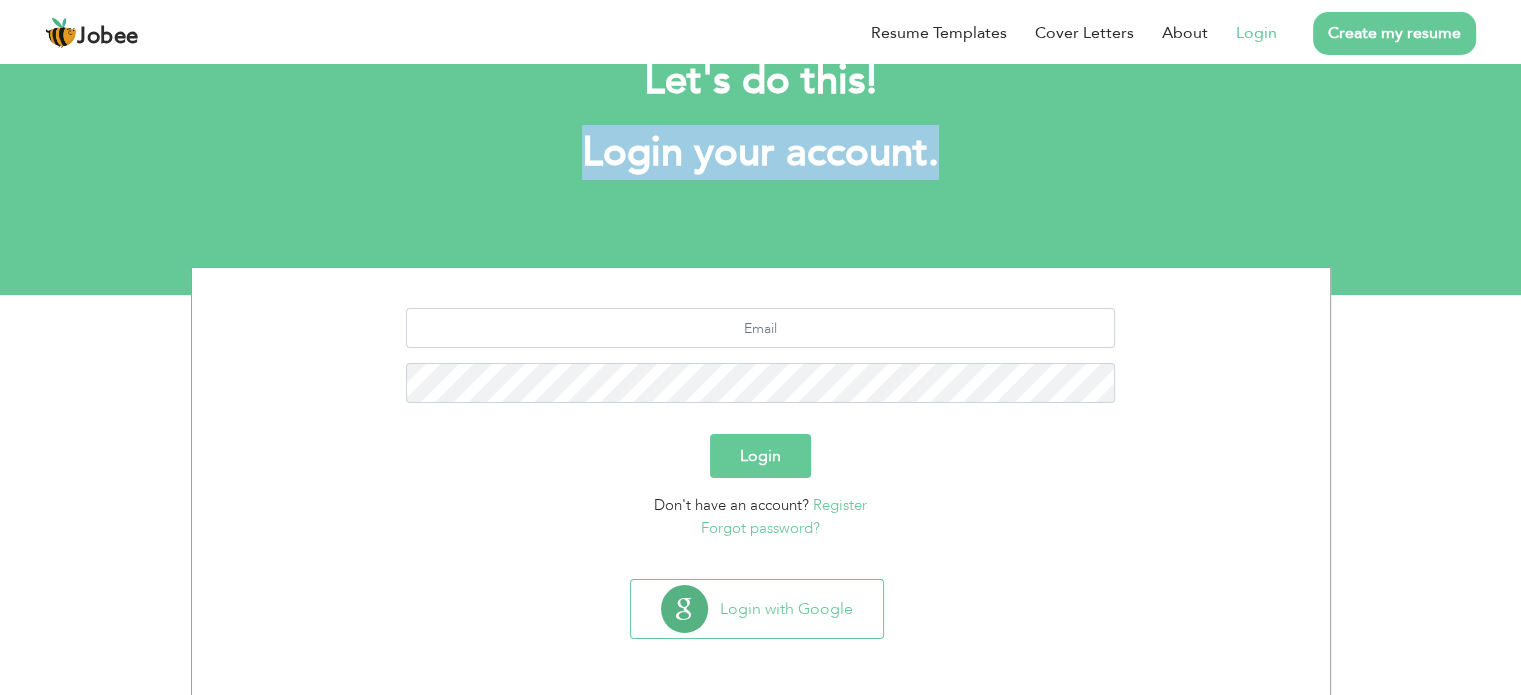 click on "Login" at bounding box center (760, 456) 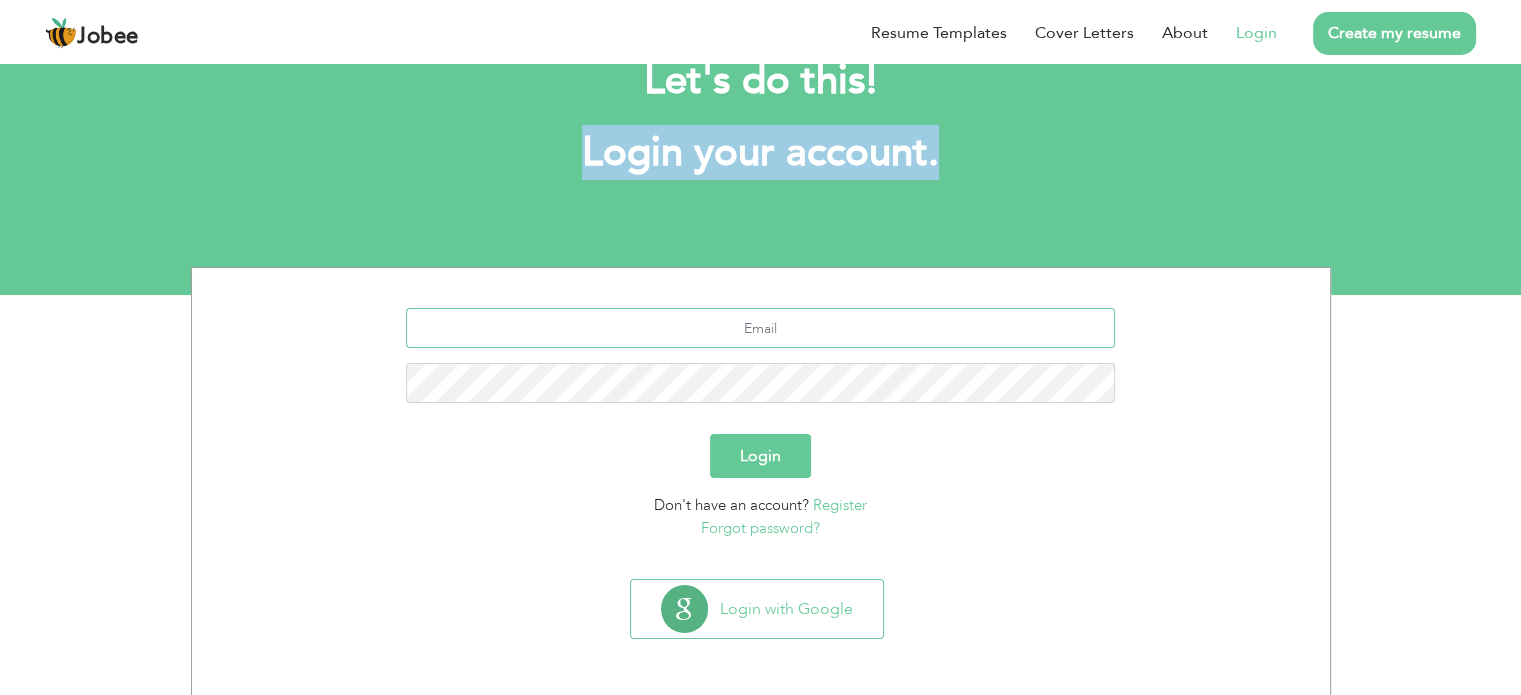 type on "[EMAIL]" 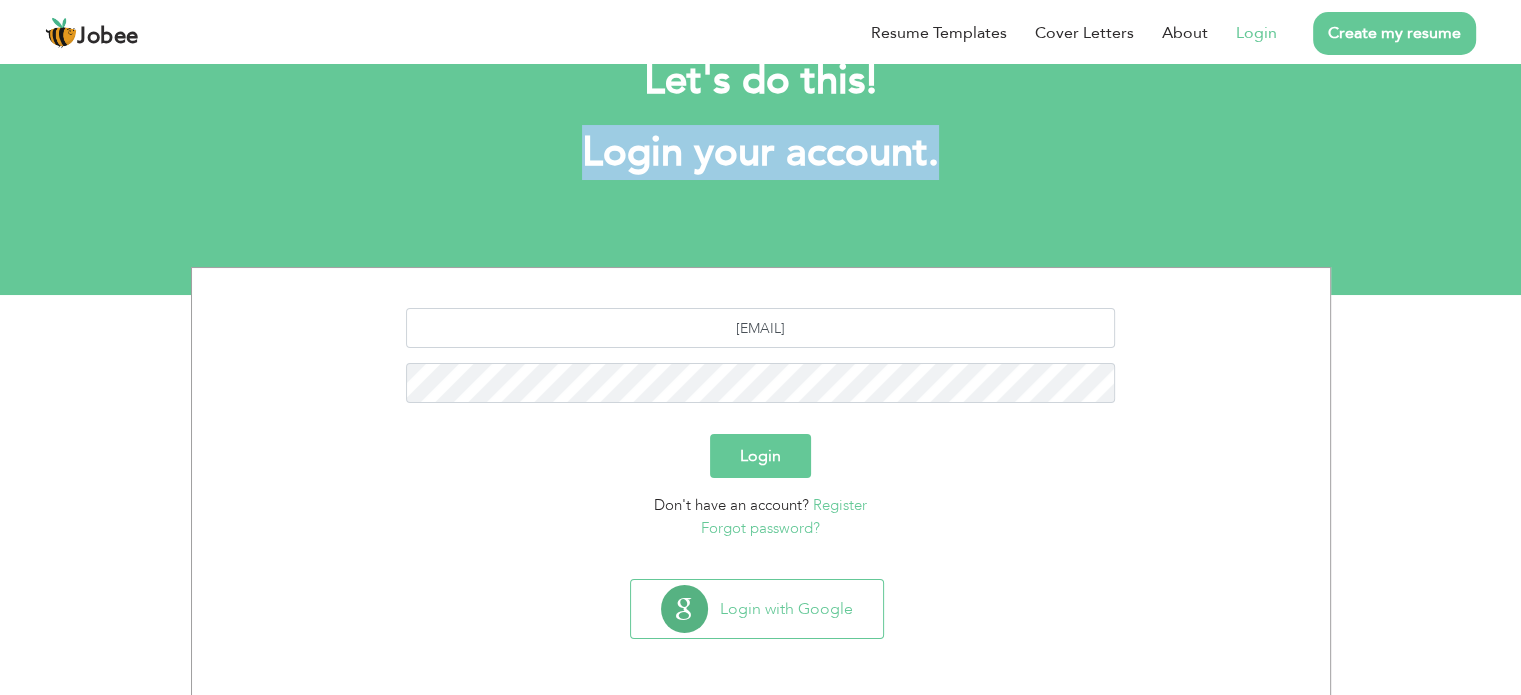 click on "Login" at bounding box center [760, 456] 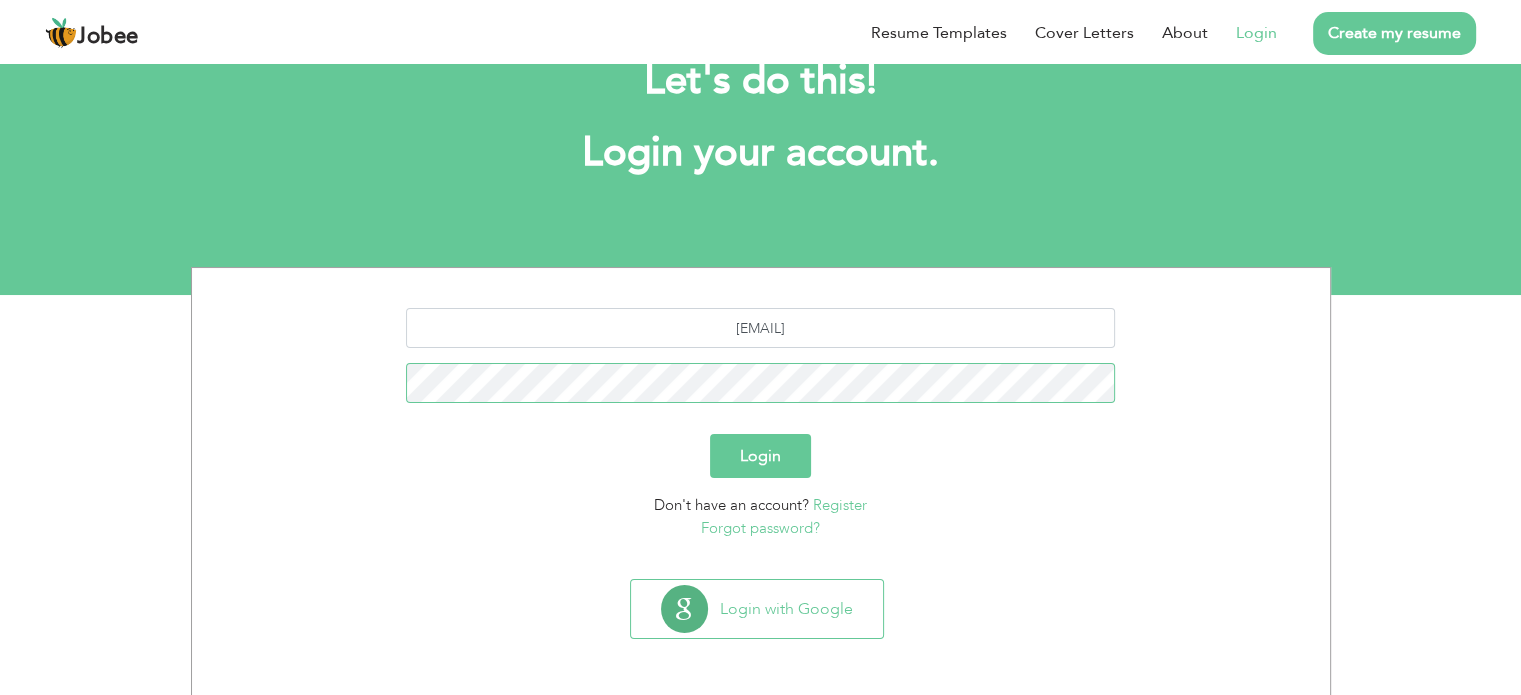 click on "Login" at bounding box center (760, 456) 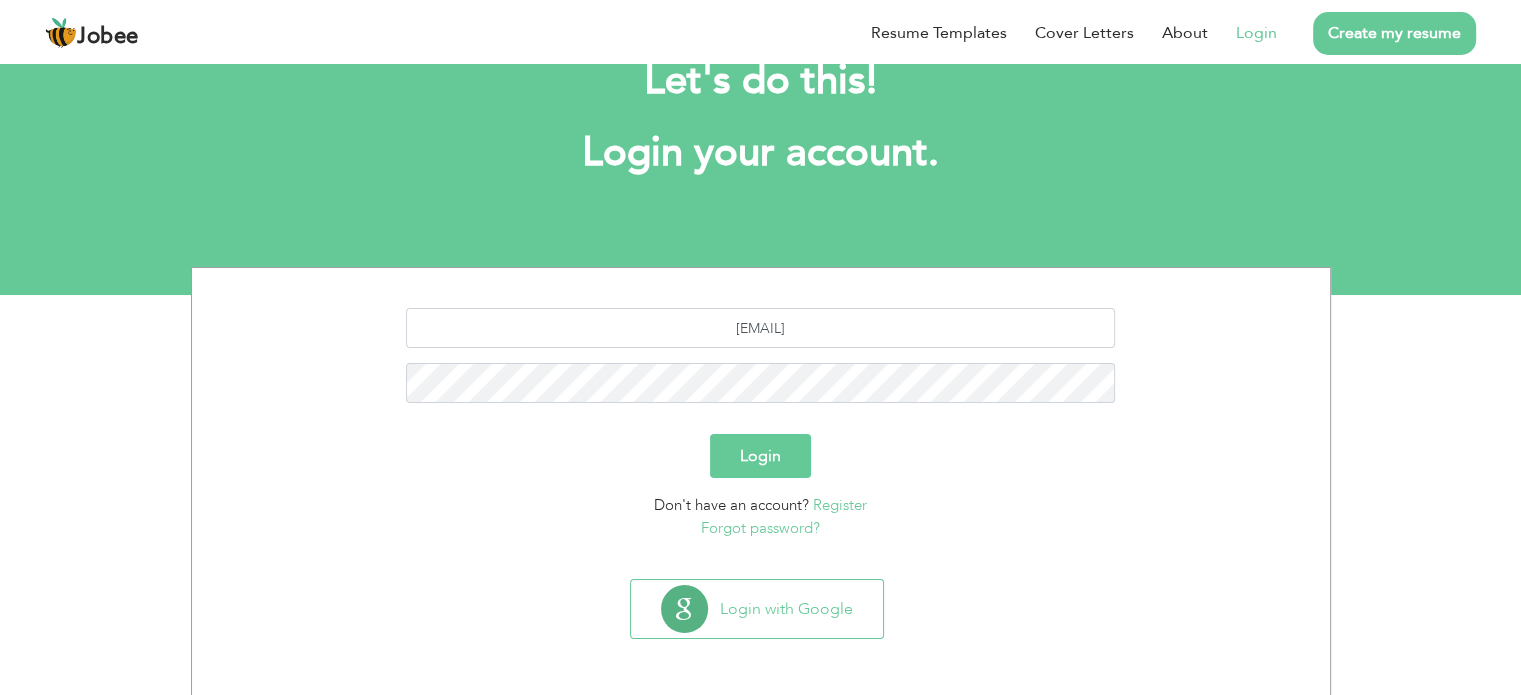 click on "Login" at bounding box center (760, 456) 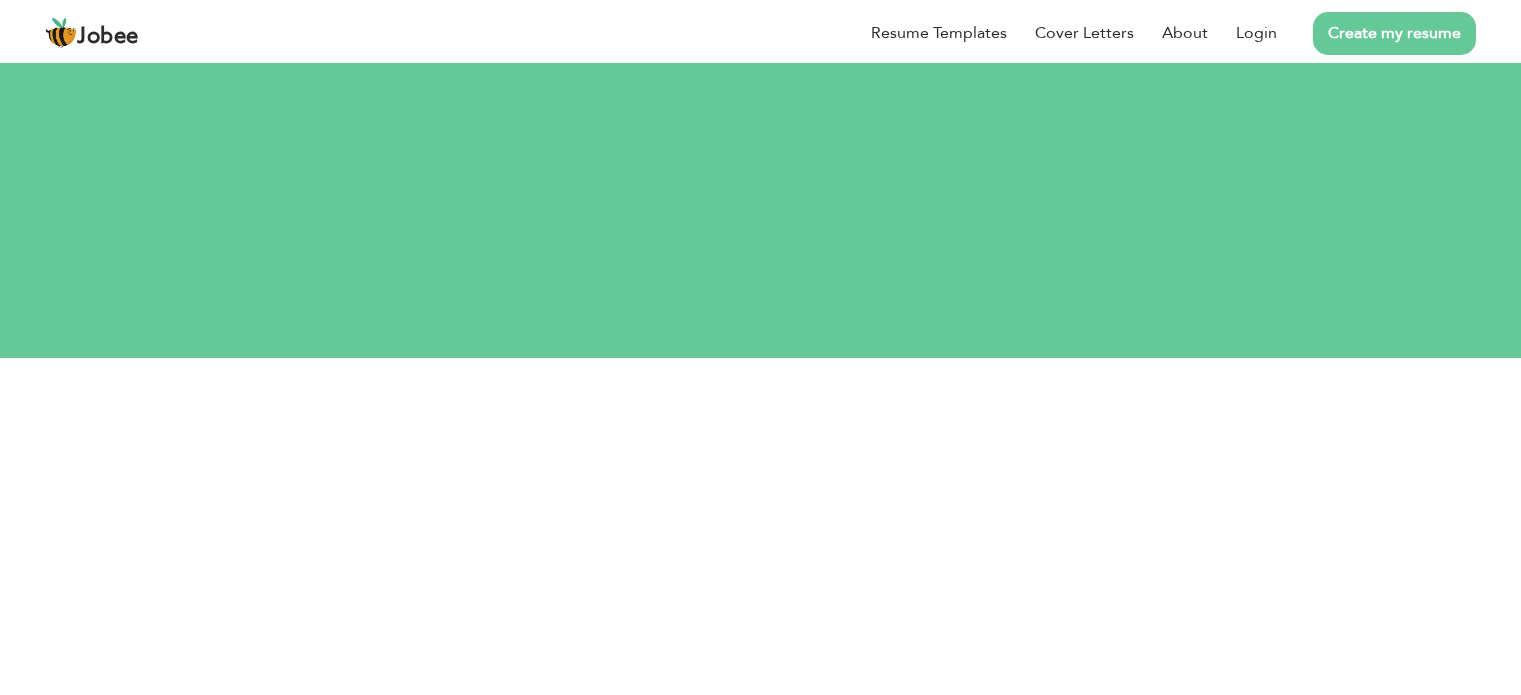scroll, scrollTop: 0, scrollLeft: 0, axis: both 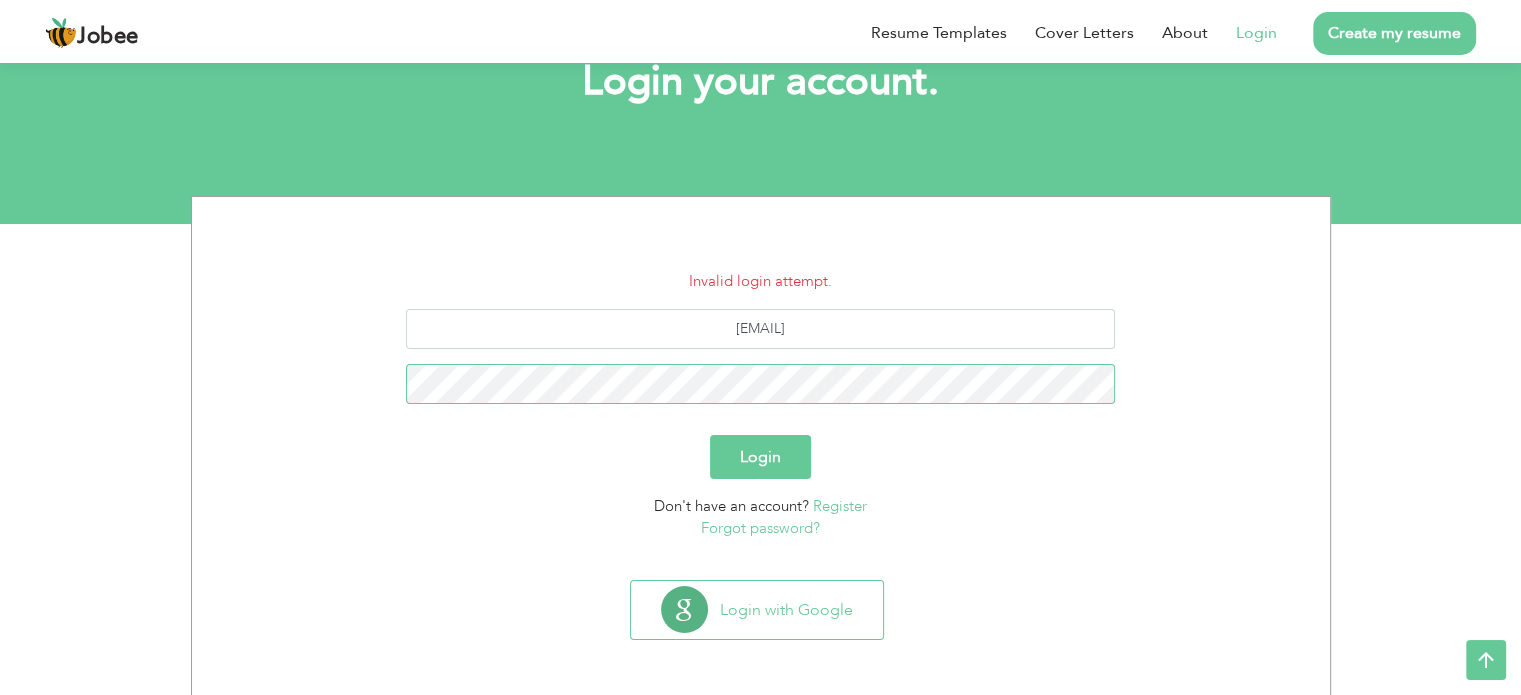 click on "Login" at bounding box center [760, 457] 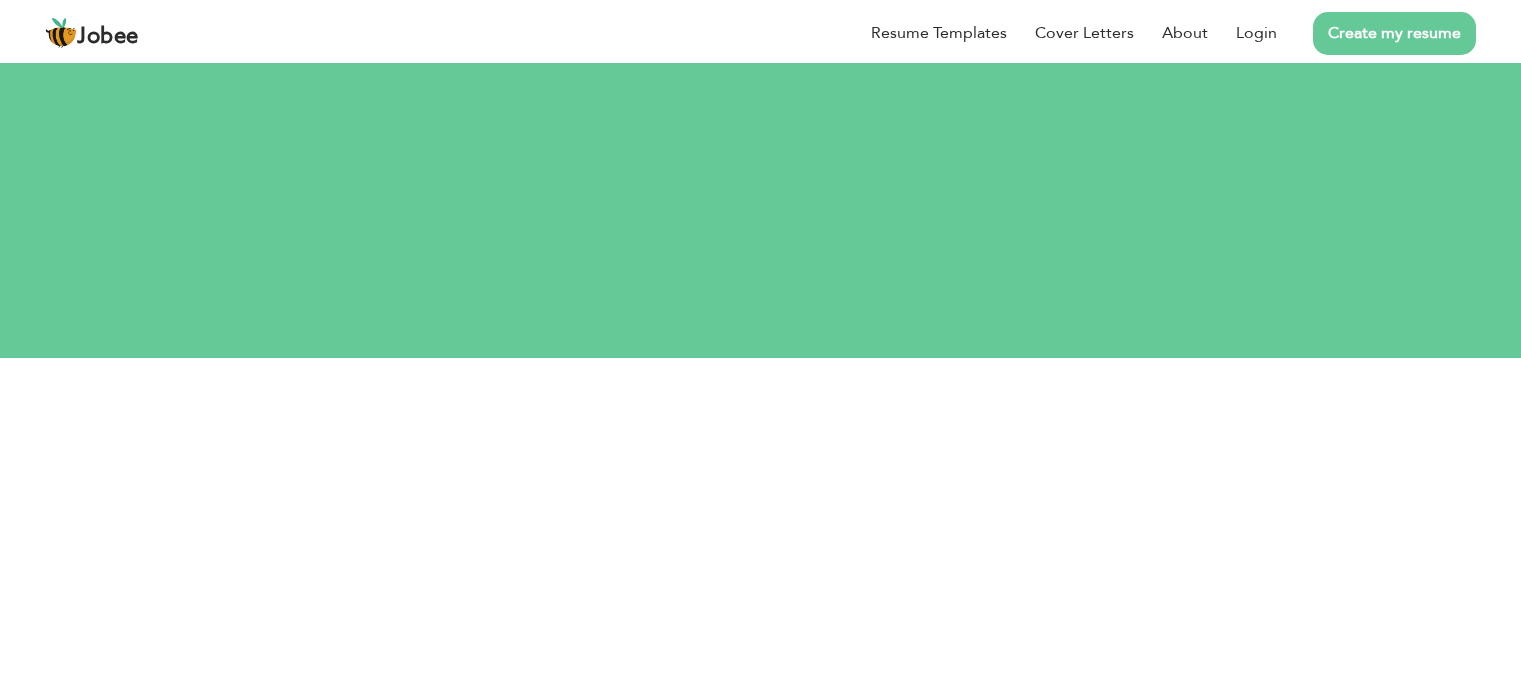 scroll, scrollTop: 0, scrollLeft: 0, axis: both 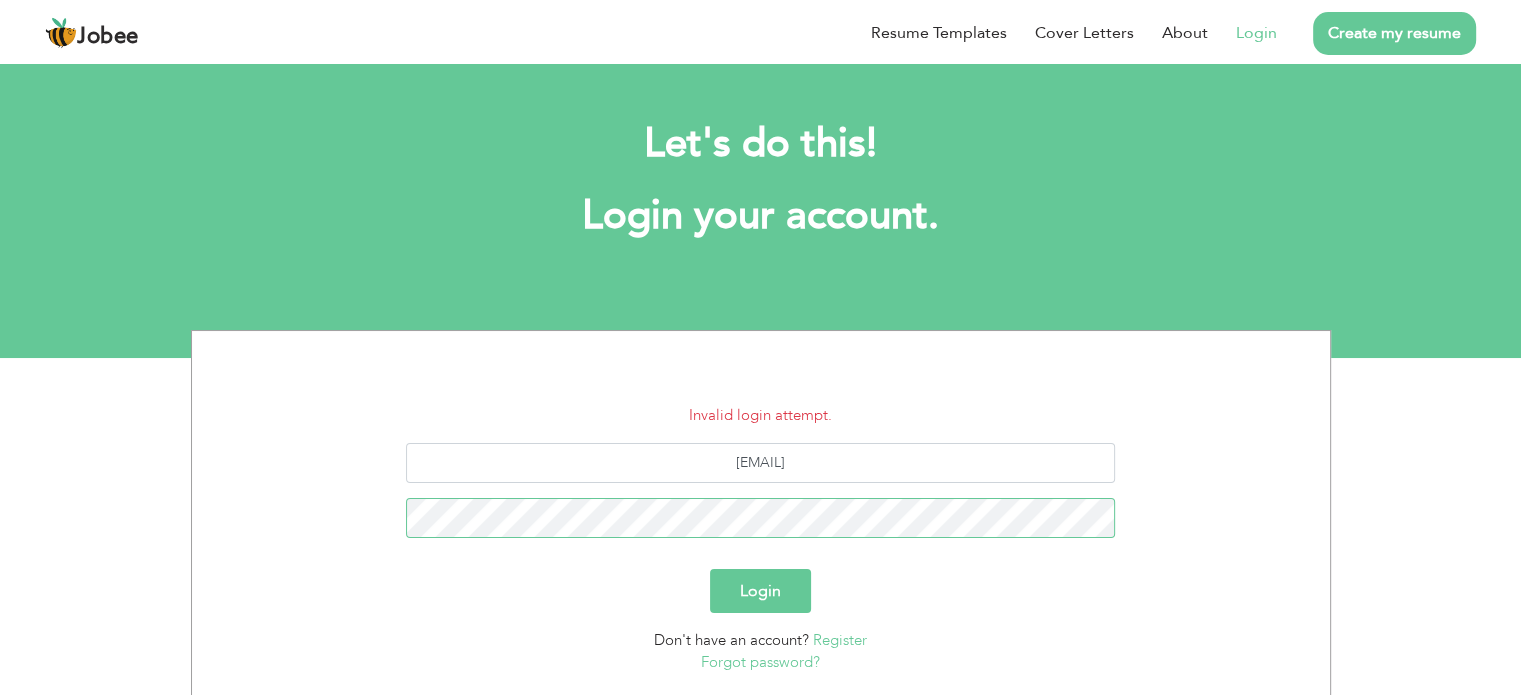 click on "Login" at bounding box center (760, 591) 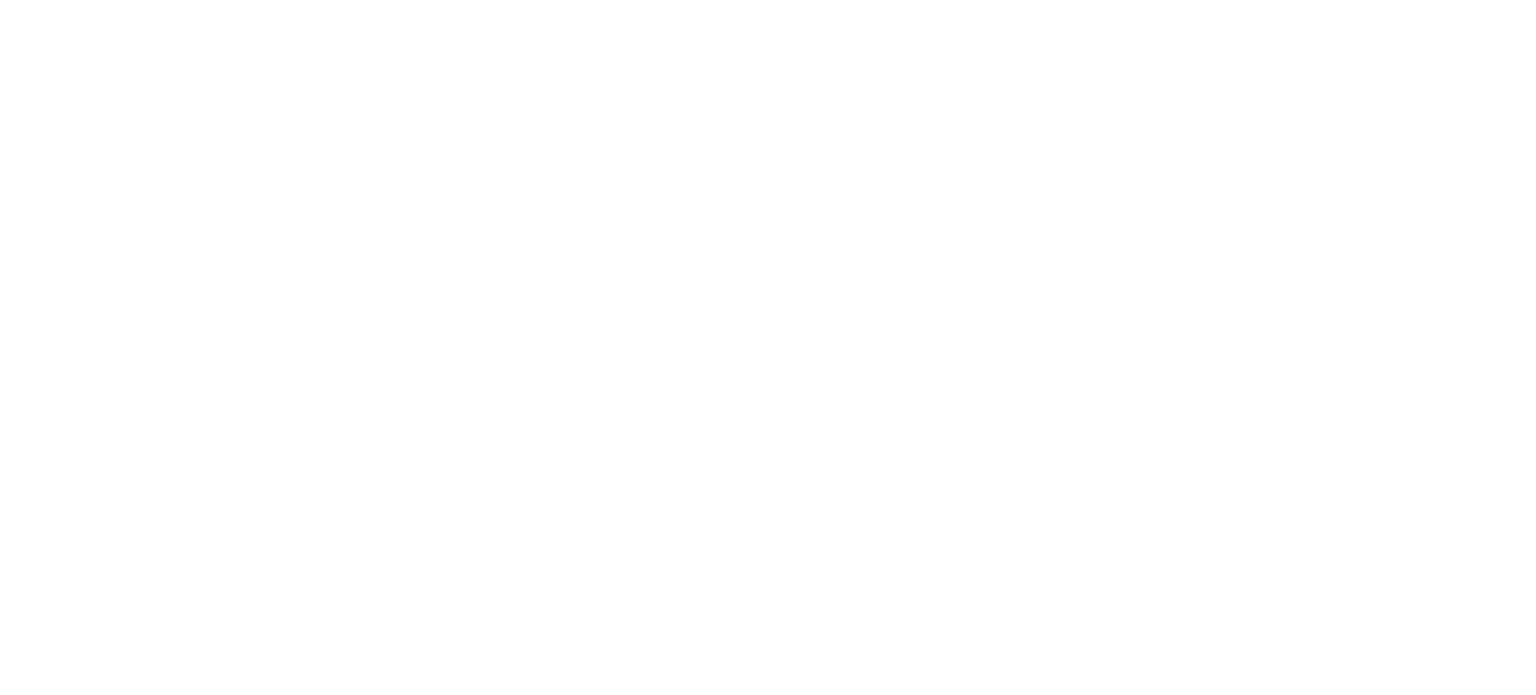 scroll, scrollTop: 0, scrollLeft: 0, axis: both 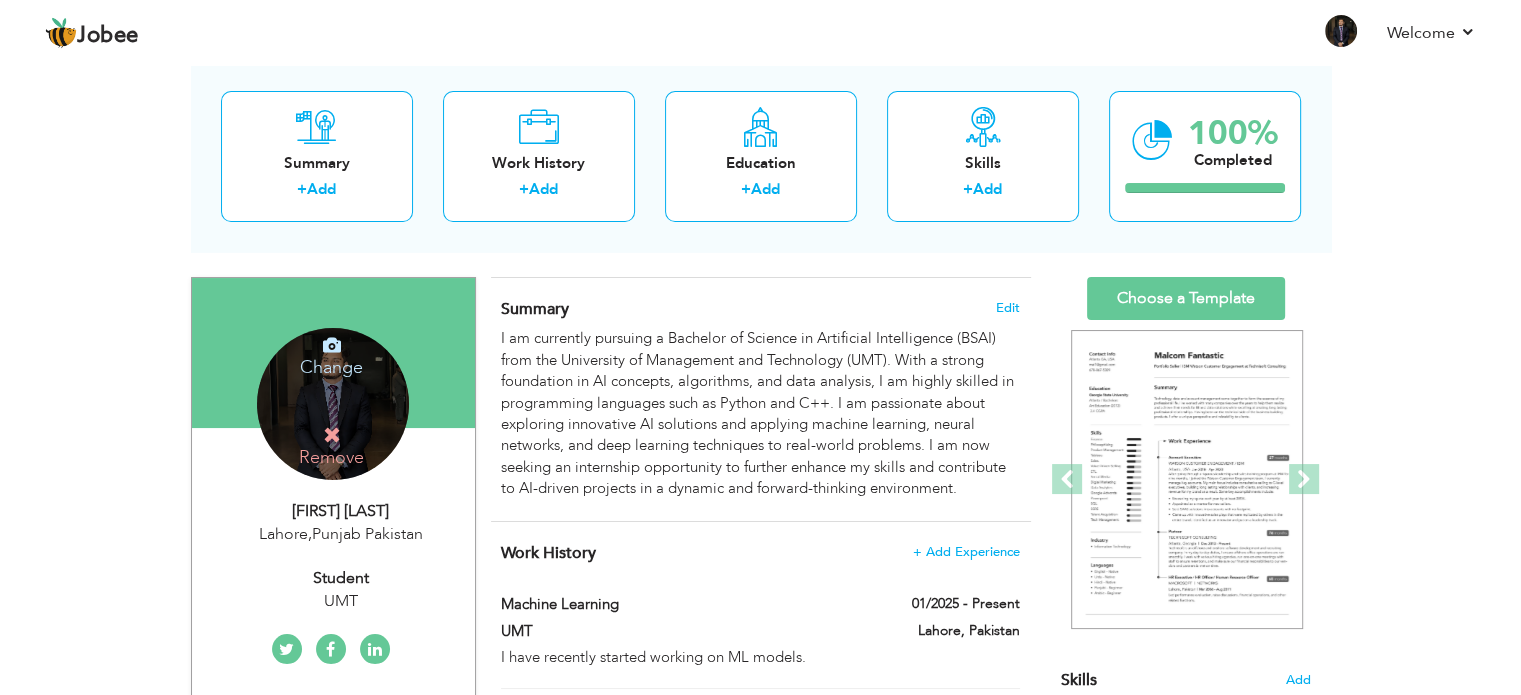 click on "Remove" at bounding box center [331, 446] 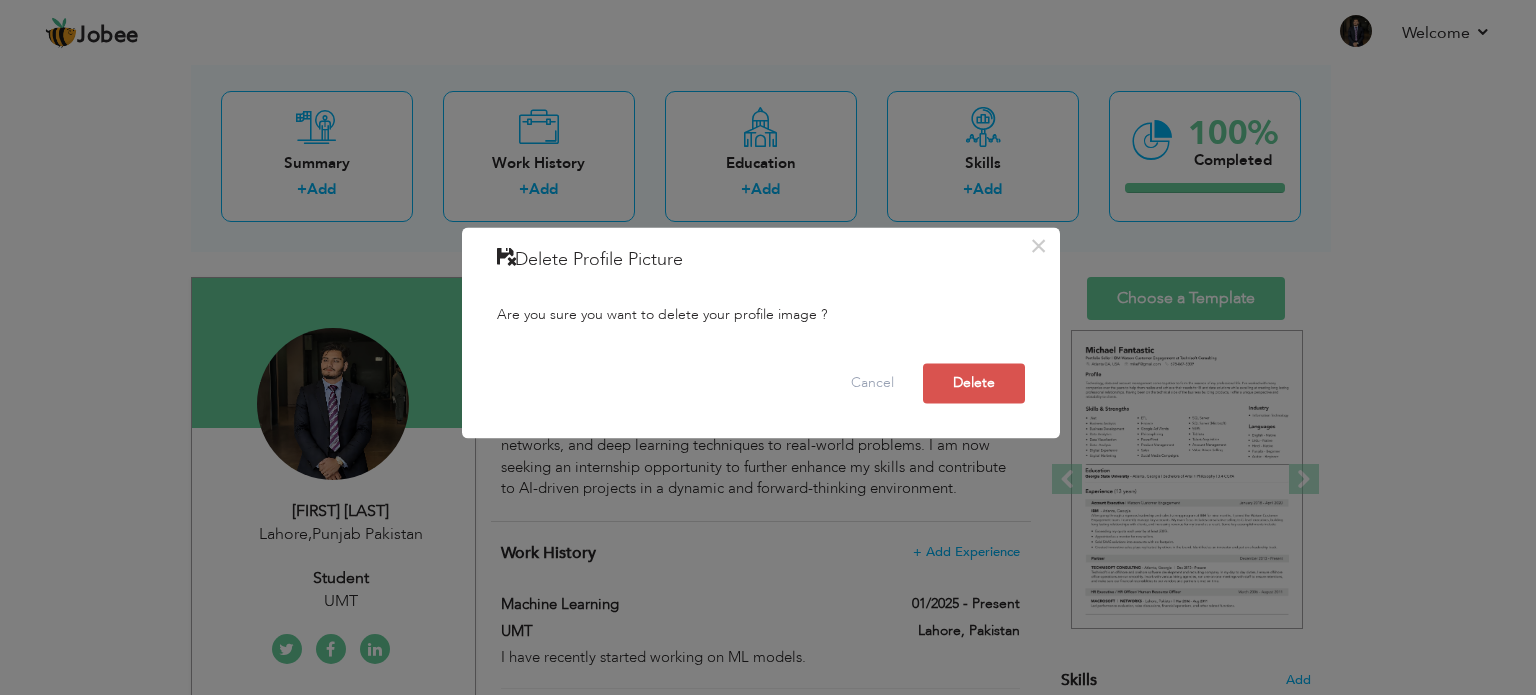 scroll, scrollTop: 0, scrollLeft: 0, axis: both 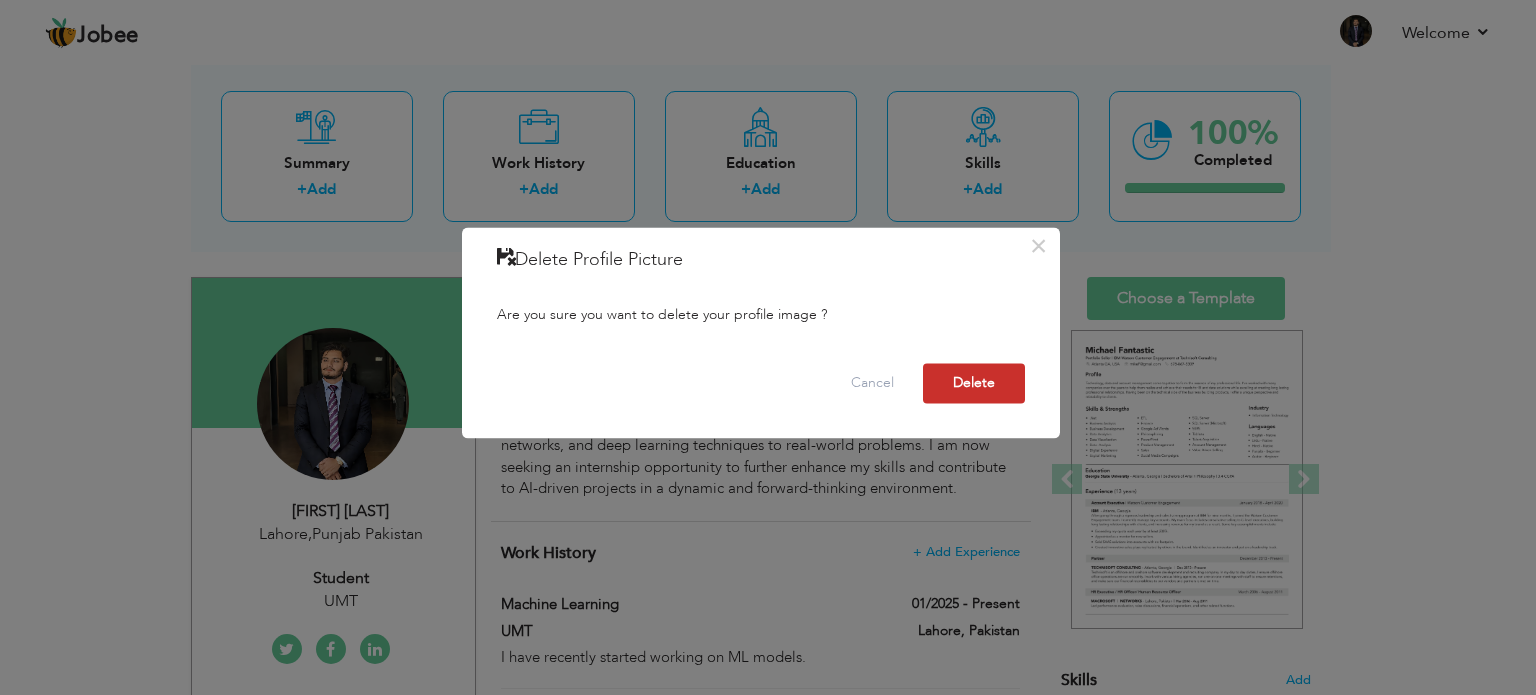 click on "Delete" at bounding box center (974, 383) 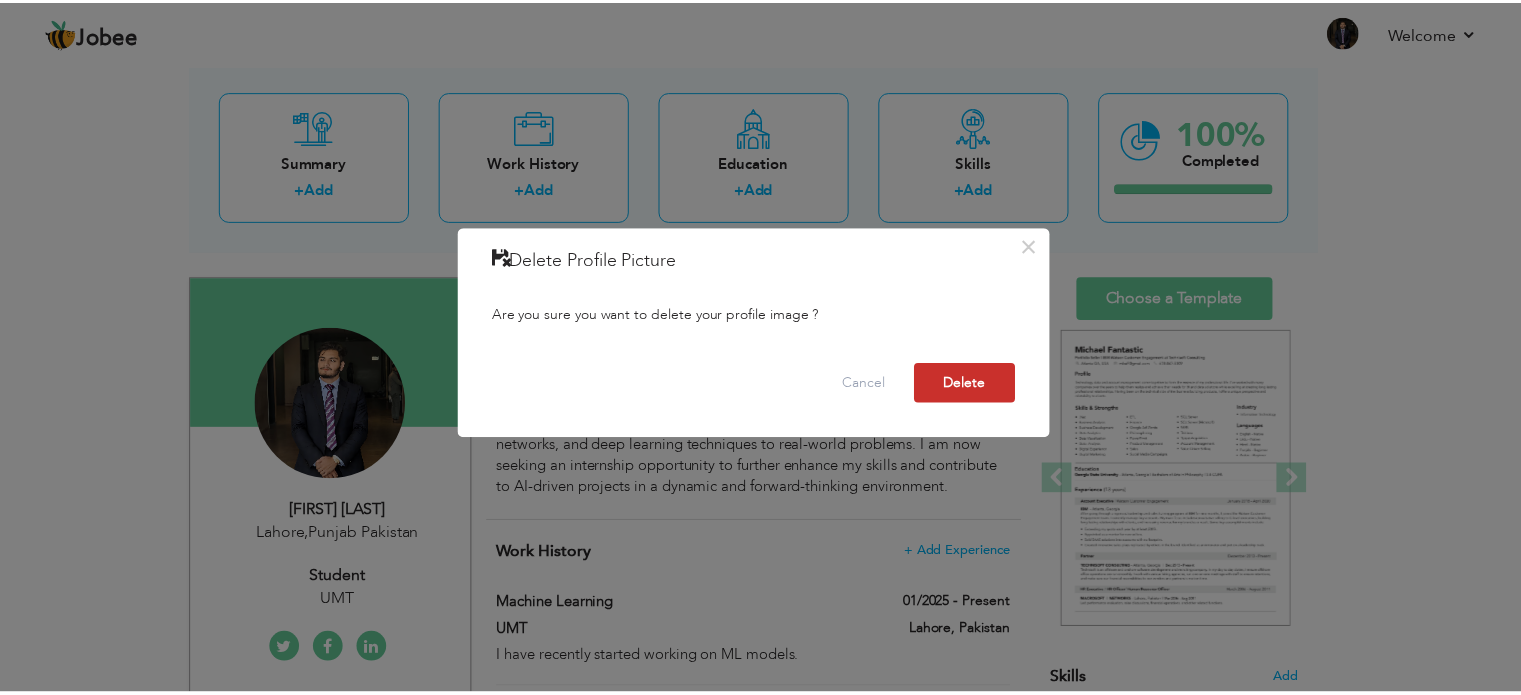 scroll, scrollTop: 0, scrollLeft: 0, axis: both 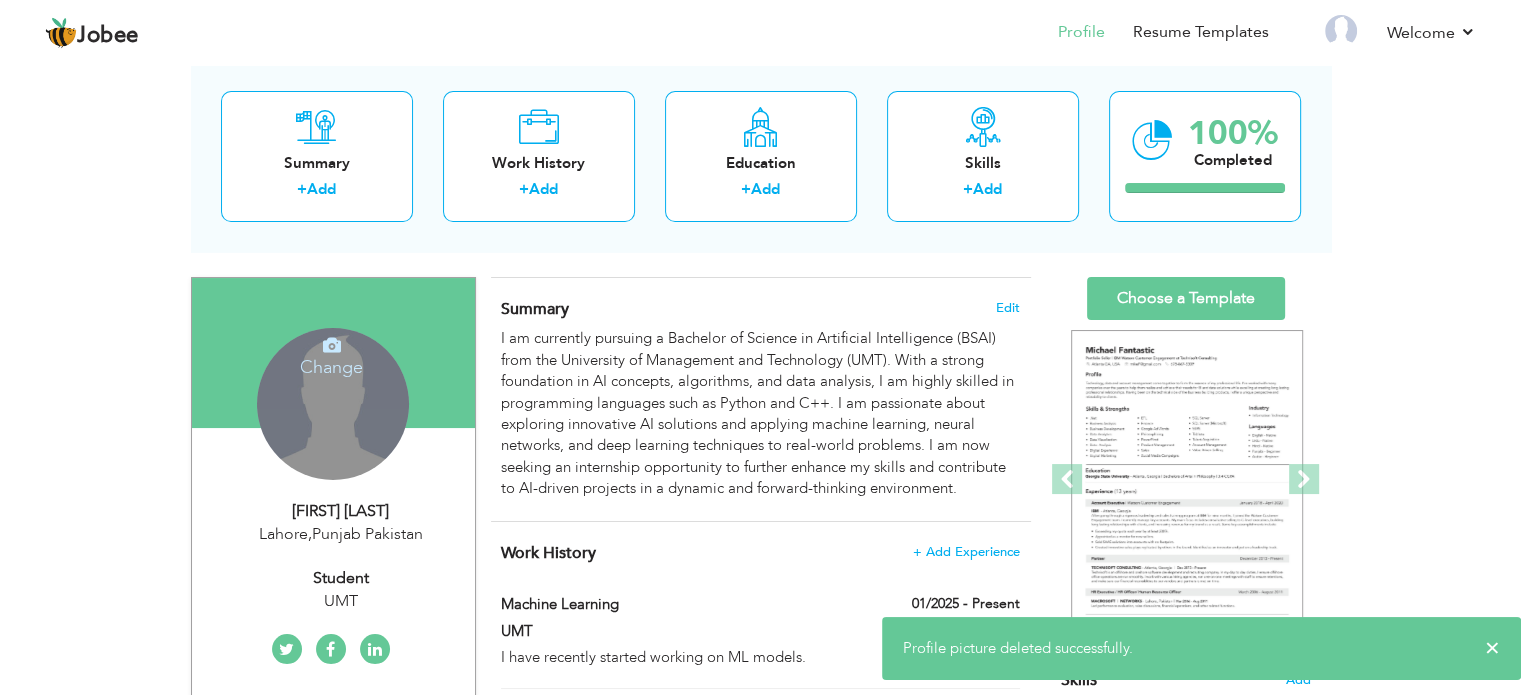 click on "Change" at bounding box center (331, 354) 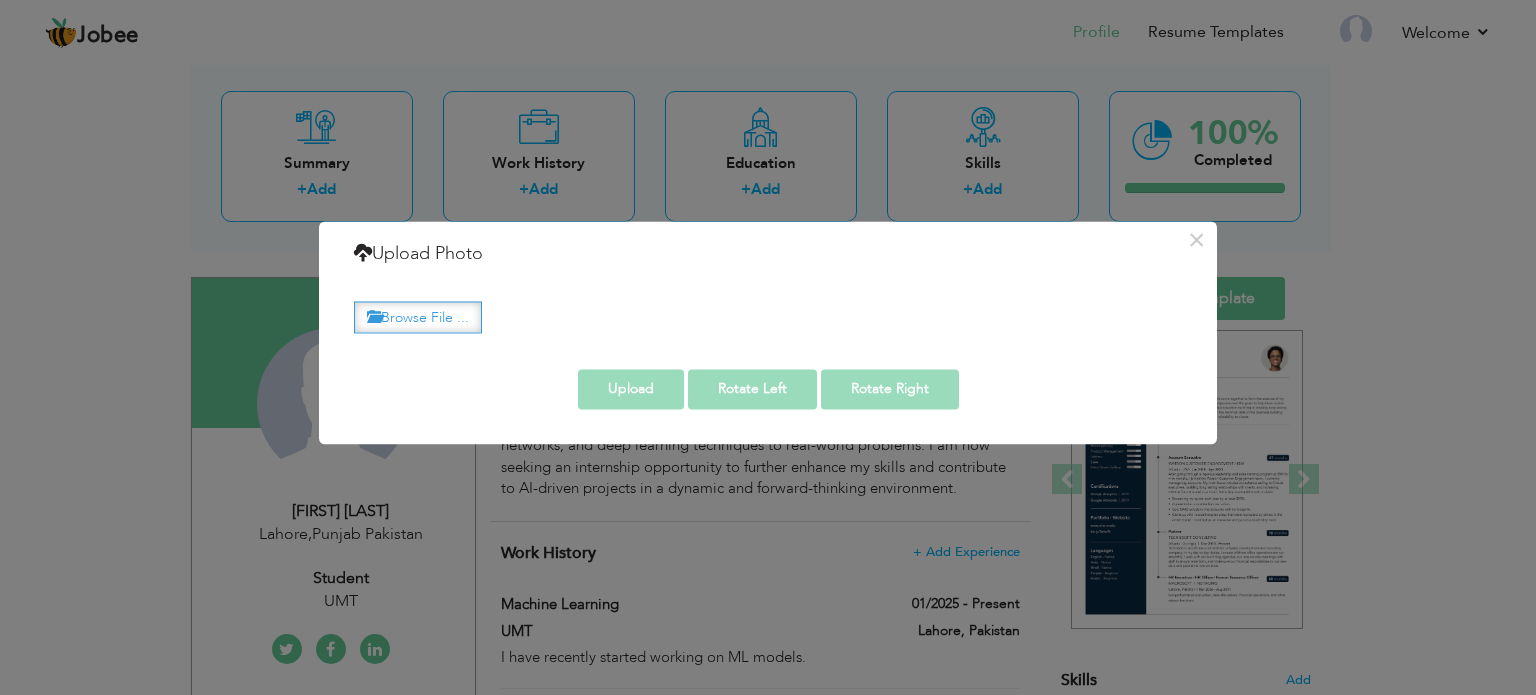 click on "Browse File ..." at bounding box center [418, 317] 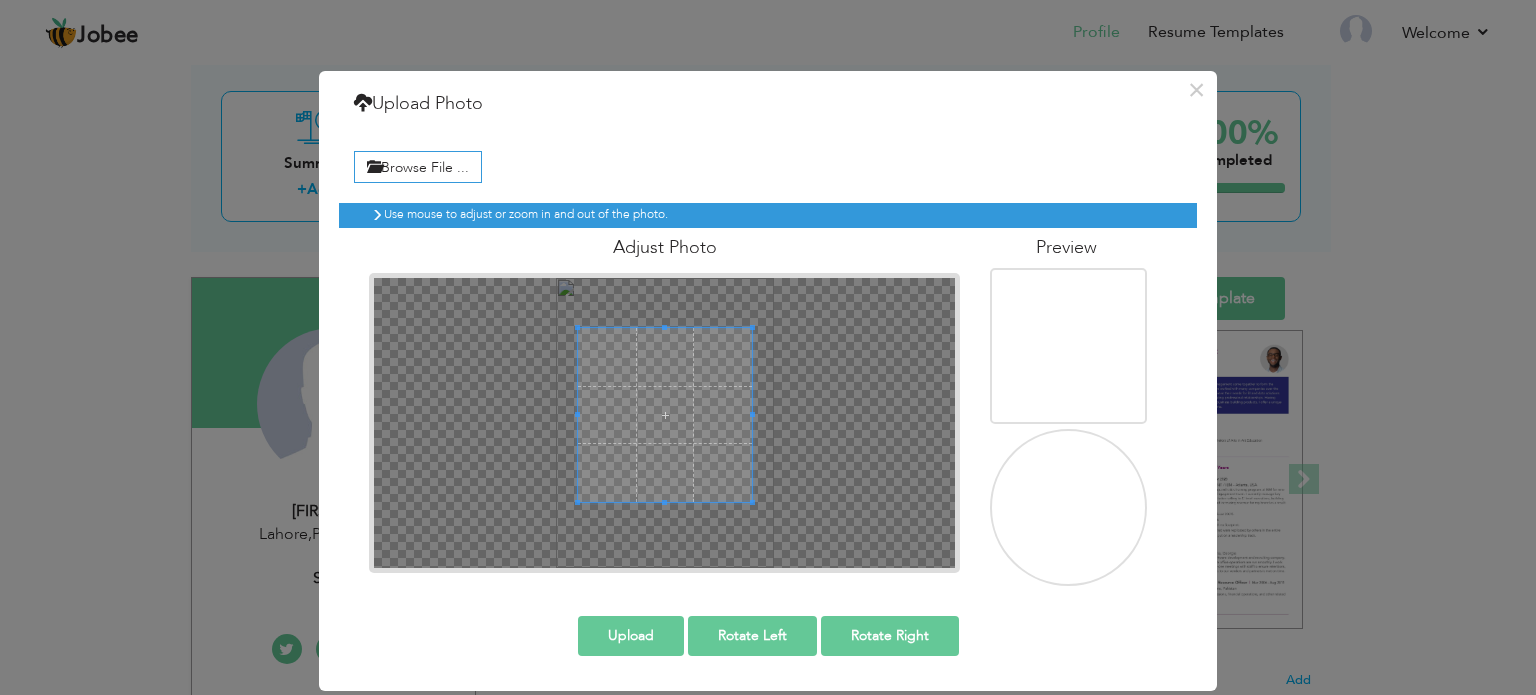 click at bounding box center (665, 415) 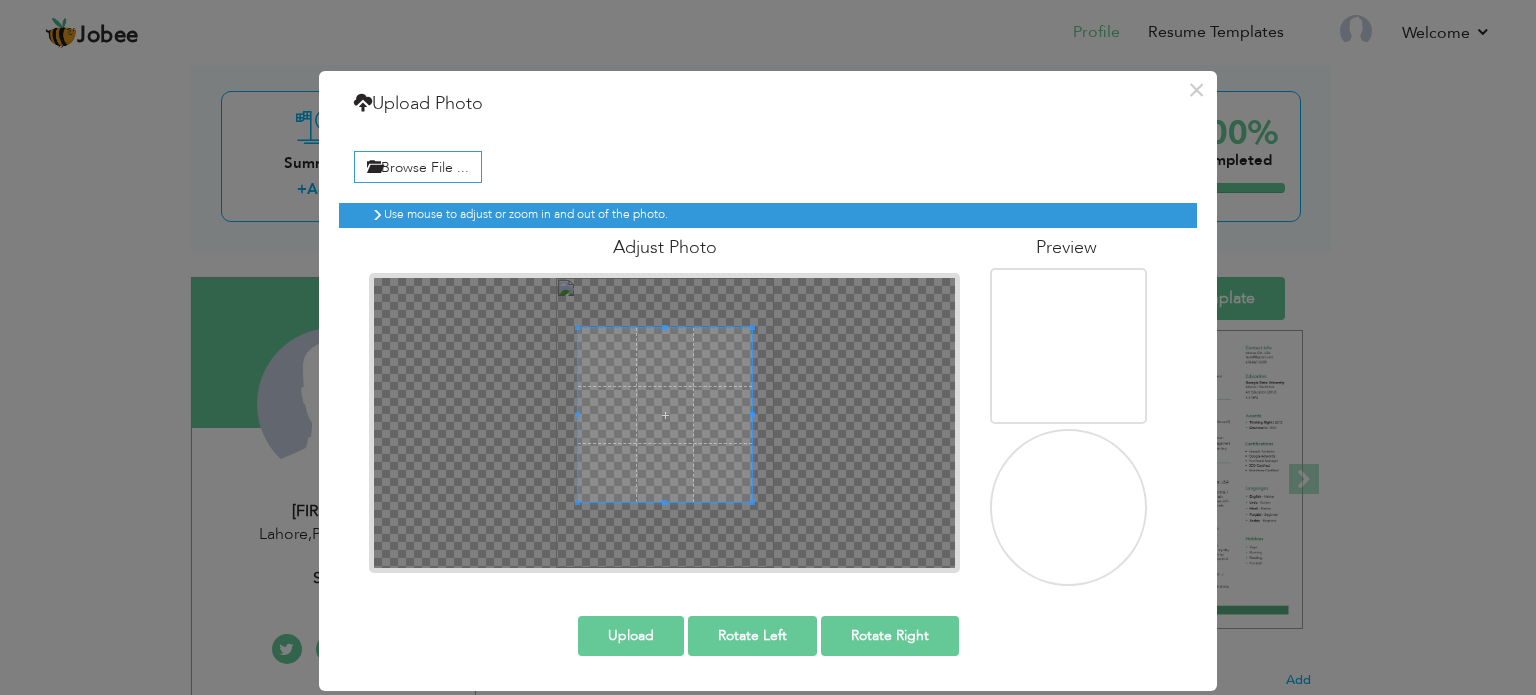 click on "Upload" at bounding box center [631, 636] 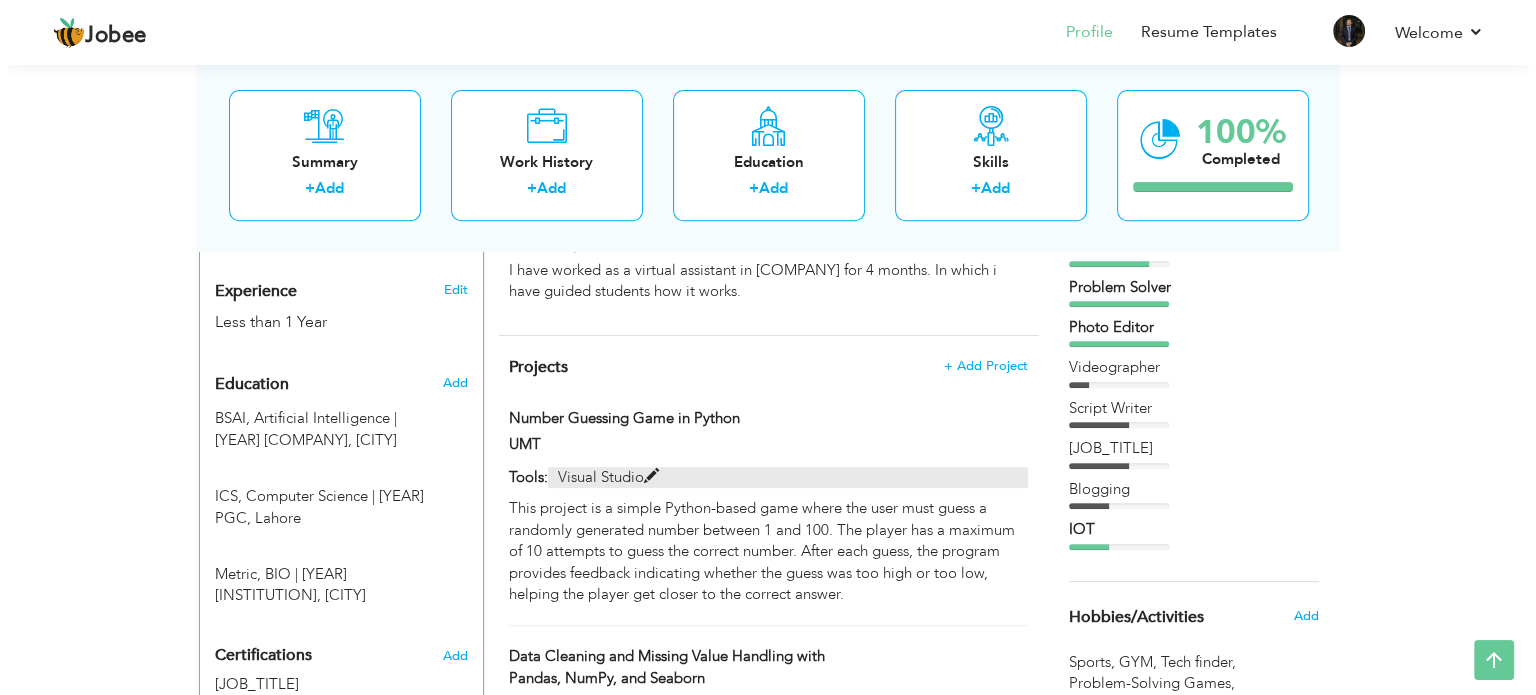 scroll, scrollTop: 741, scrollLeft: 0, axis: vertical 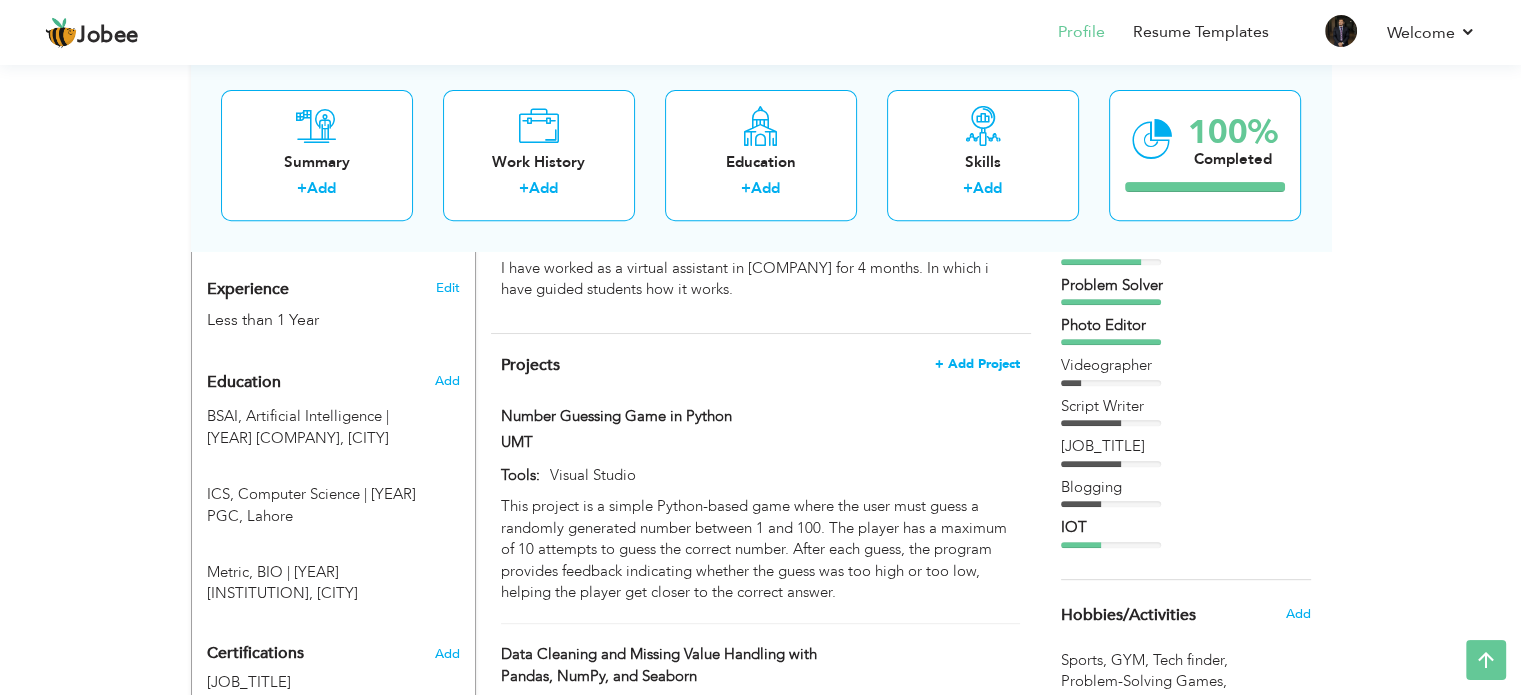 click on "+ Add Project" at bounding box center [977, 364] 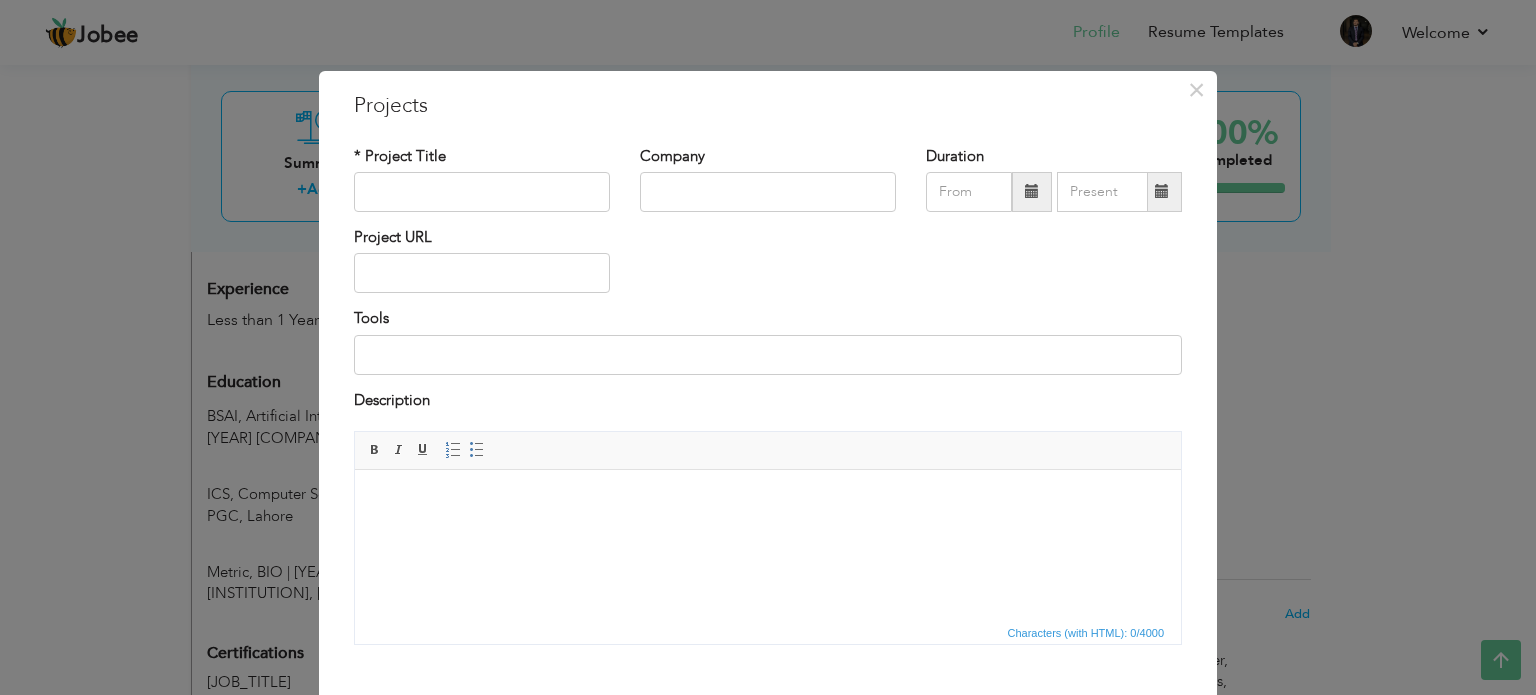 drag, startPoint x: 420, startPoint y: 171, endPoint x: 421, endPoint y: 187, distance: 16.03122 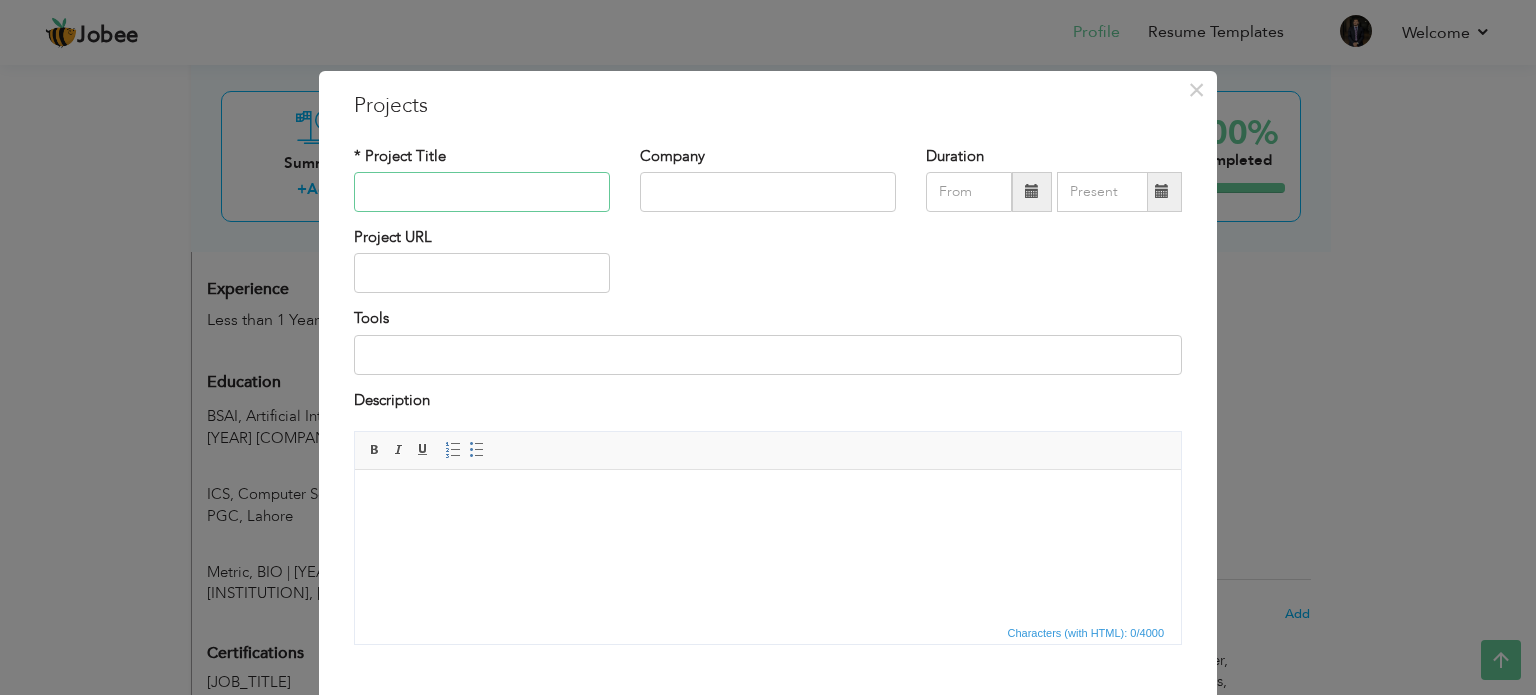click at bounding box center [482, 192] 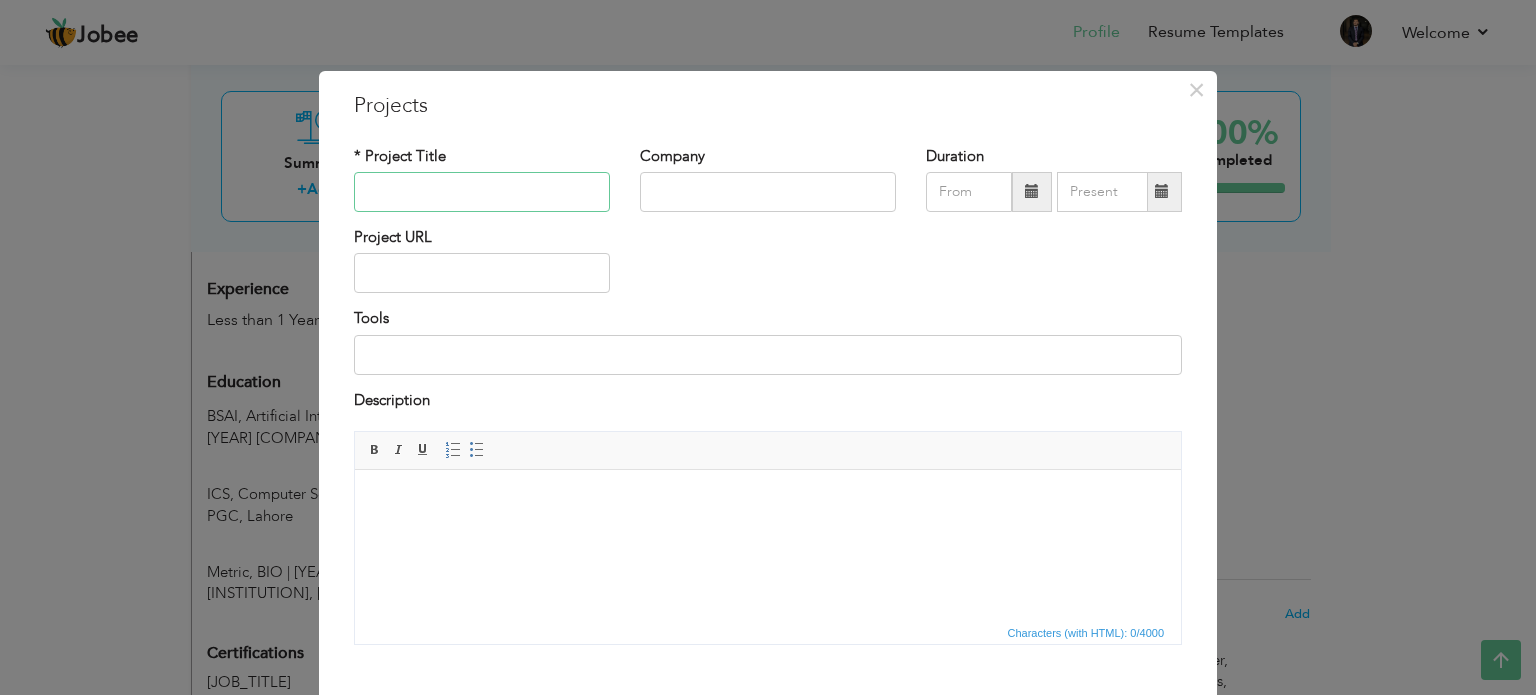 type on "Data Cleaning and Missing Value Handling with Pandas, NumPy, and Seaborn" 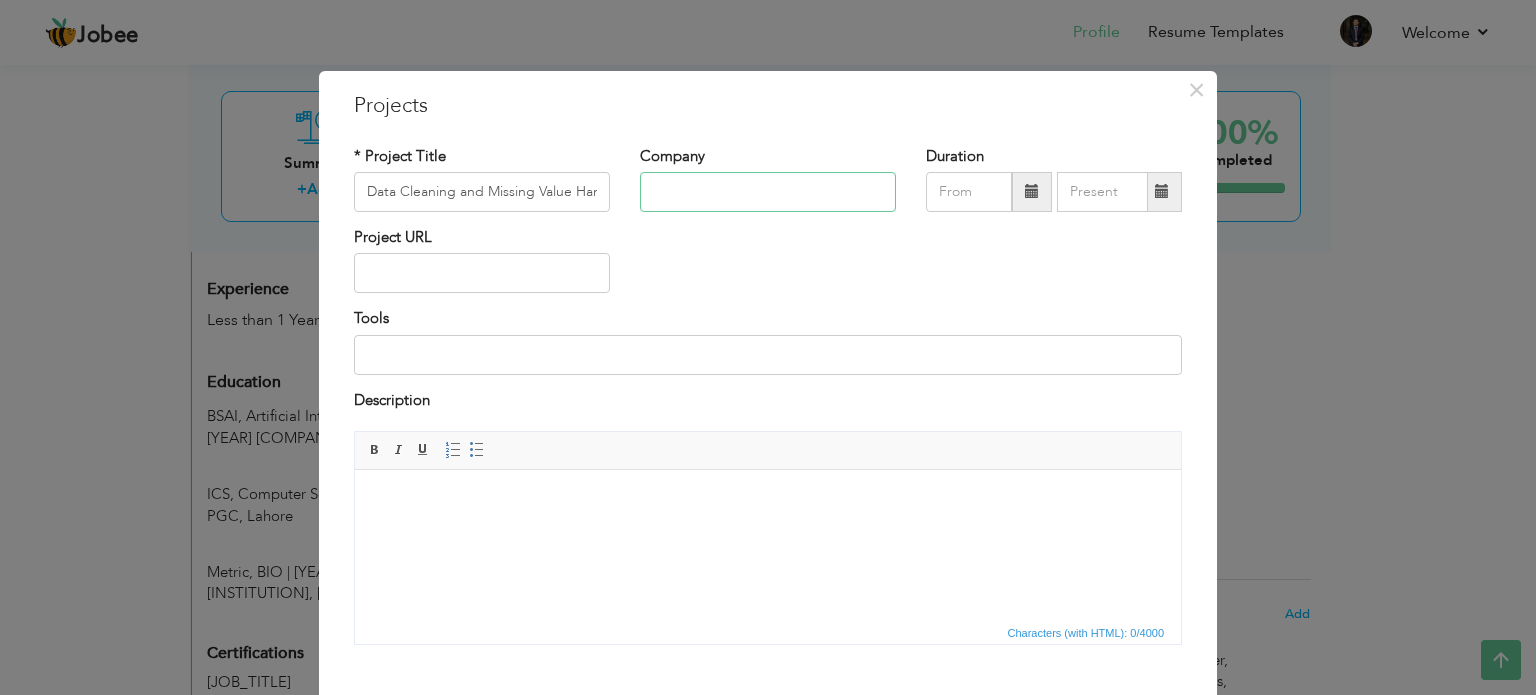 click at bounding box center [768, 192] 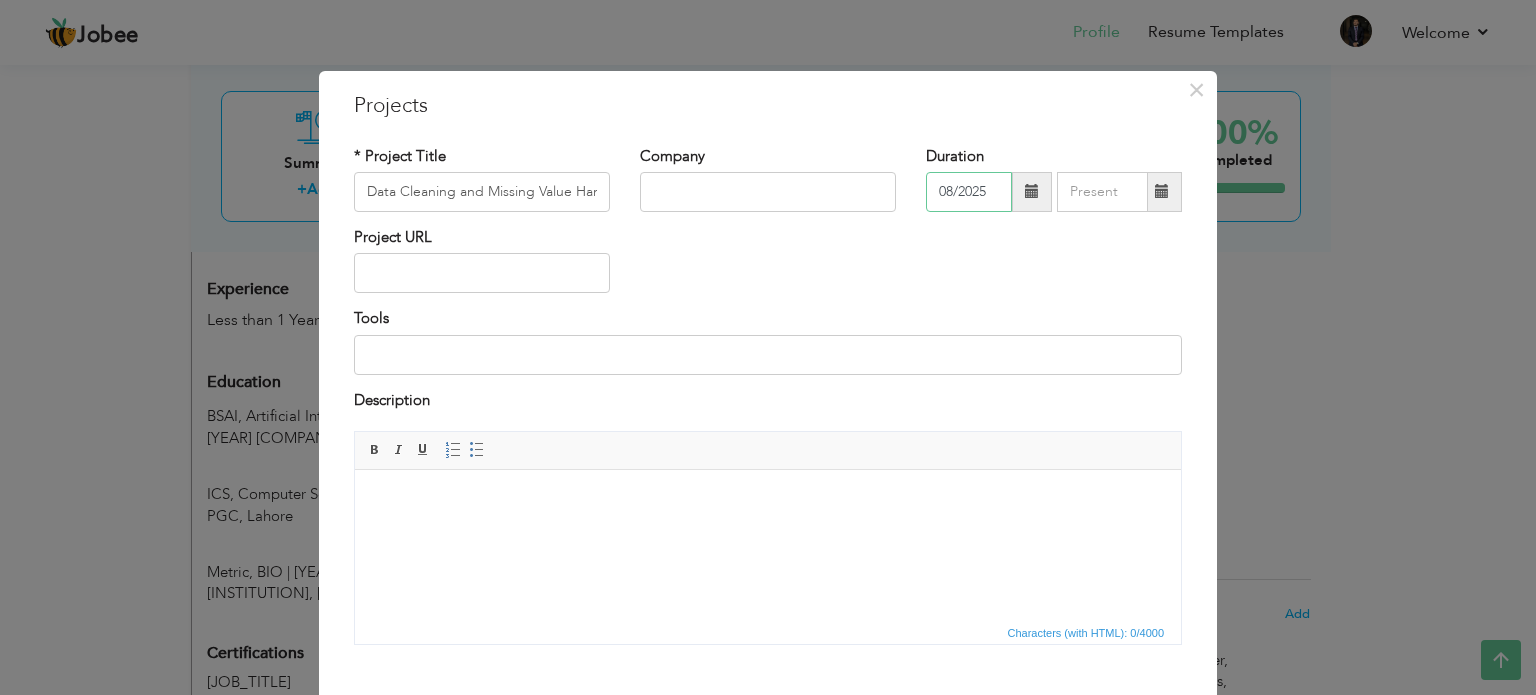 click on "08/2025" at bounding box center (969, 192) 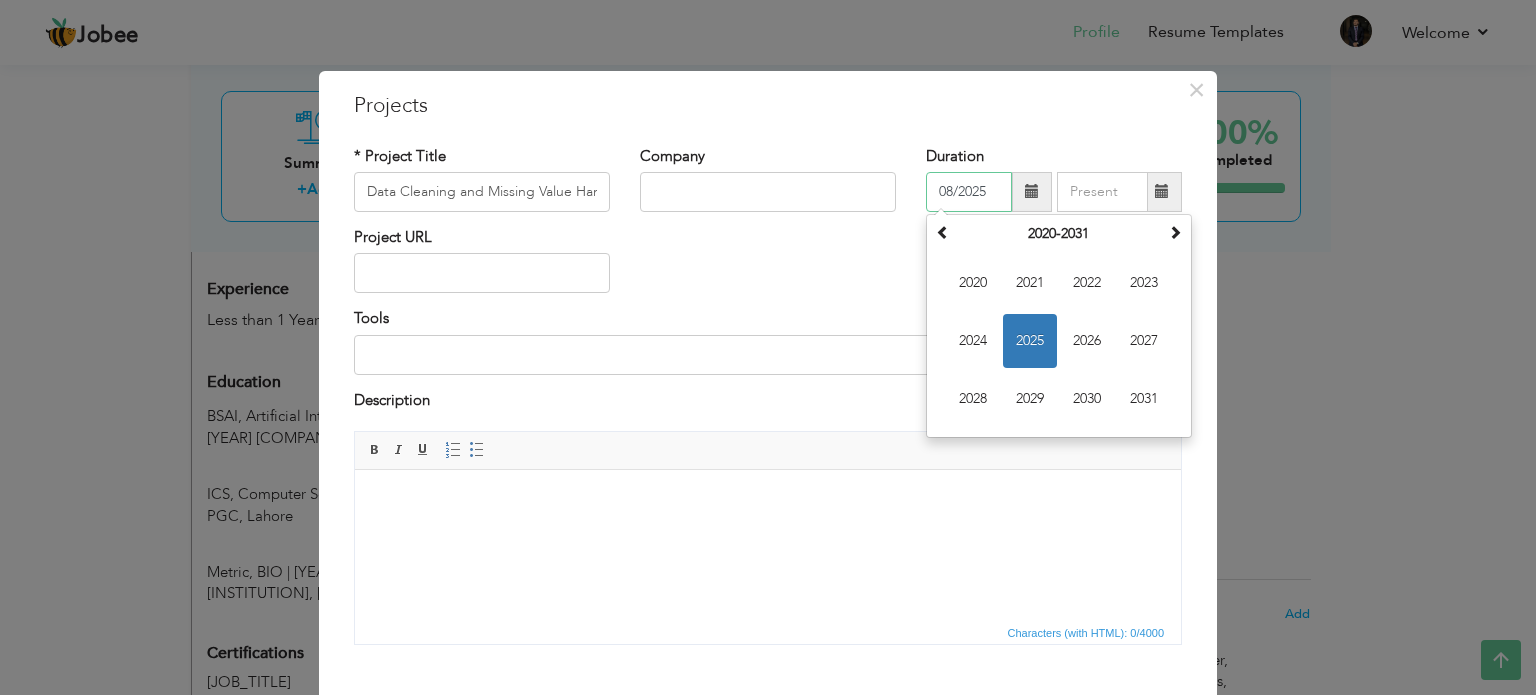 click on "2025" at bounding box center [1030, 341] 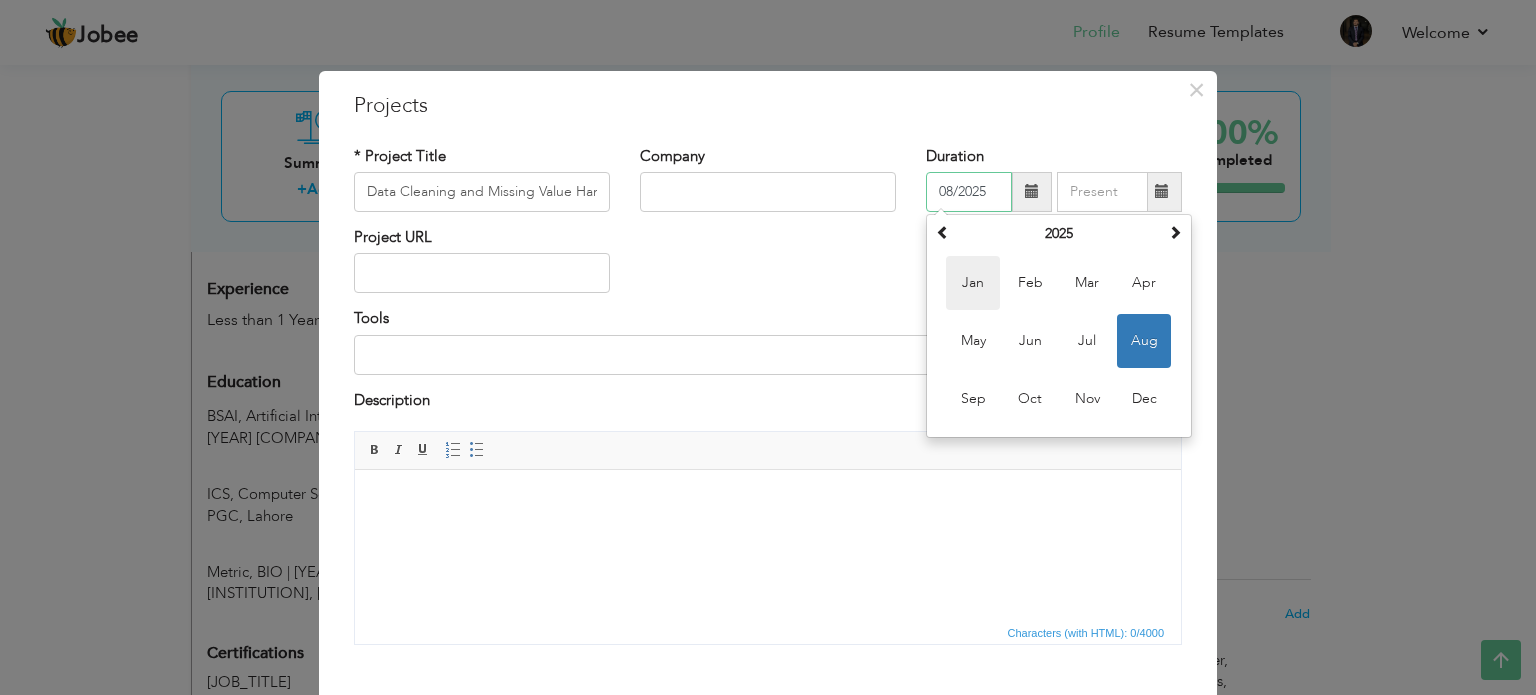 click on "Jan" at bounding box center (973, 283) 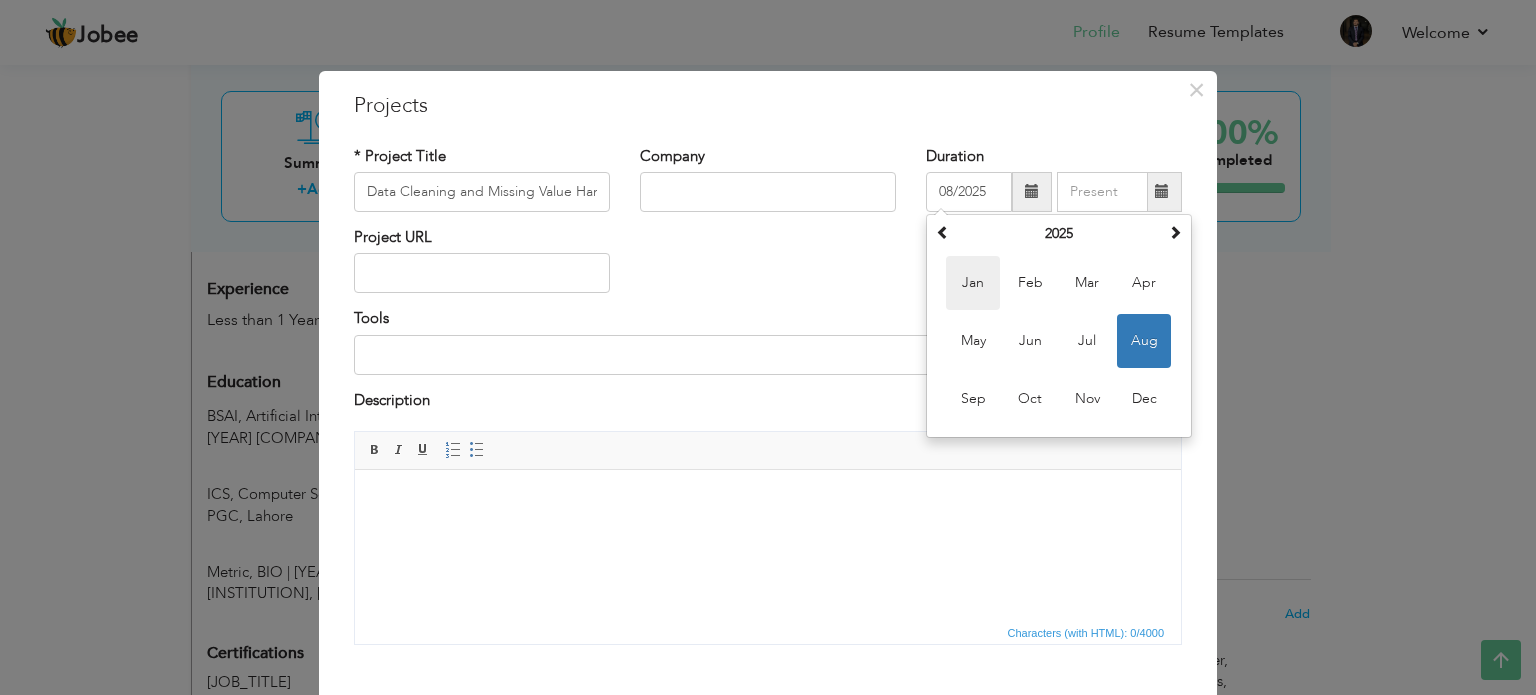 type on "01/2025" 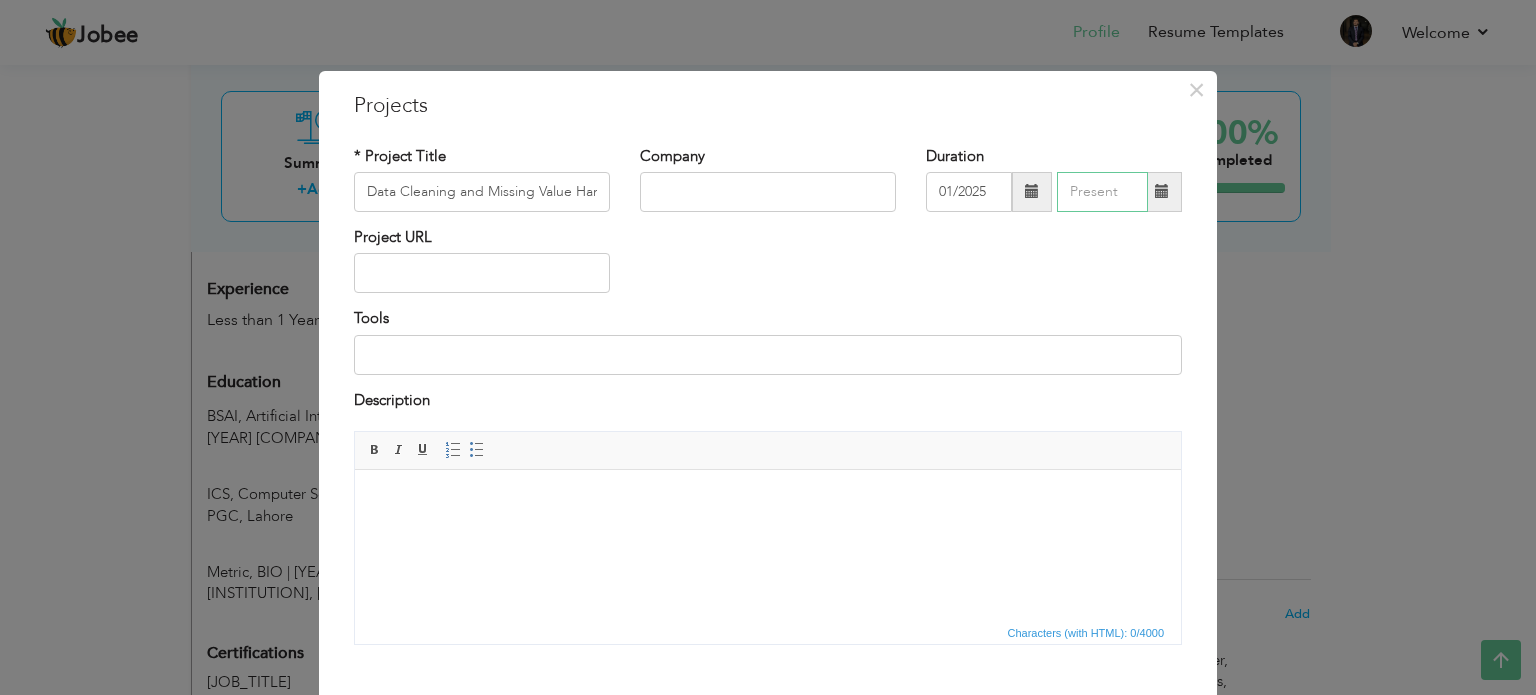 type on "08/2025" 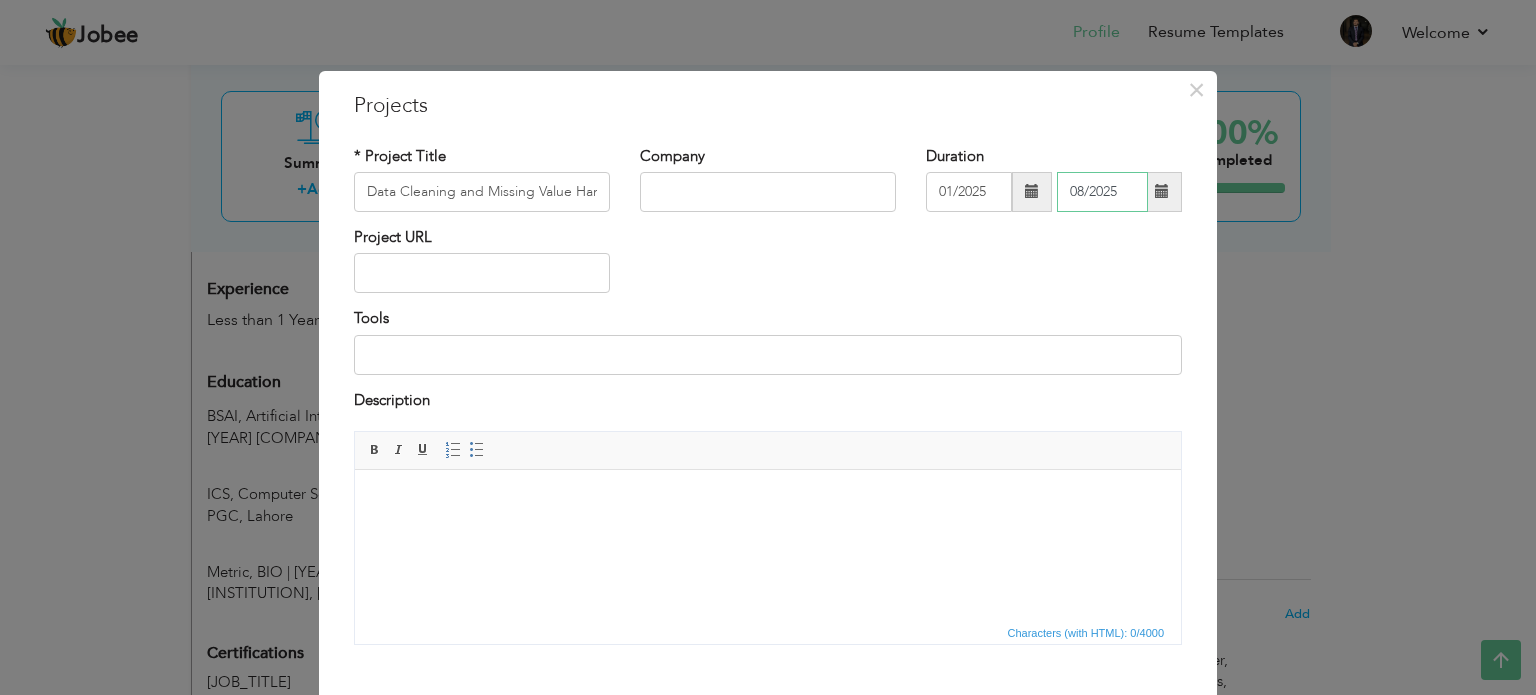 click on "08/2025" at bounding box center (1102, 192) 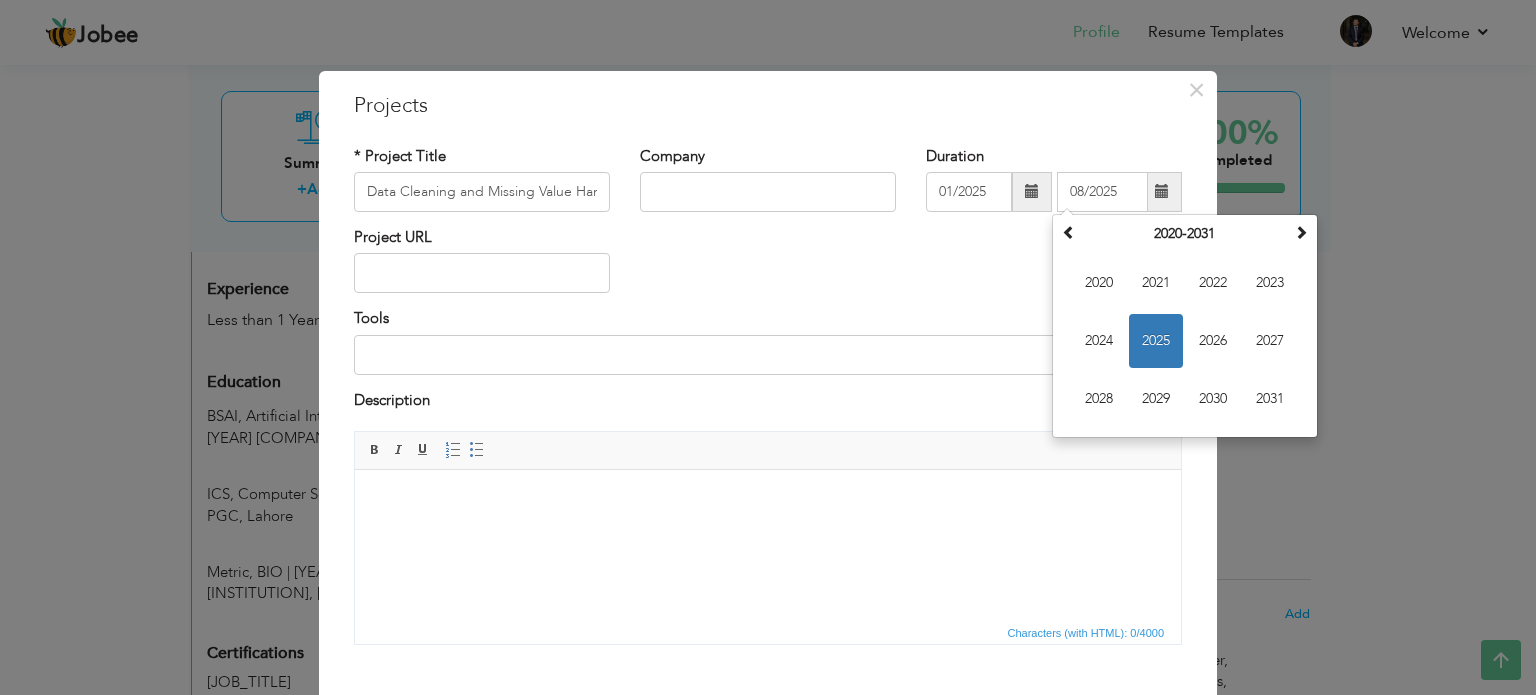 click on "Project URL" at bounding box center (768, 267) 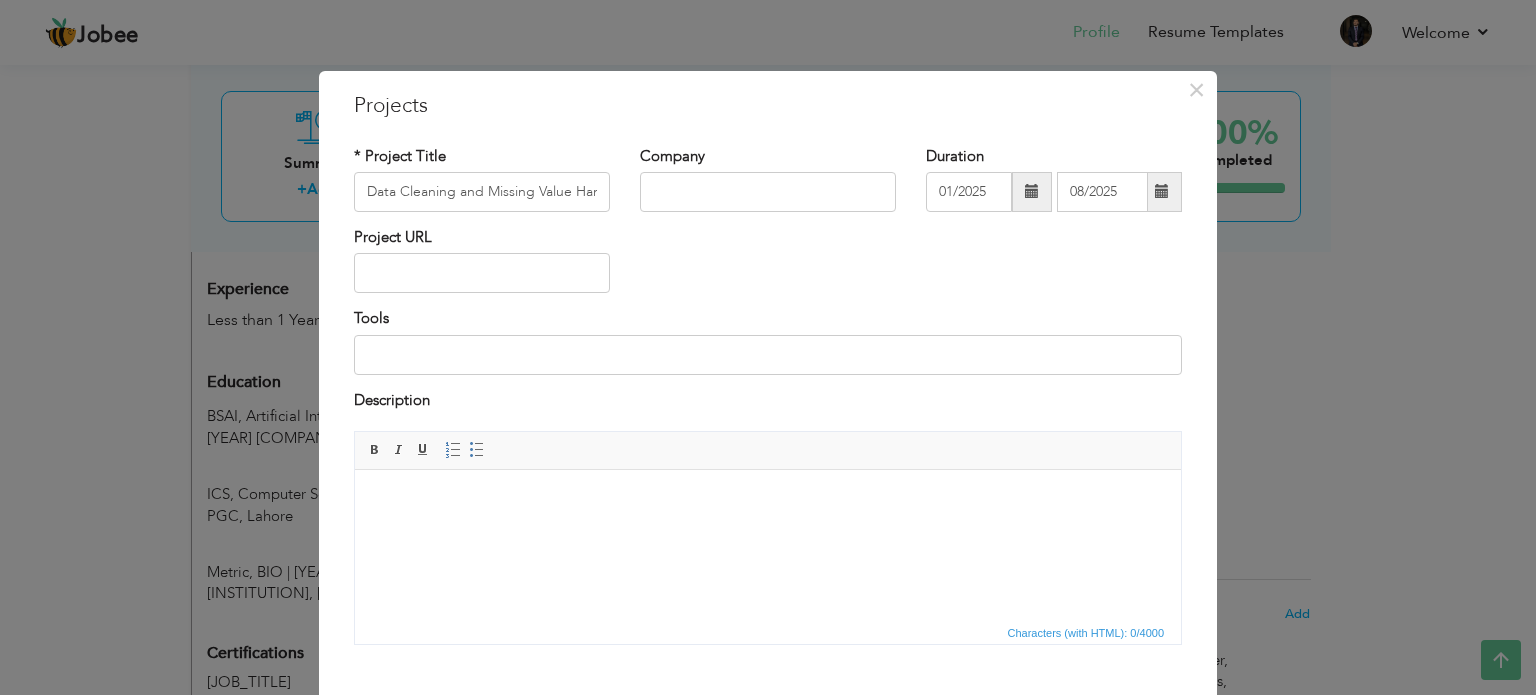 click on "Project URL" at bounding box center (482, 260) 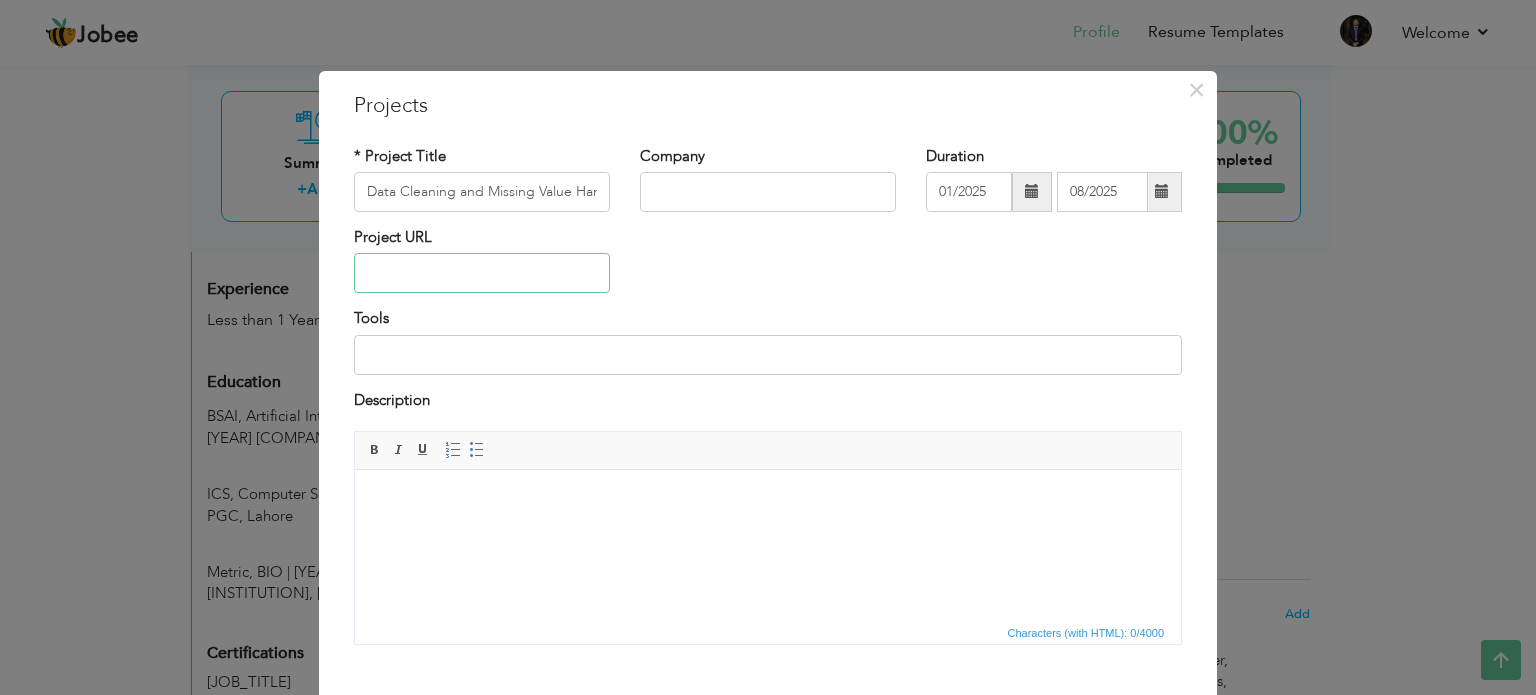 click at bounding box center (482, 273) 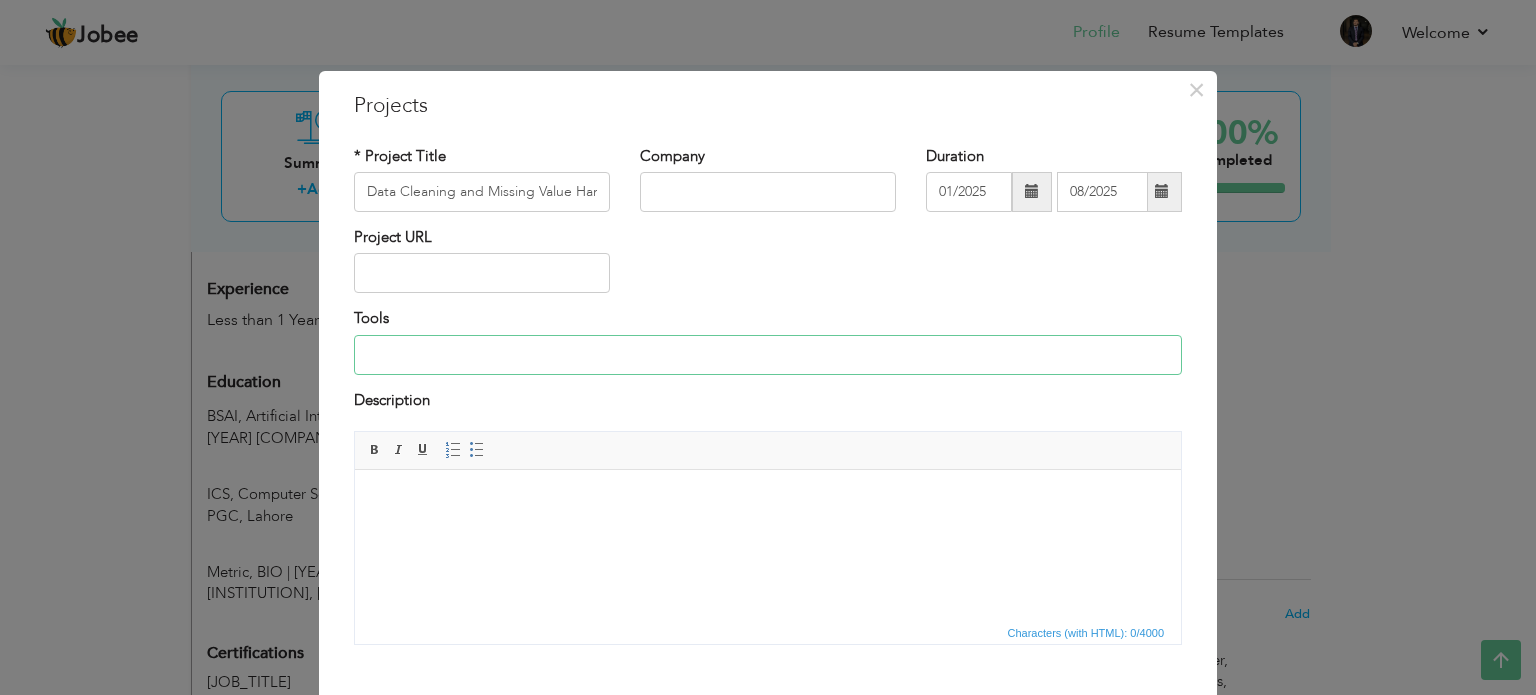 click at bounding box center [768, 355] 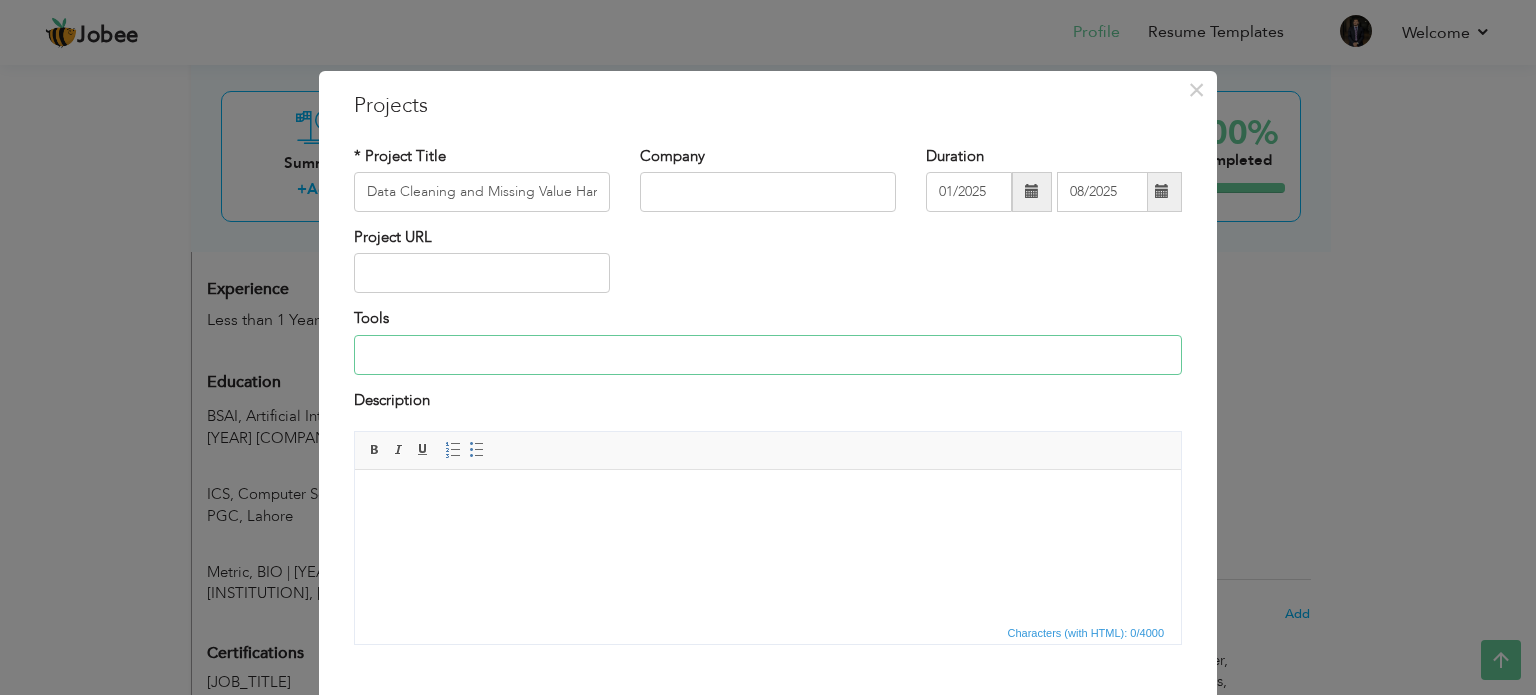 type on "[COMPANY]" 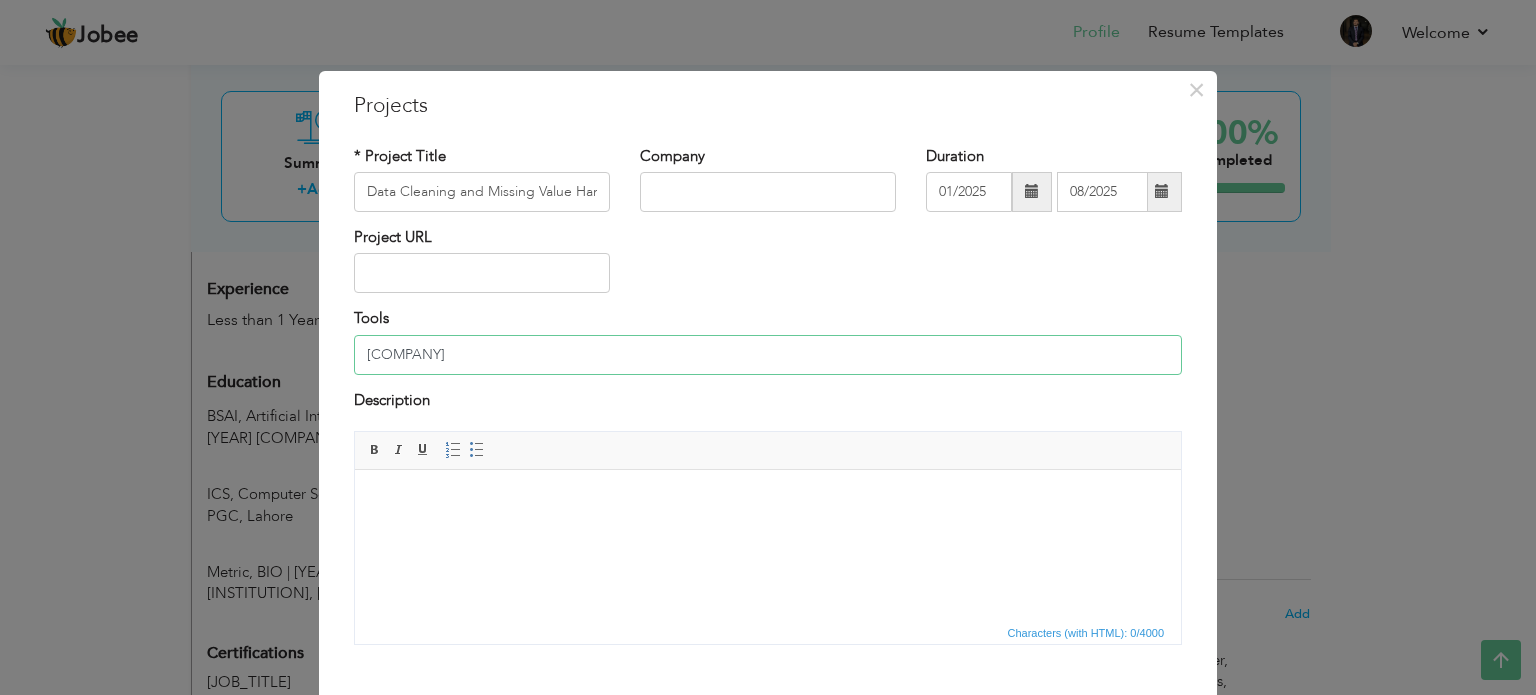 drag, startPoint x: 516, startPoint y: 361, endPoint x: 285, endPoint y: 335, distance: 232.4586 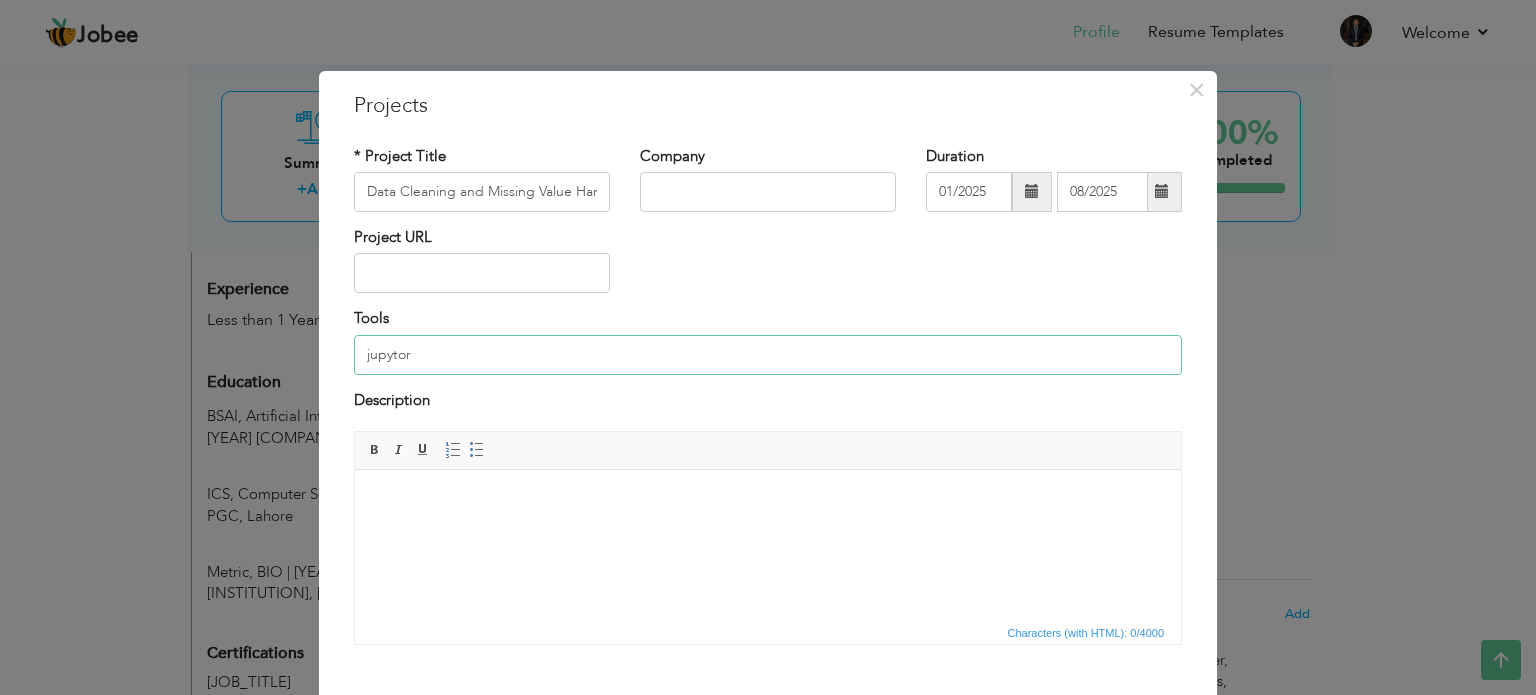 type on "jupytor" 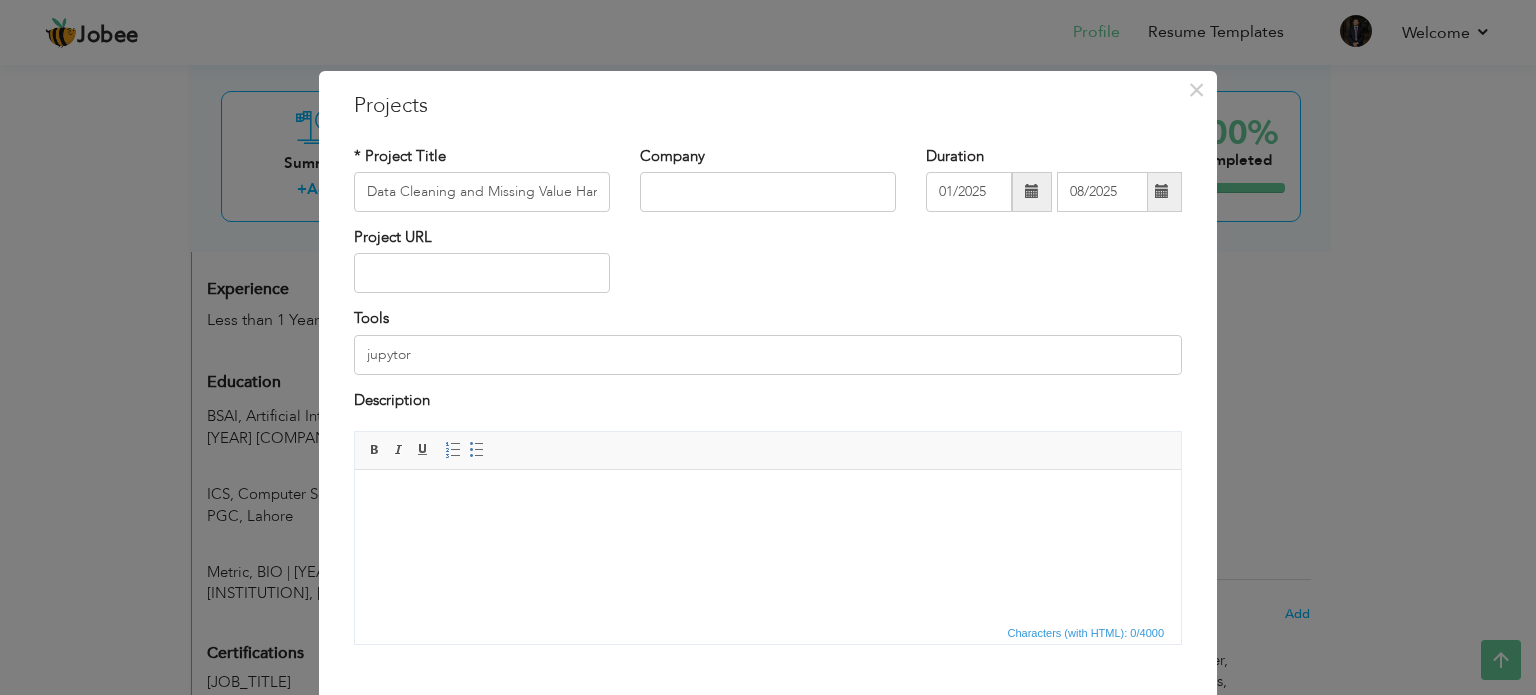 click at bounding box center (768, 500) 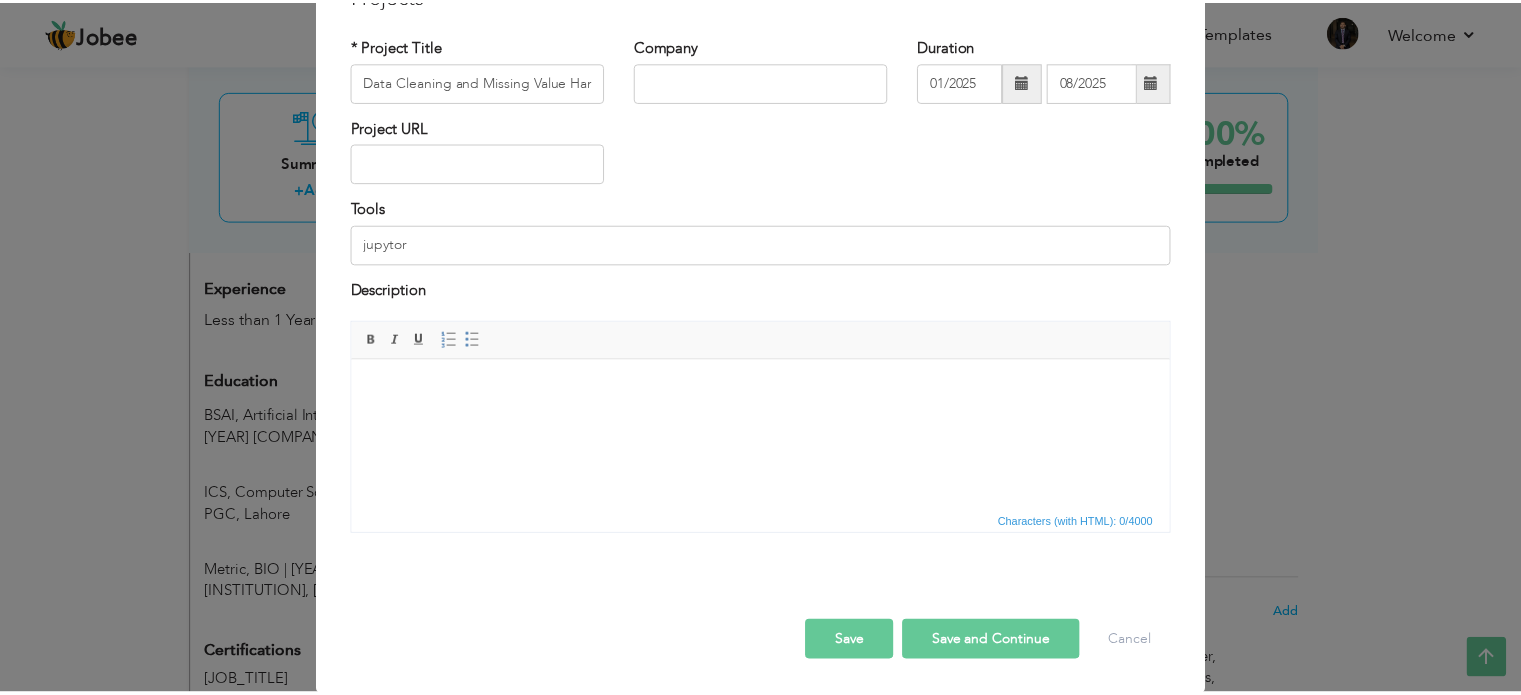 scroll, scrollTop: 111, scrollLeft: 0, axis: vertical 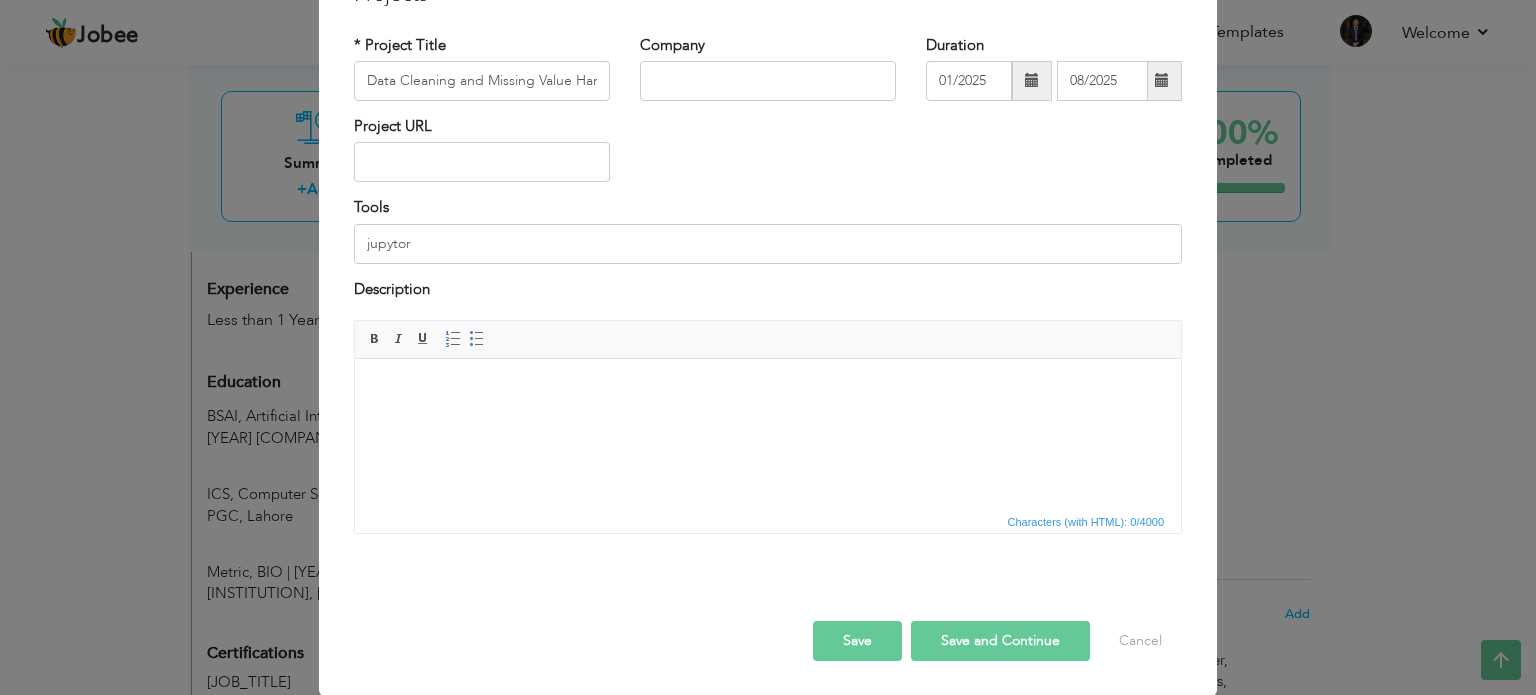type 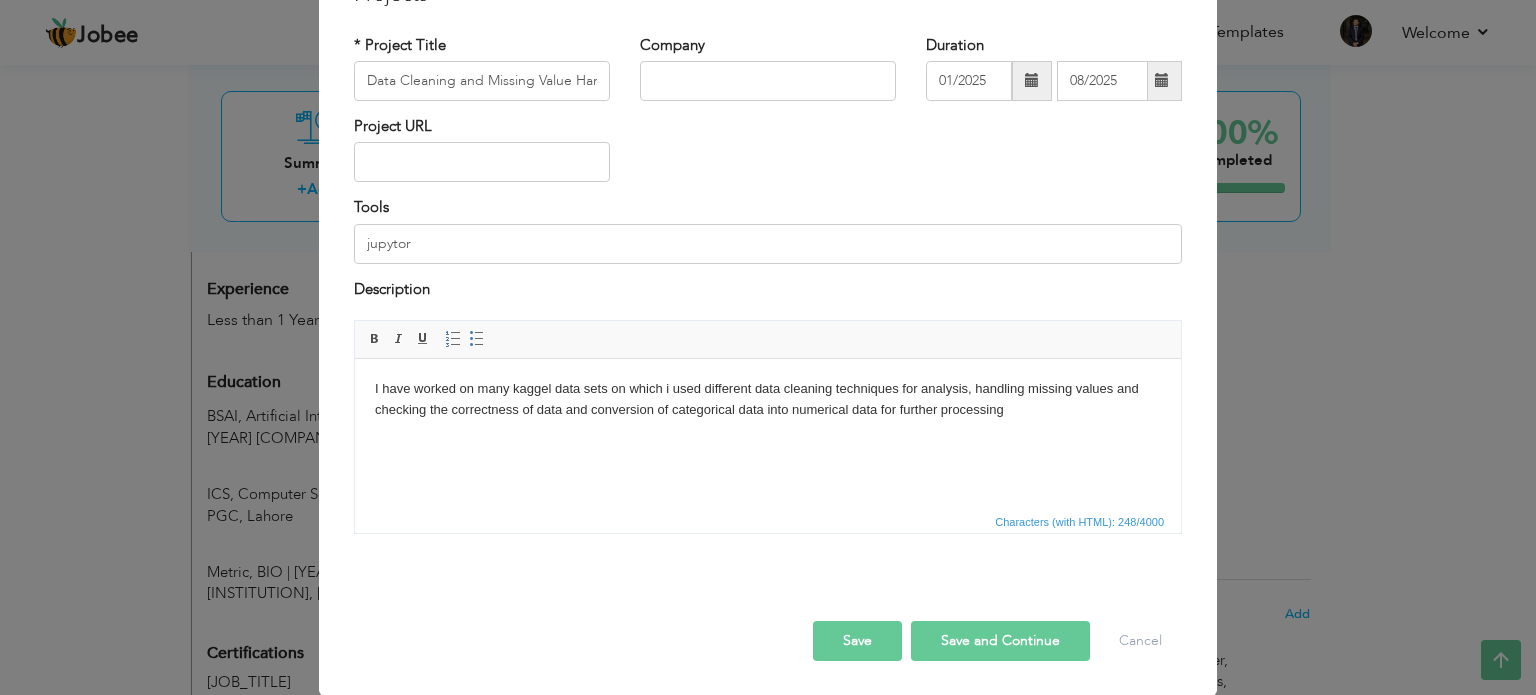 click on "Save" at bounding box center (857, 641) 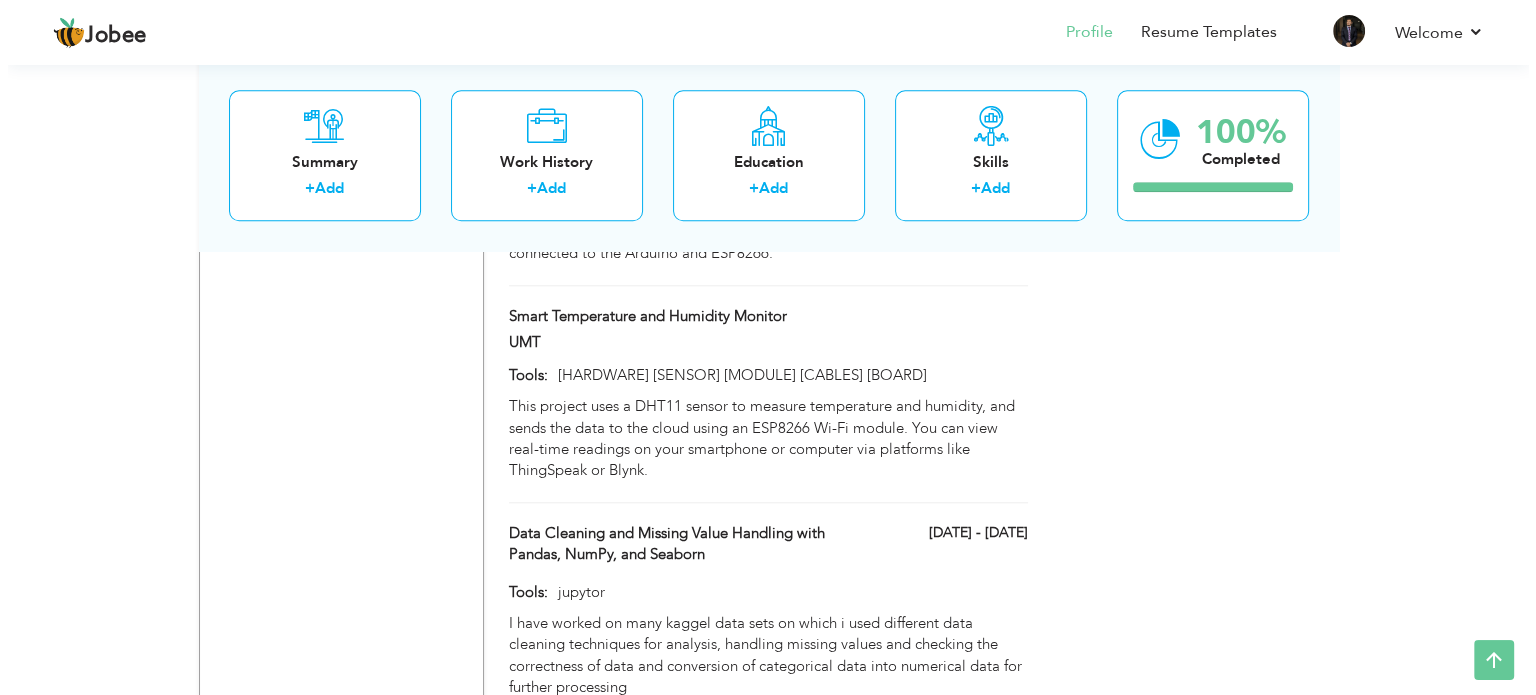 scroll, scrollTop: 2057, scrollLeft: 0, axis: vertical 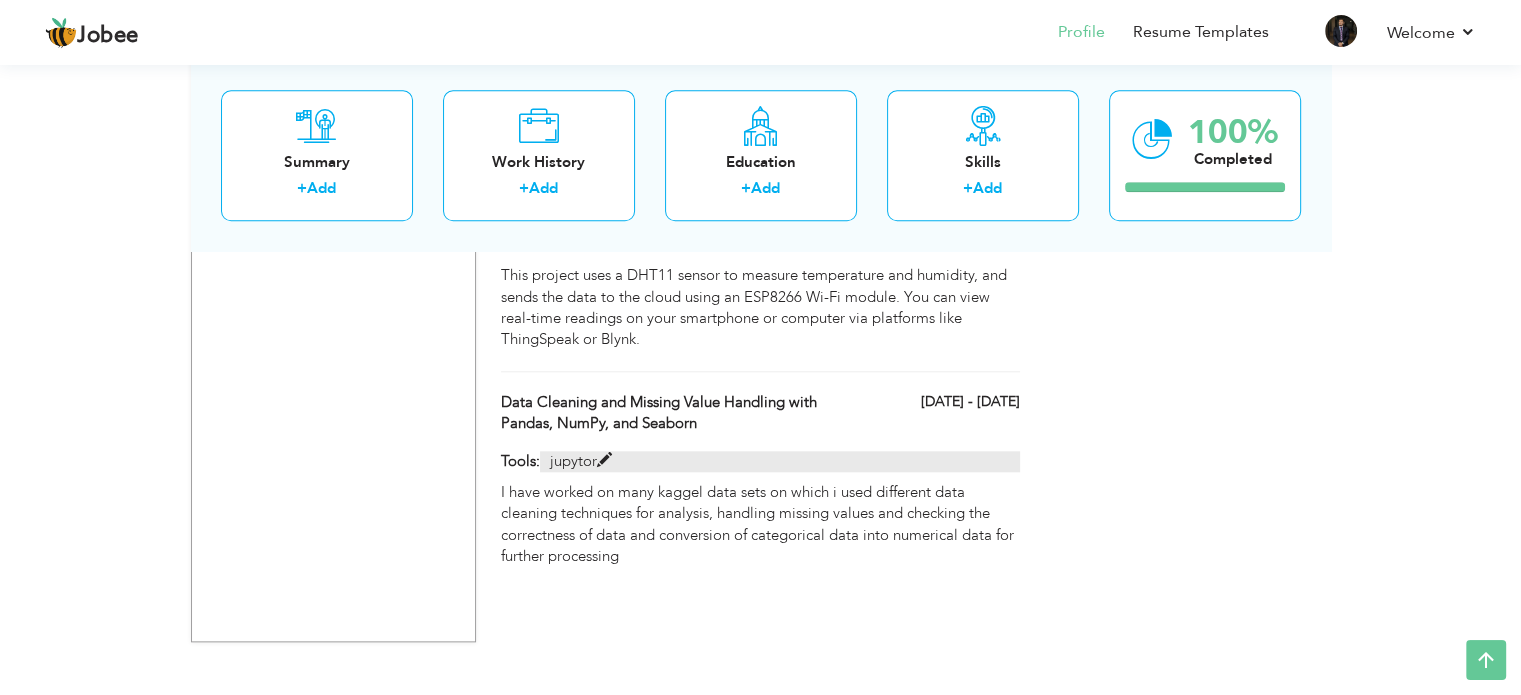 click on "jupytor" at bounding box center (779, 461) 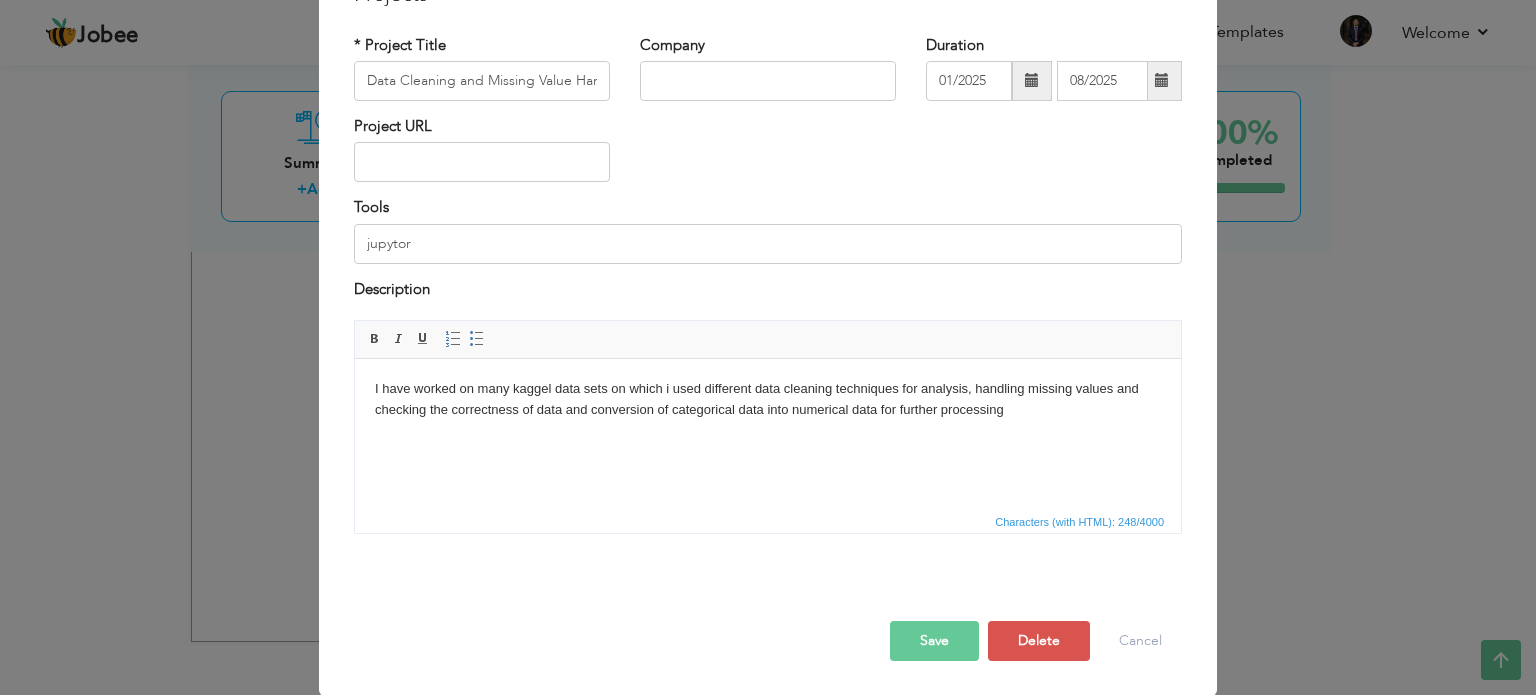 scroll, scrollTop: 0, scrollLeft: 0, axis: both 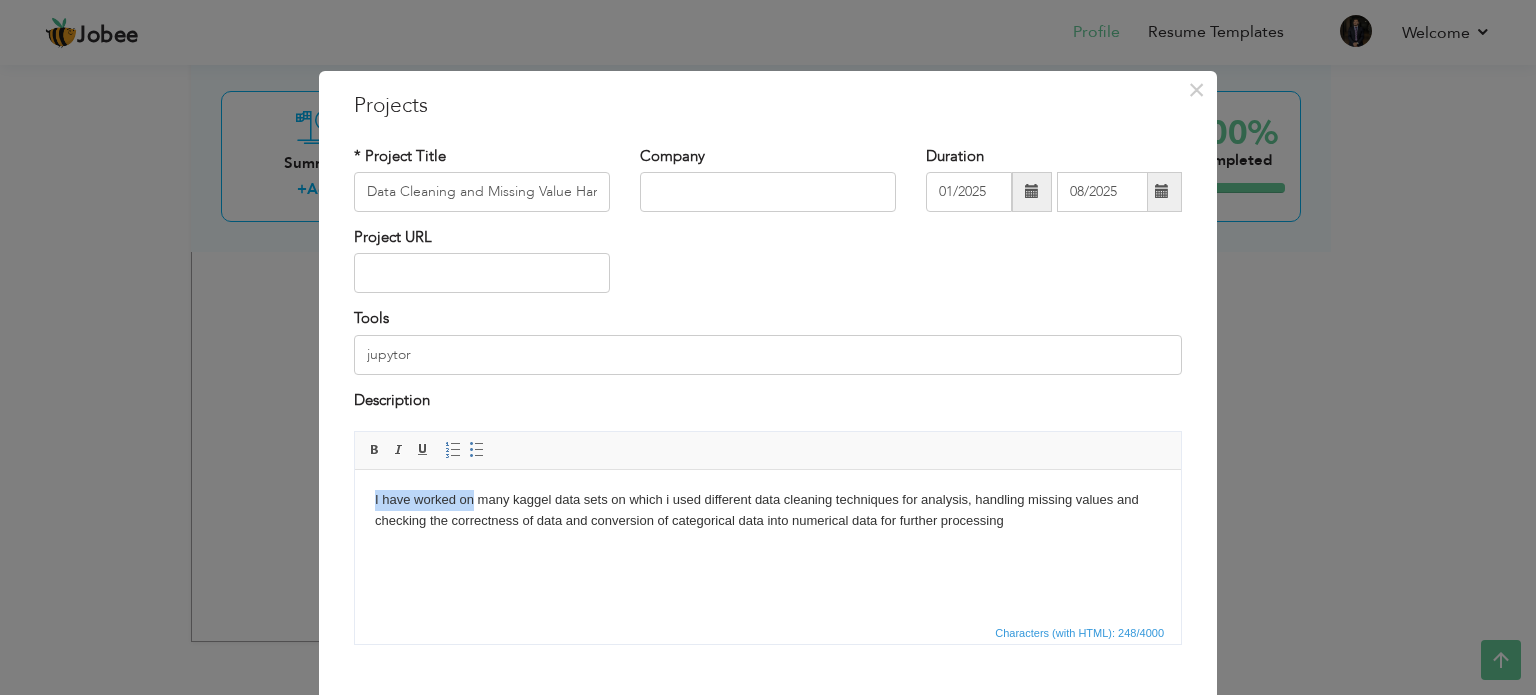 drag, startPoint x: 474, startPoint y: 498, endPoint x: 364, endPoint y: 505, distance: 110.2225 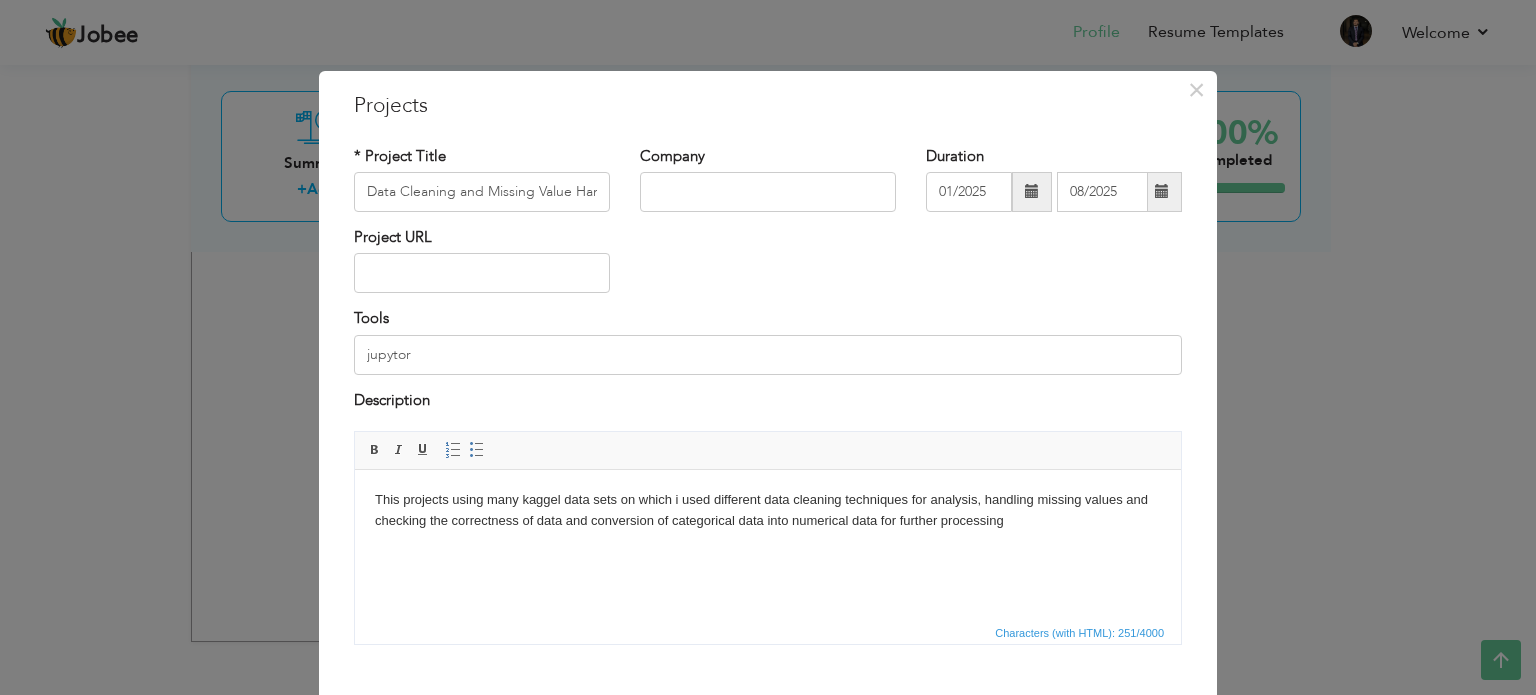 click at bounding box center (768, 192) 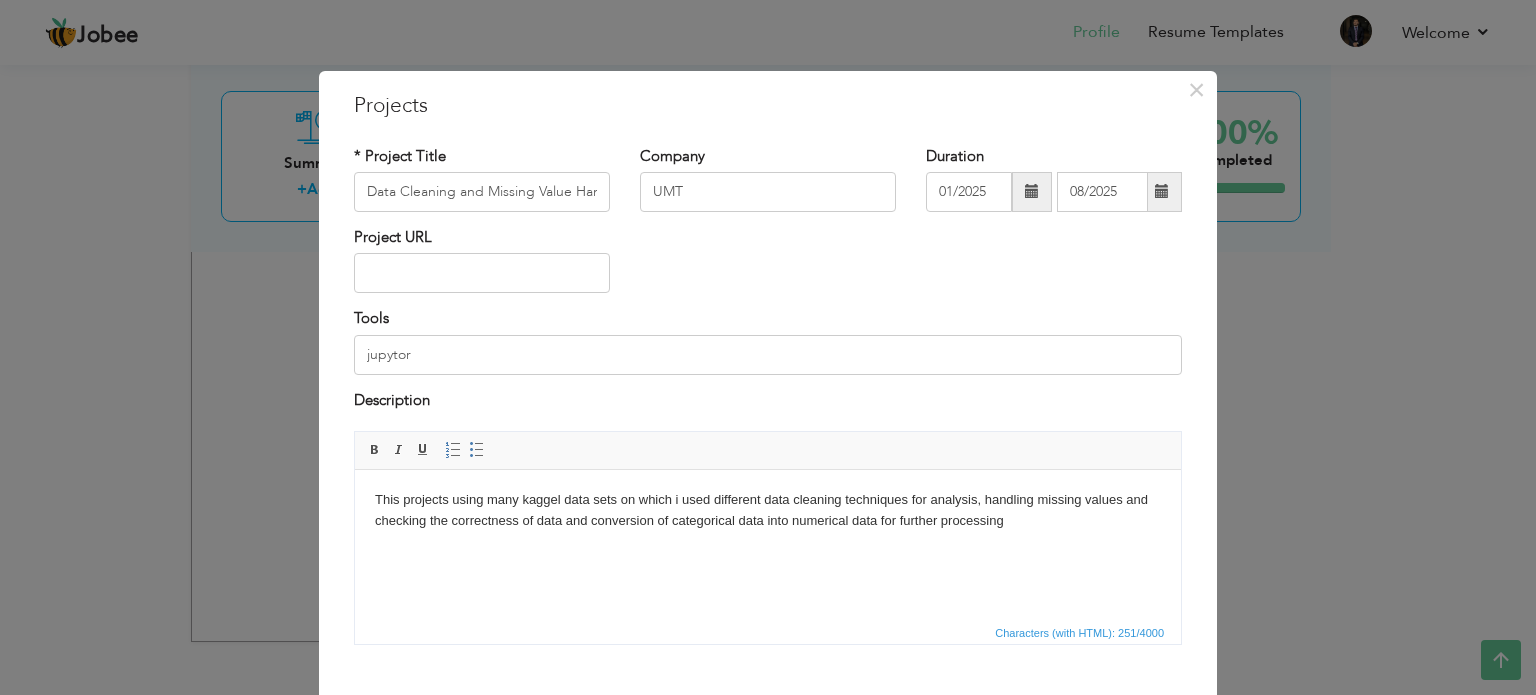 type on "UMT" 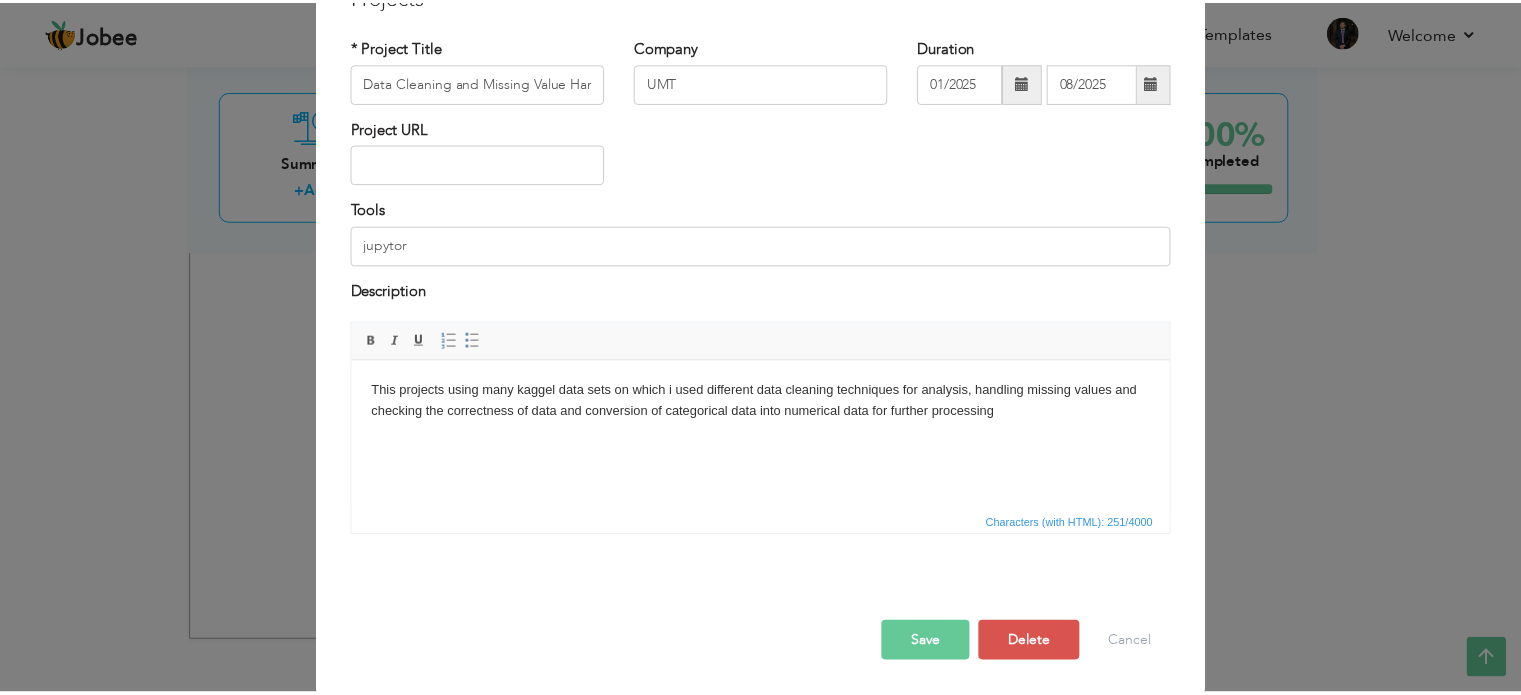 scroll, scrollTop: 111, scrollLeft: 0, axis: vertical 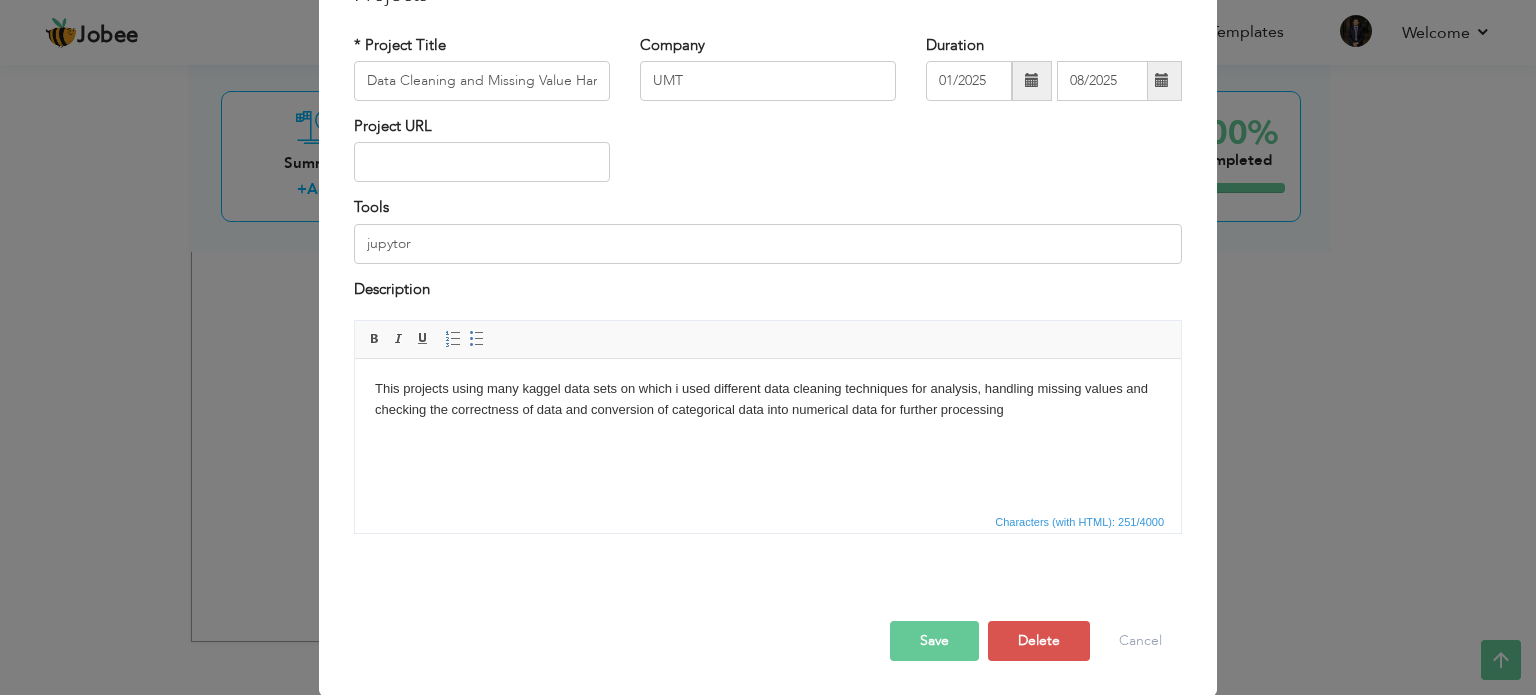 click on "Save" at bounding box center (934, 641) 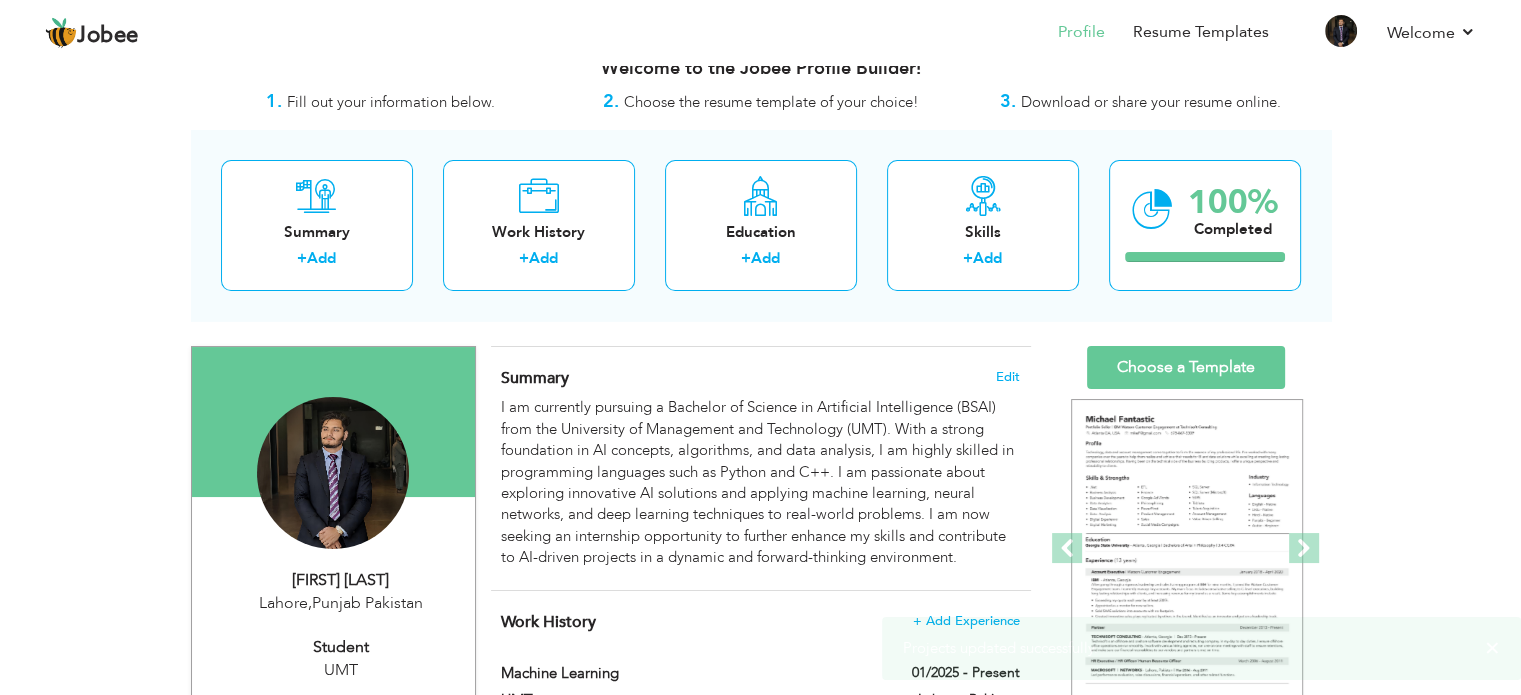 scroll, scrollTop: 0, scrollLeft: 0, axis: both 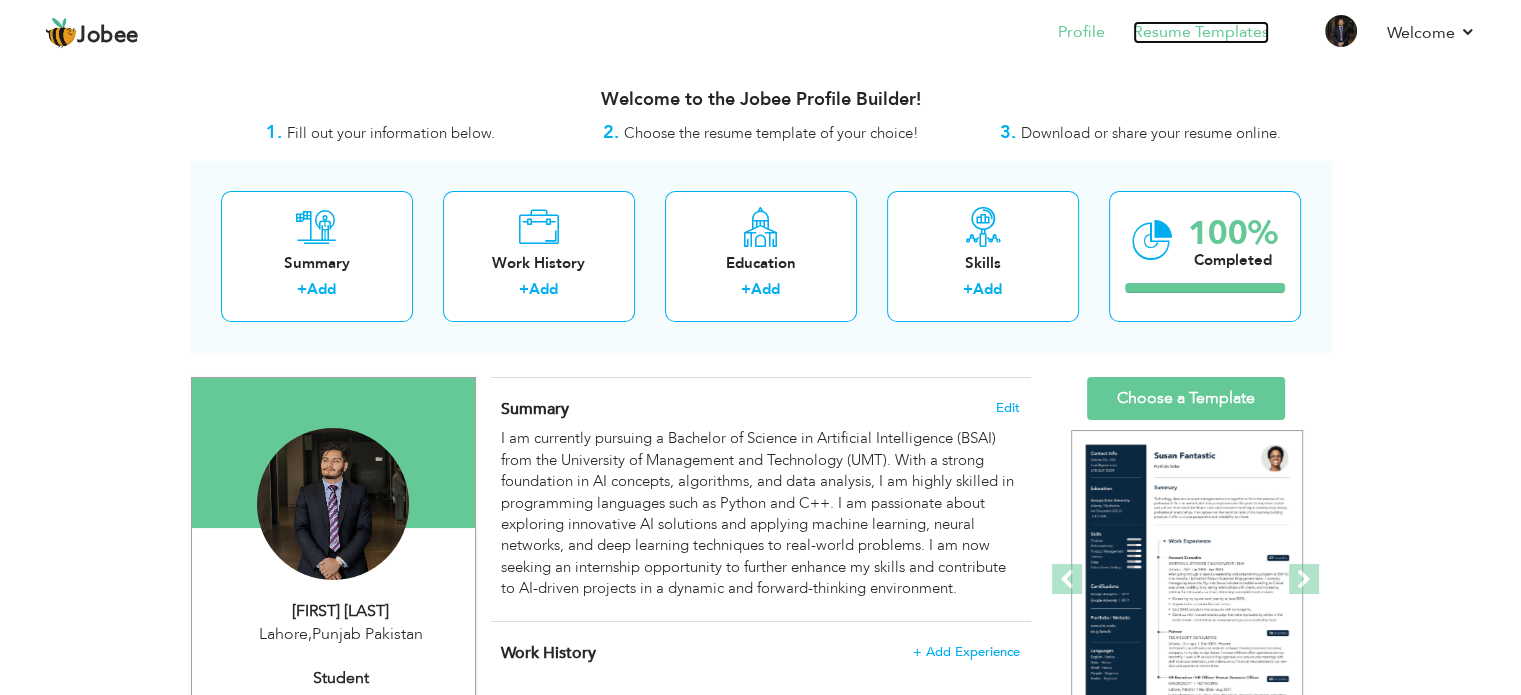 click on "Resume Templates" at bounding box center [1201, 32] 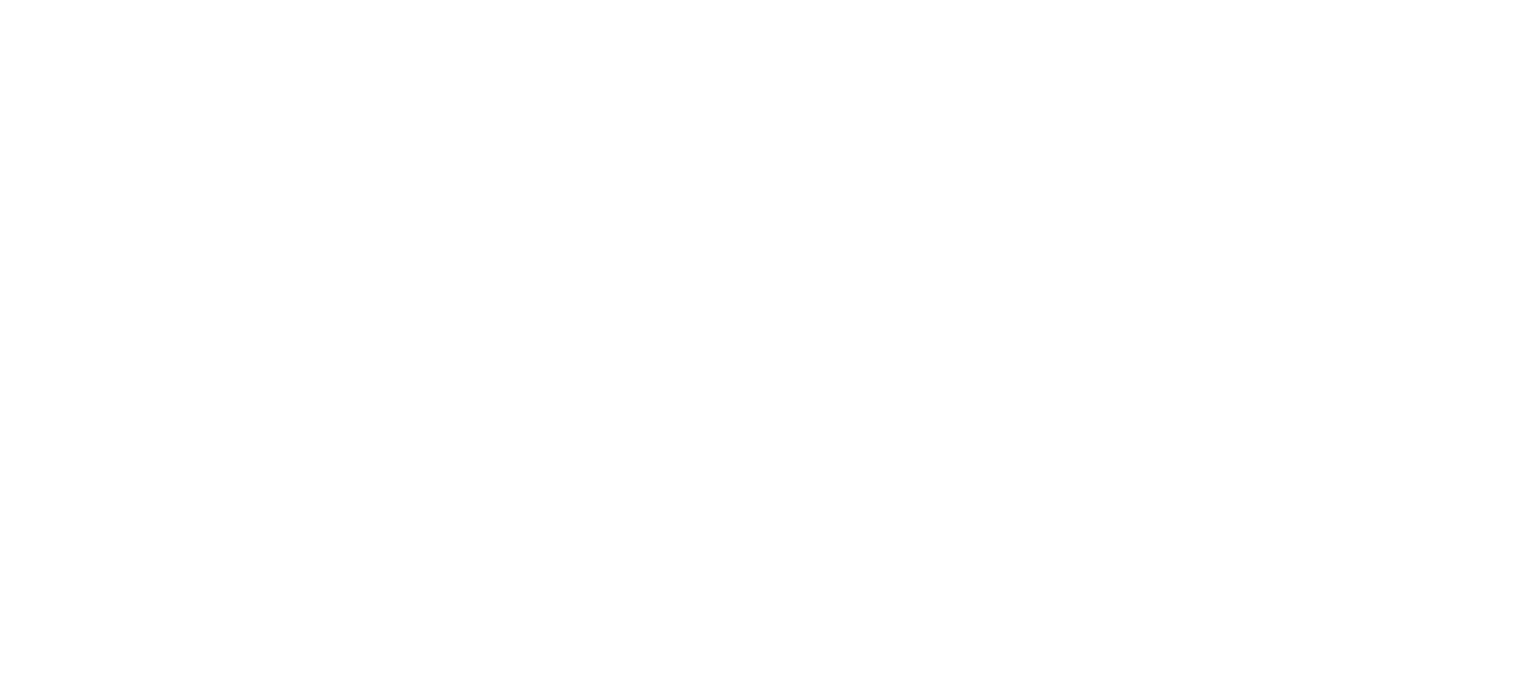 scroll, scrollTop: 0, scrollLeft: 0, axis: both 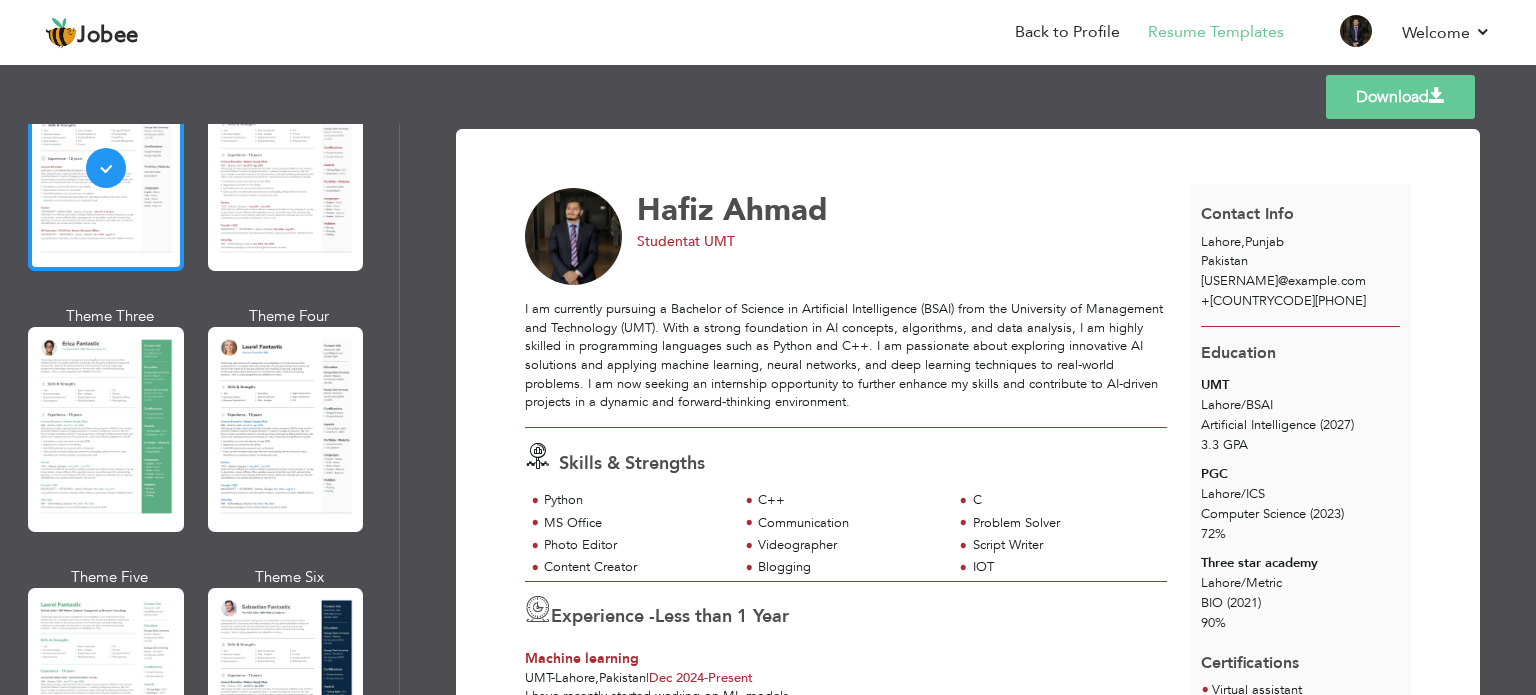 click at bounding box center [106, 168] 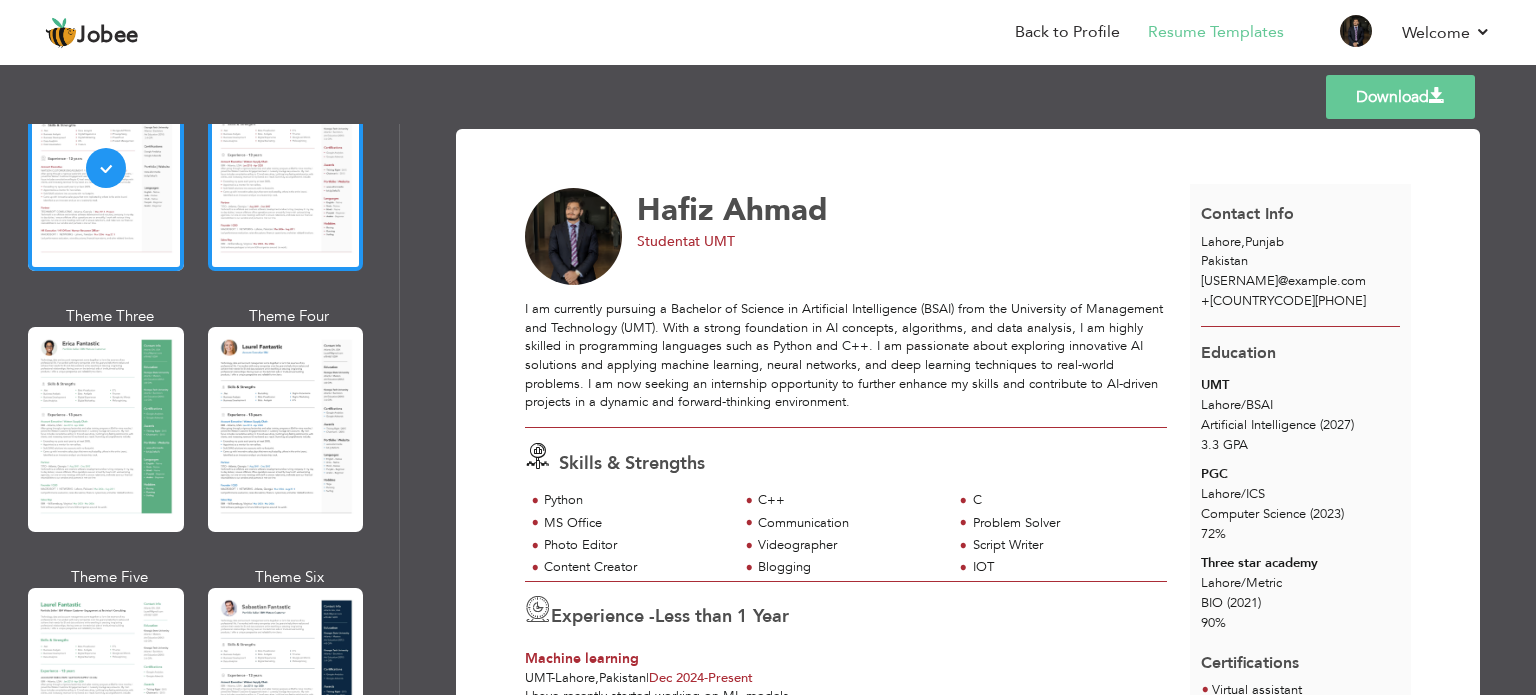 click at bounding box center (286, 168) 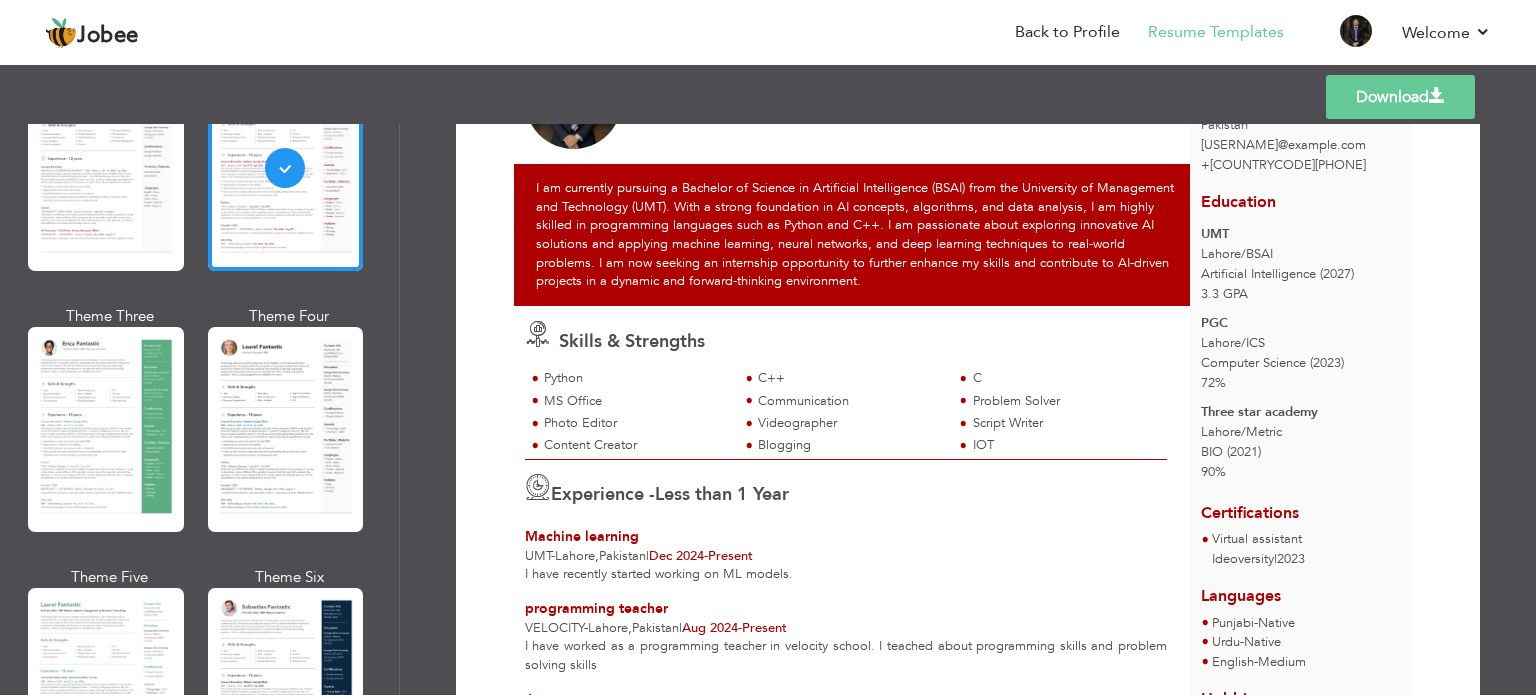 scroll, scrollTop: 200, scrollLeft: 0, axis: vertical 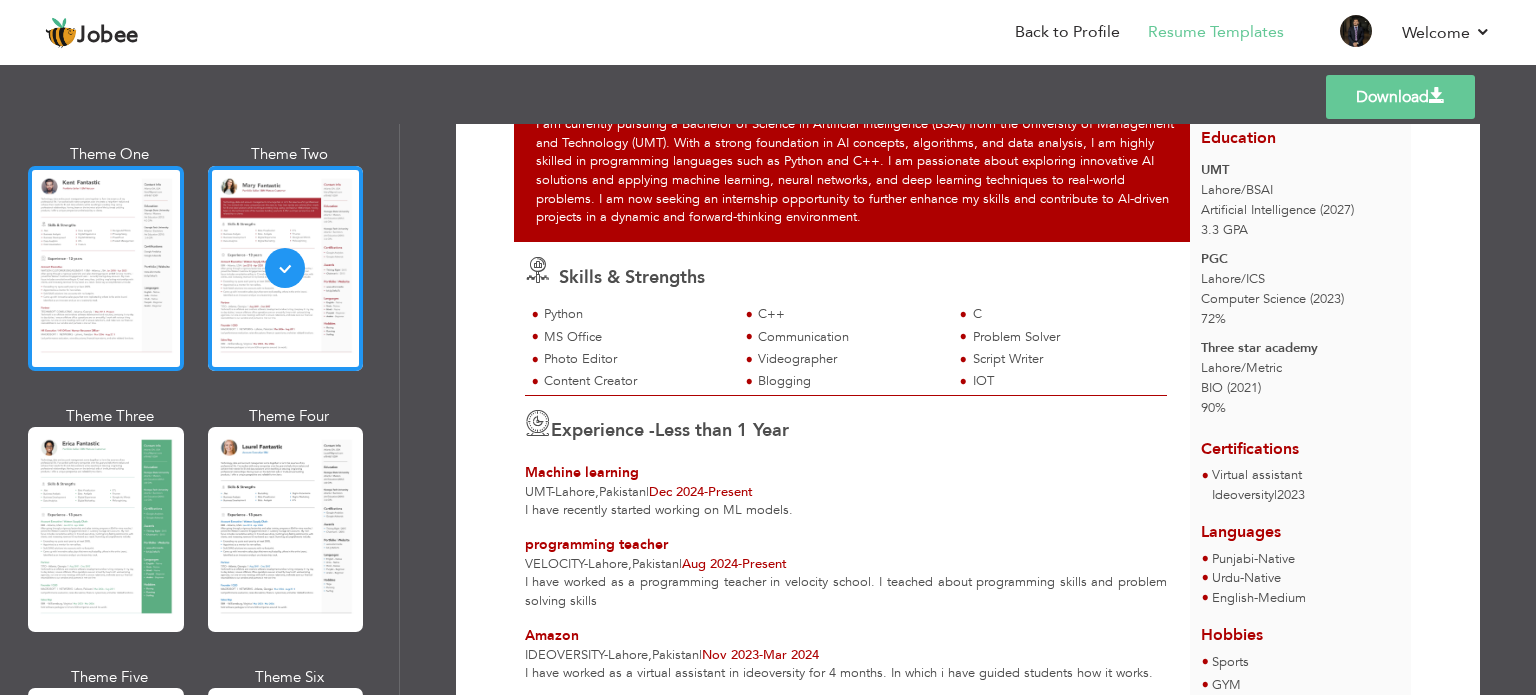 click at bounding box center [106, 268] 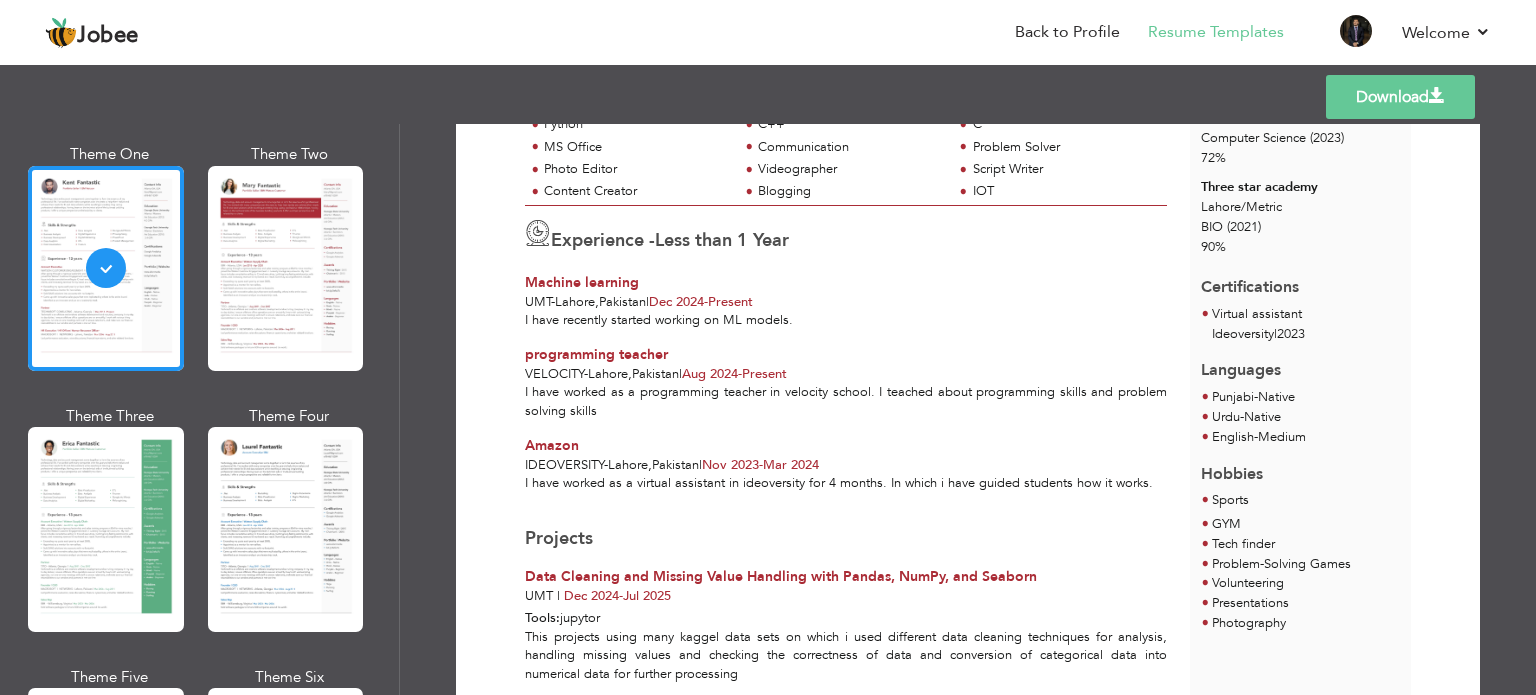 scroll, scrollTop: 400, scrollLeft: 0, axis: vertical 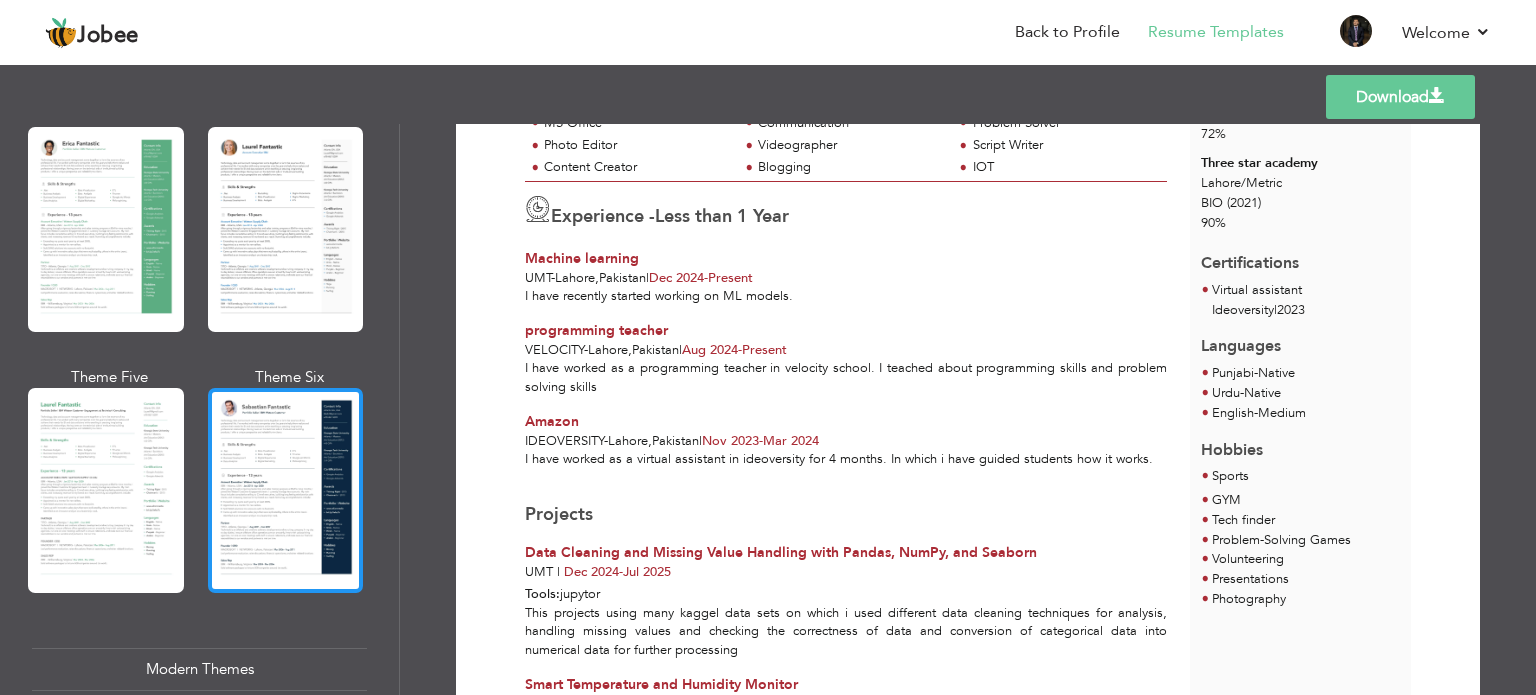click at bounding box center [286, 490] 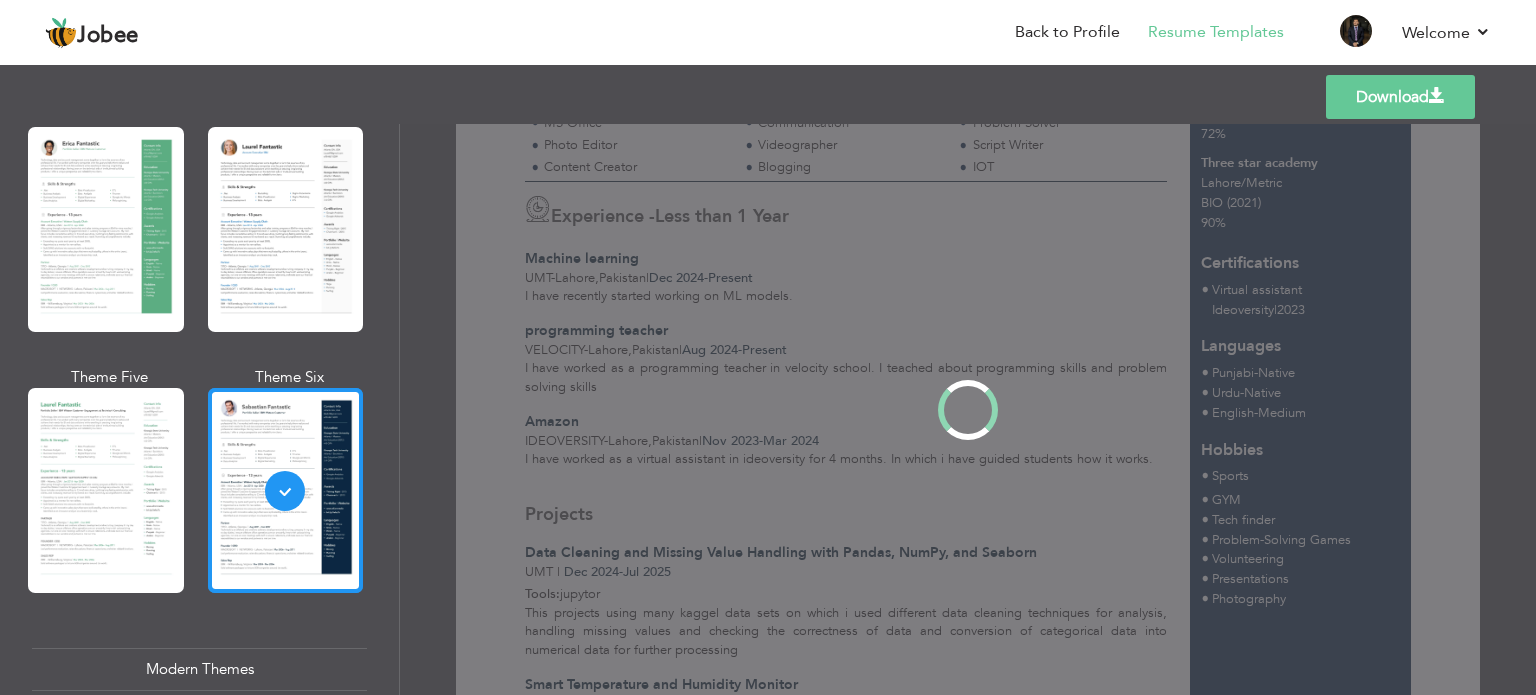 scroll, scrollTop: 0, scrollLeft: 0, axis: both 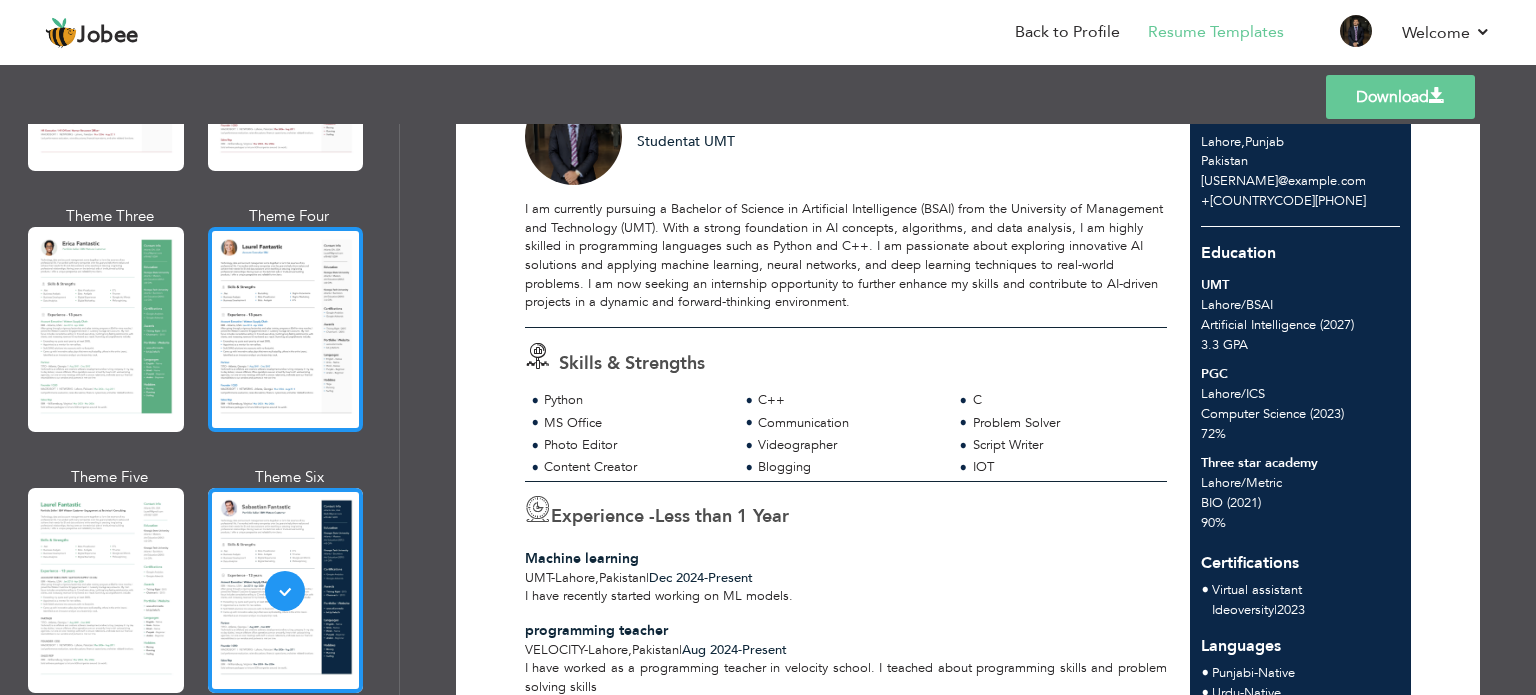 click at bounding box center [286, 329] 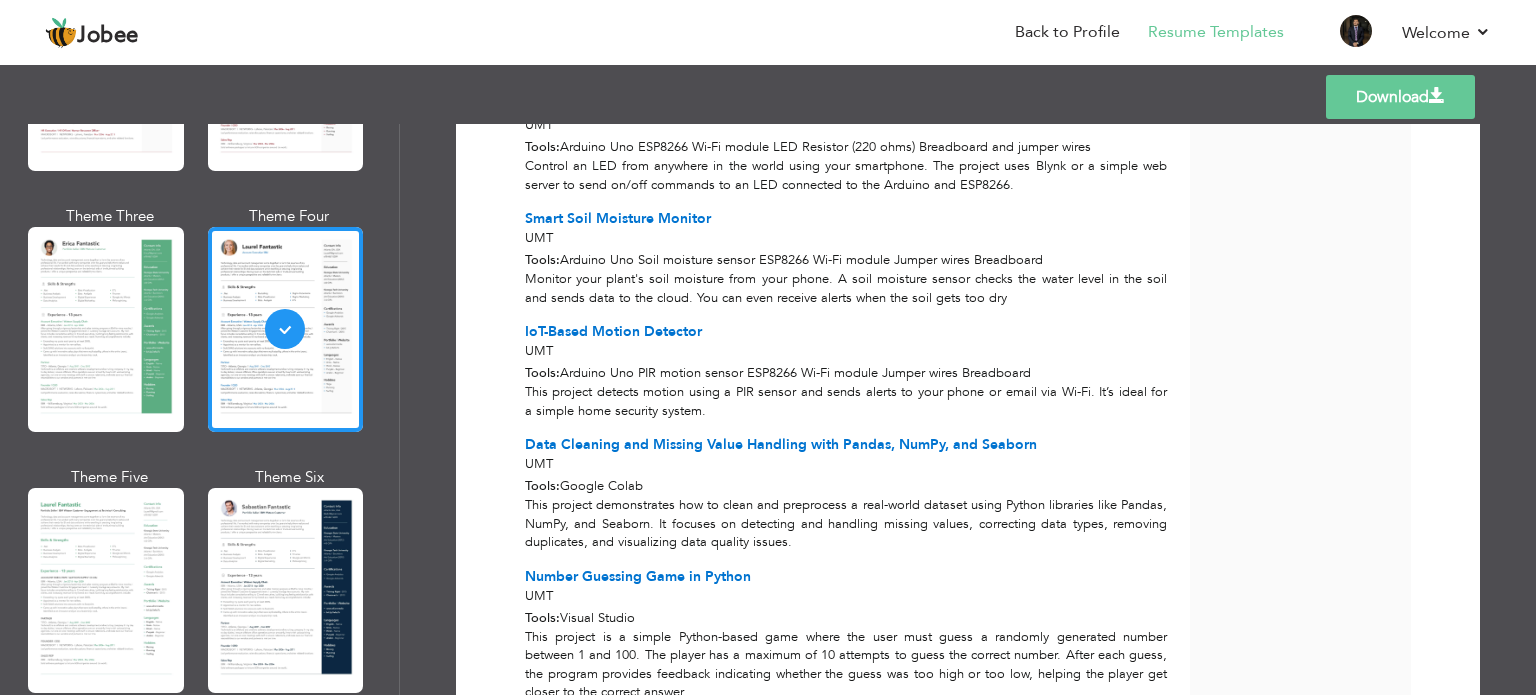 scroll, scrollTop: 1210, scrollLeft: 0, axis: vertical 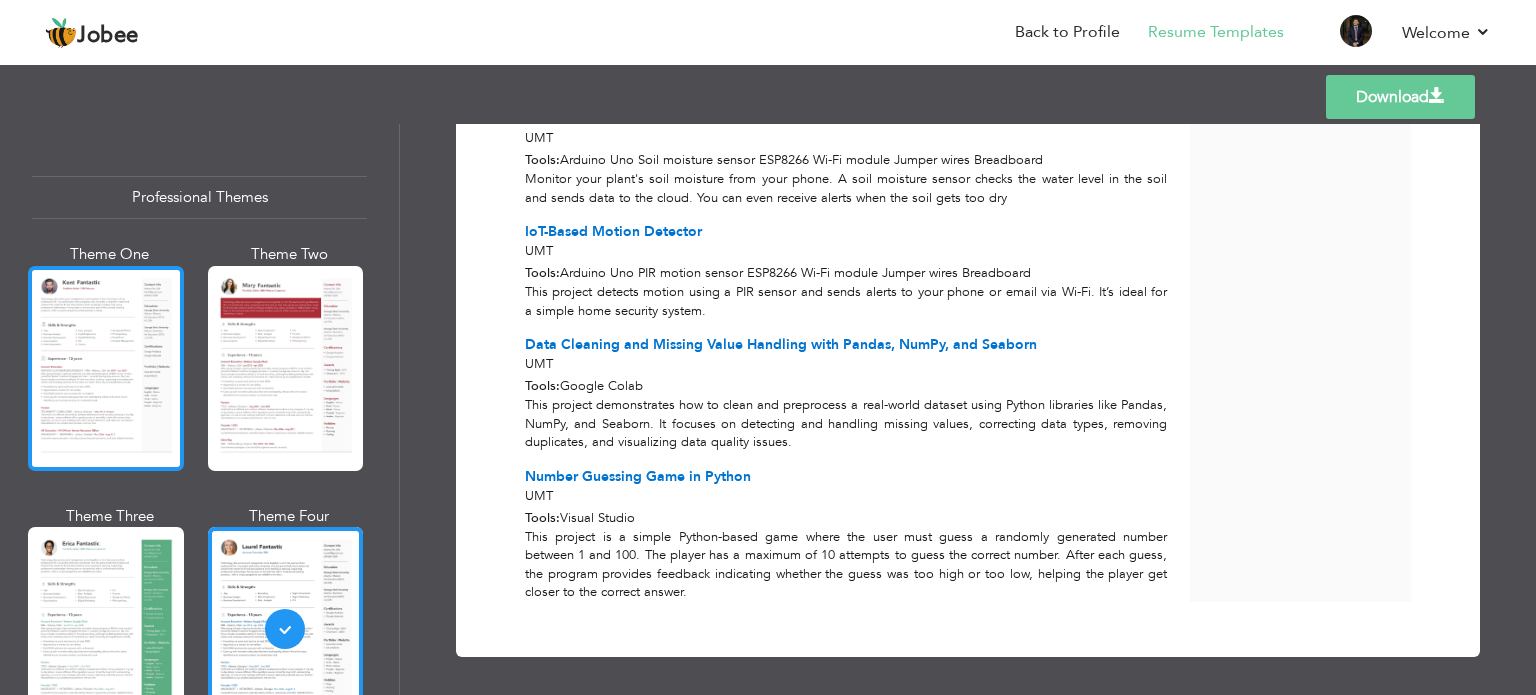 click at bounding box center (106, 368) 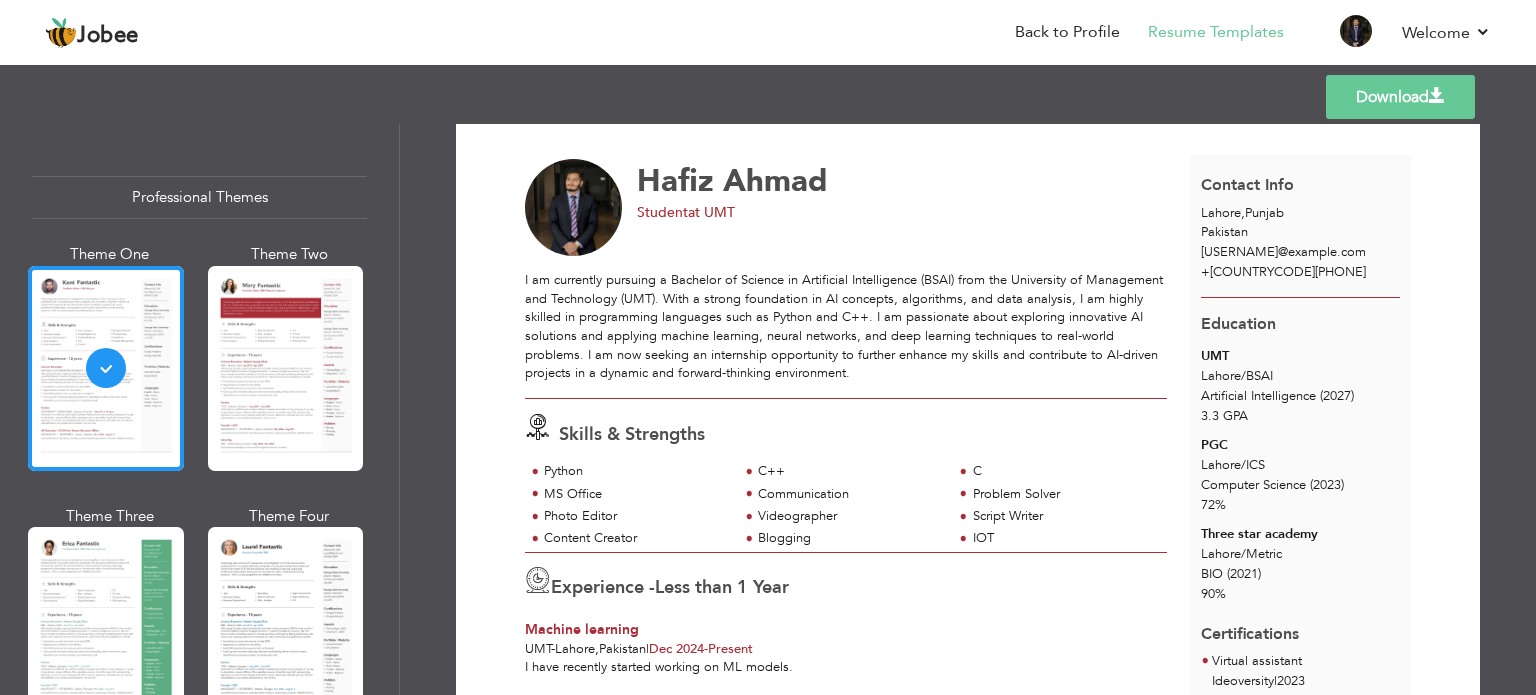 scroll, scrollTop: 0, scrollLeft: 0, axis: both 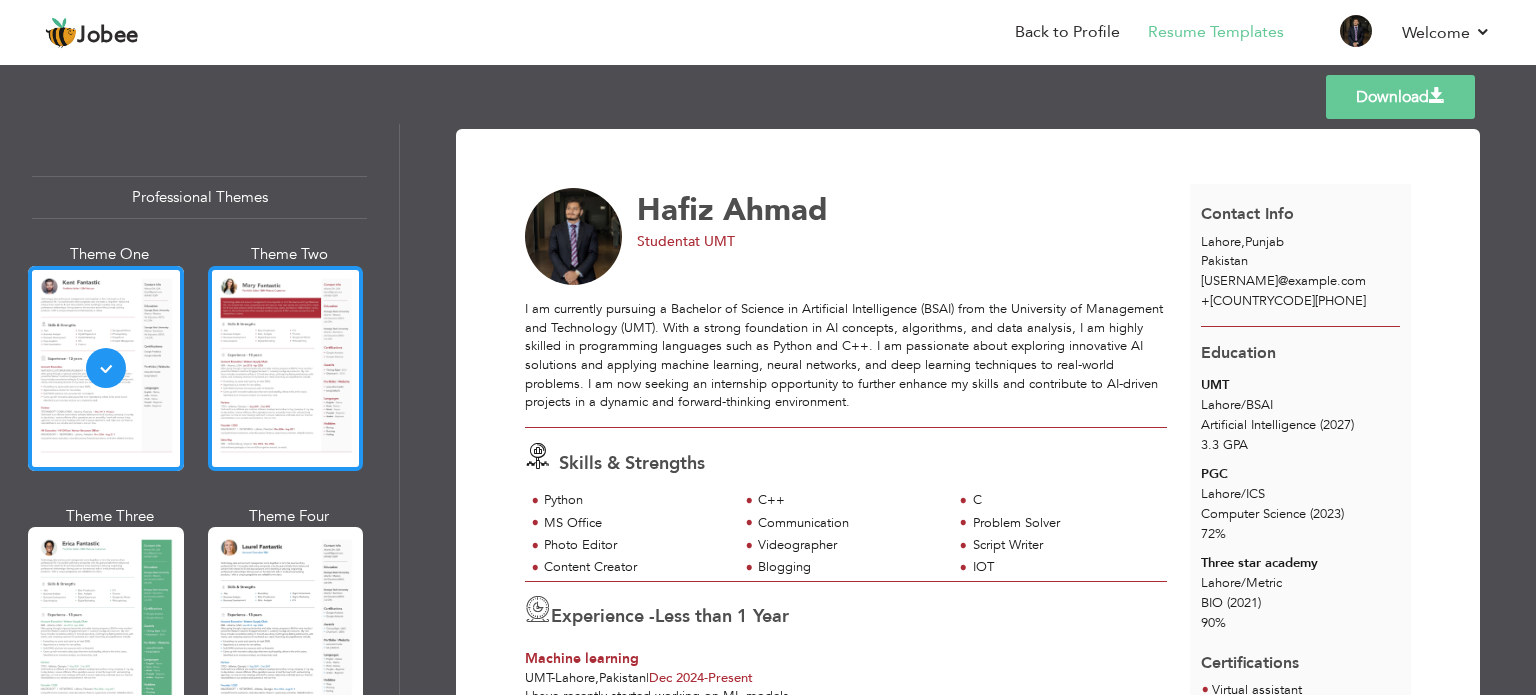 click at bounding box center [286, 368] 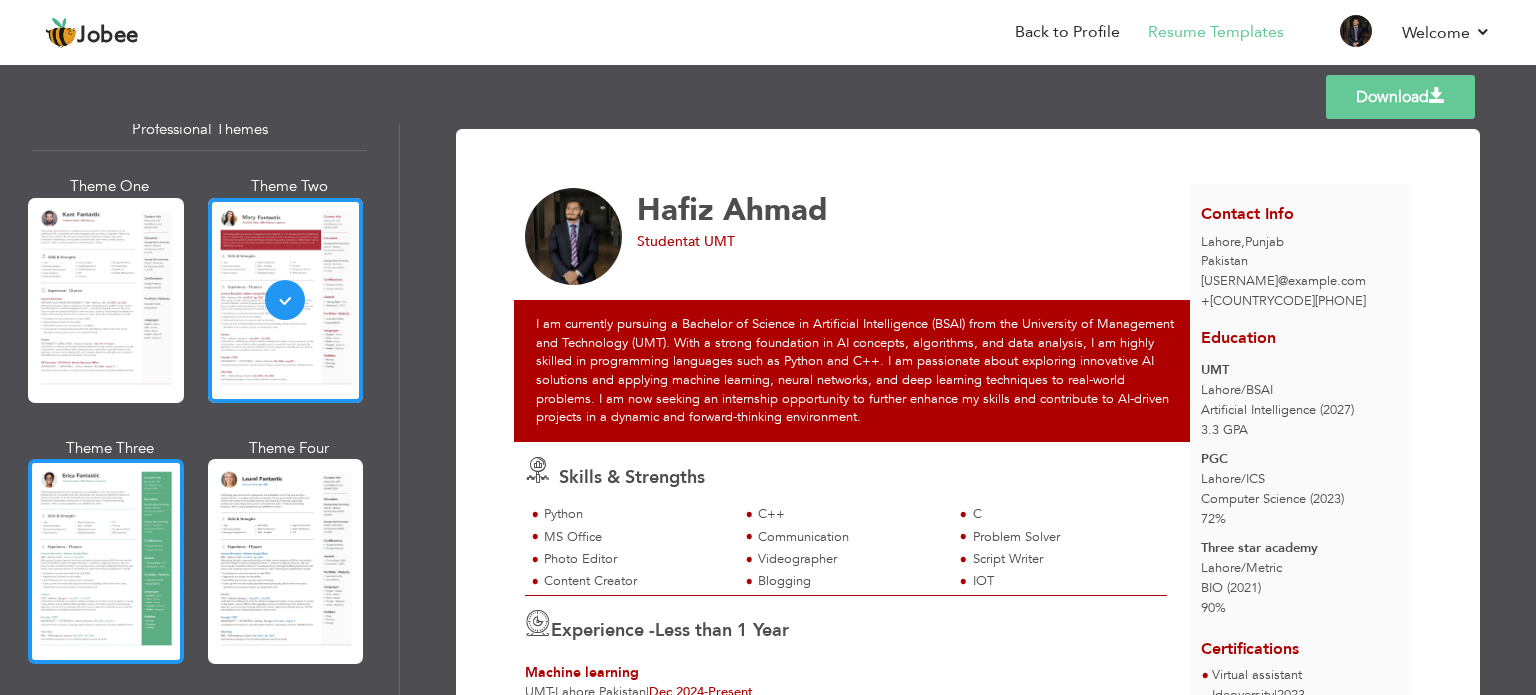 scroll, scrollTop: 100, scrollLeft: 0, axis: vertical 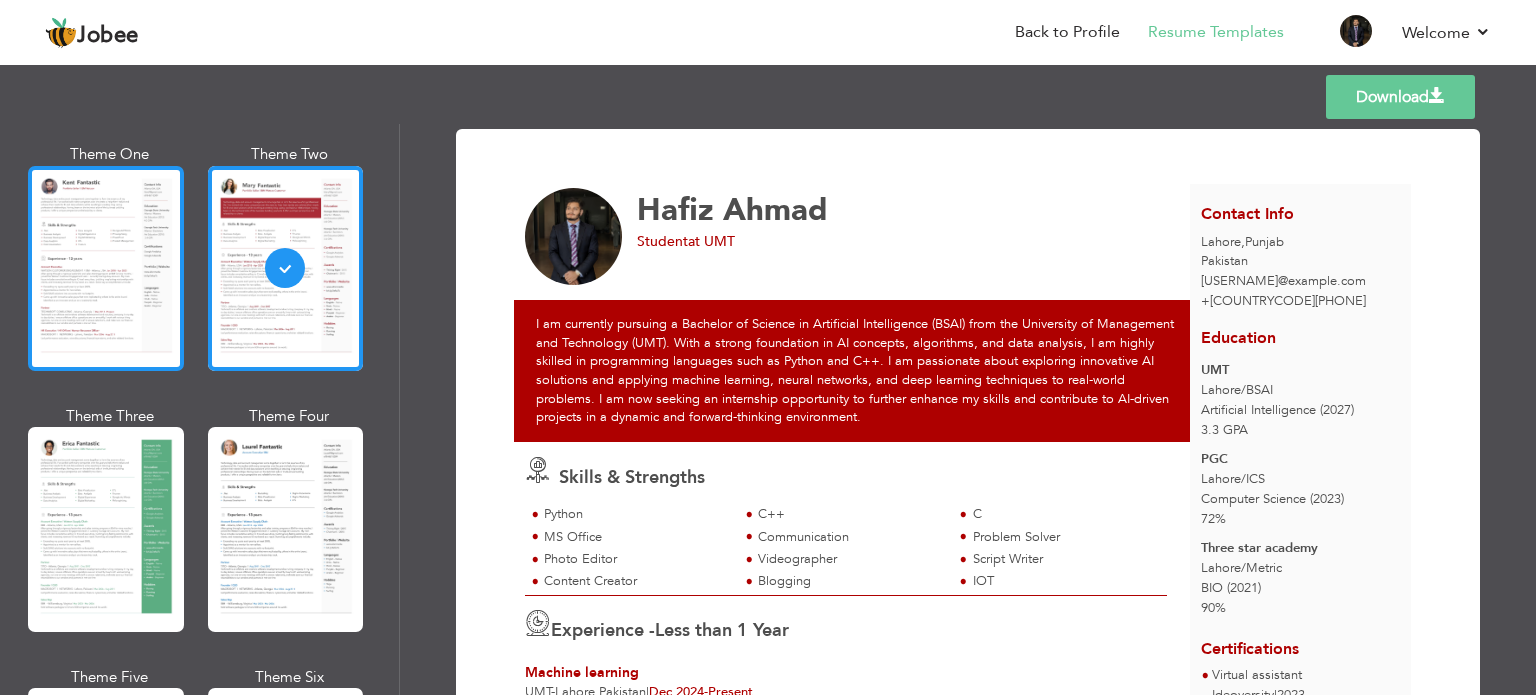 click at bounding box center (106, 268) 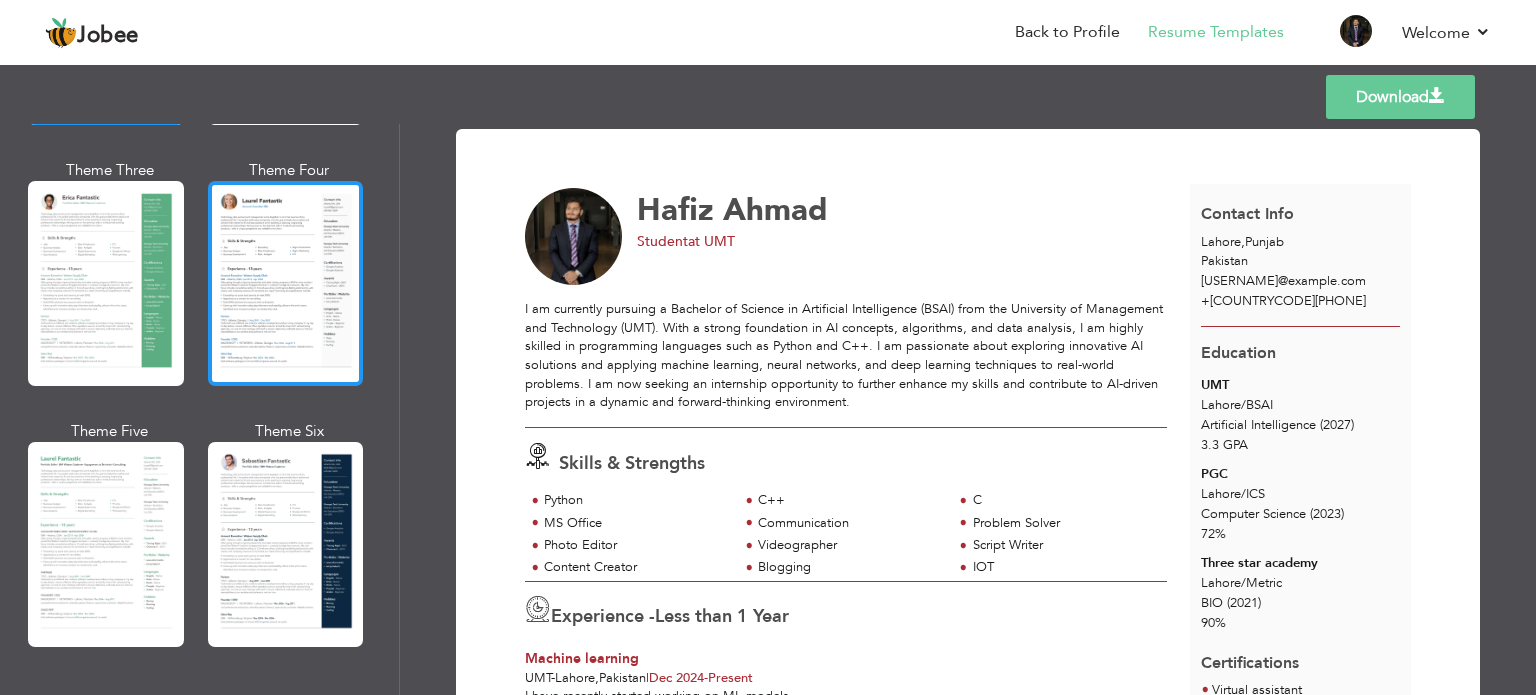 scroll, scrollTop: 500, scrollLeft: 0, axis: vertical 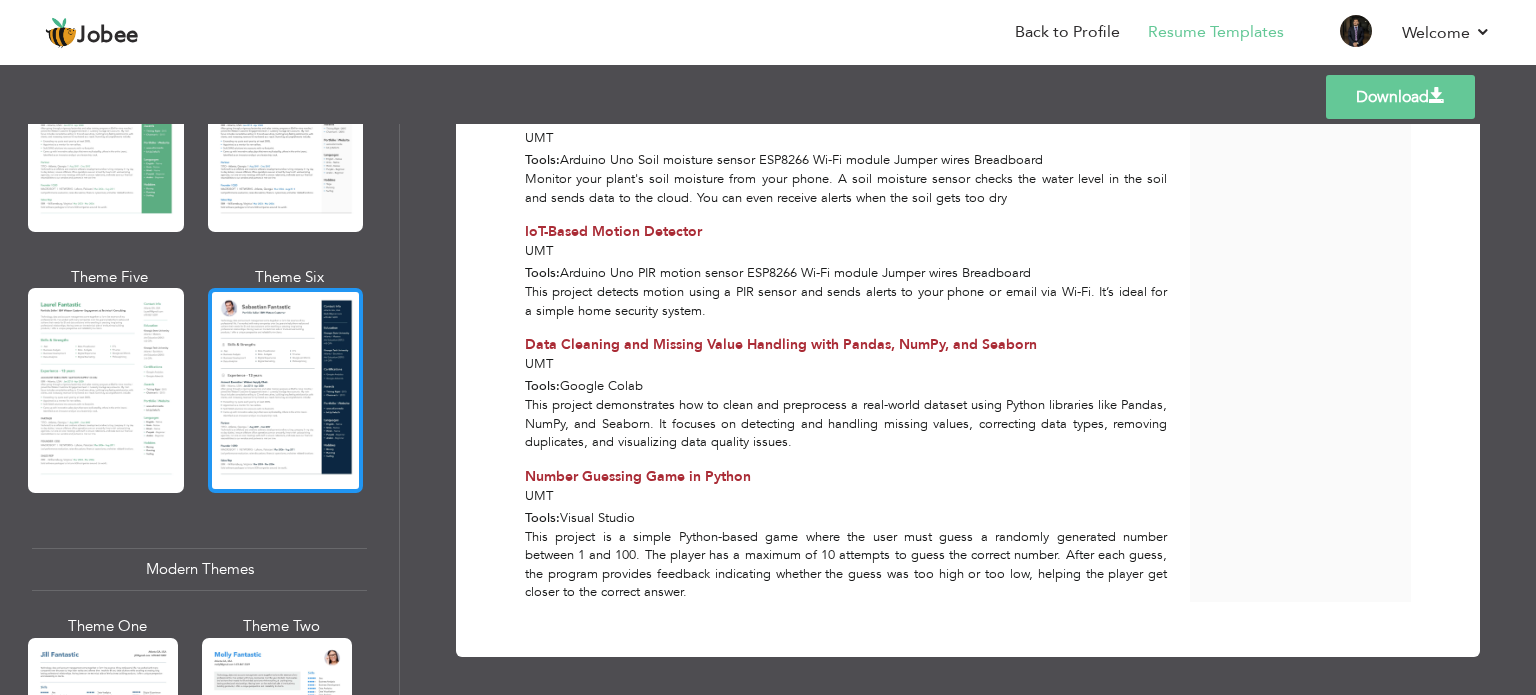 click at bounding box center (286, 390) 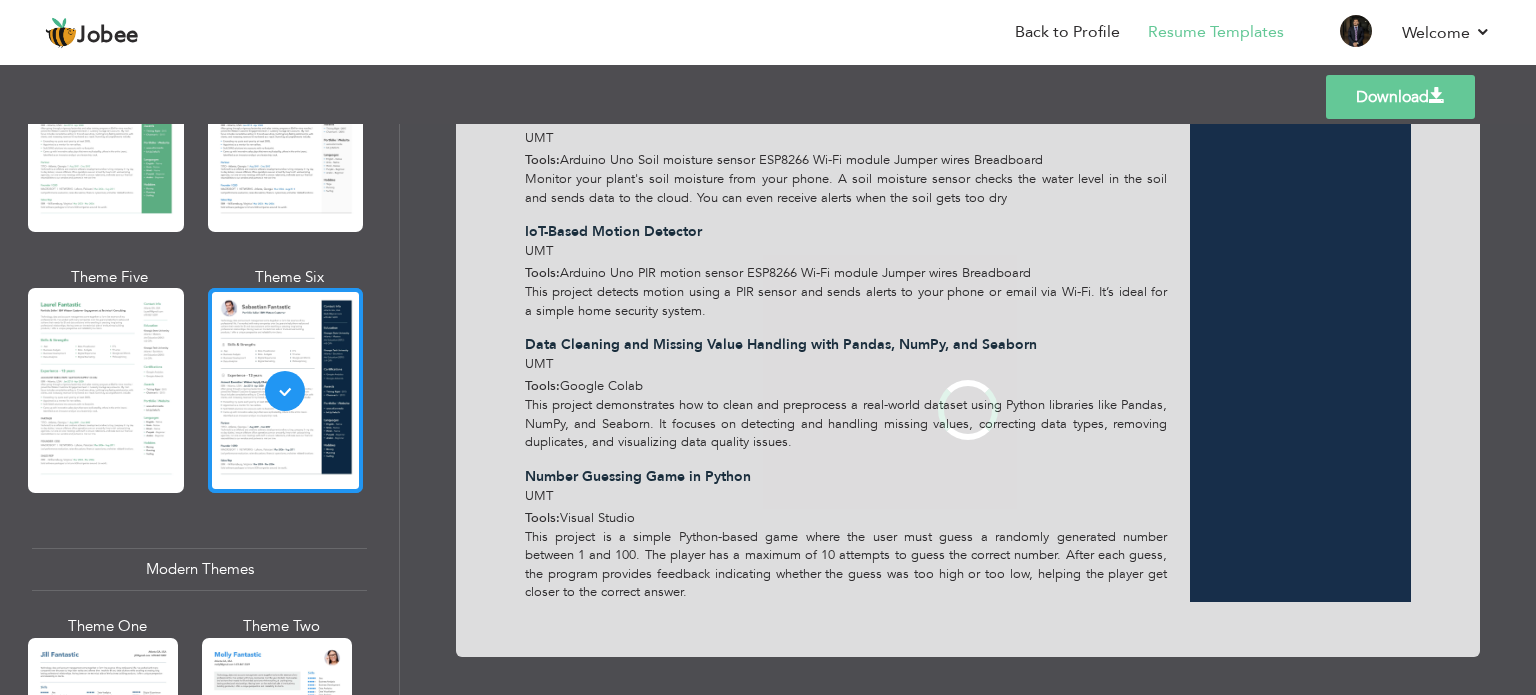 scroll, scrollTop: 0, scrollLeft: 0, axis: both 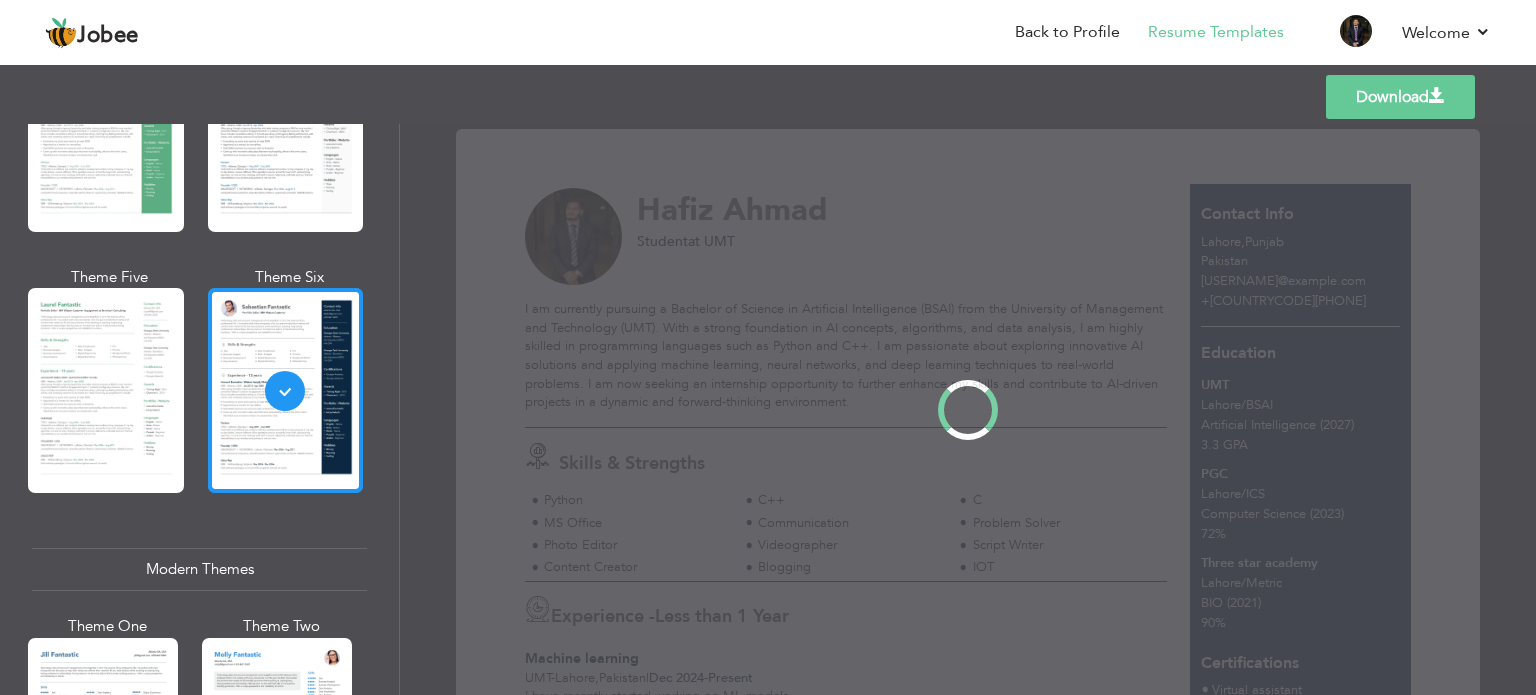 click at bounding box center [286, 390] 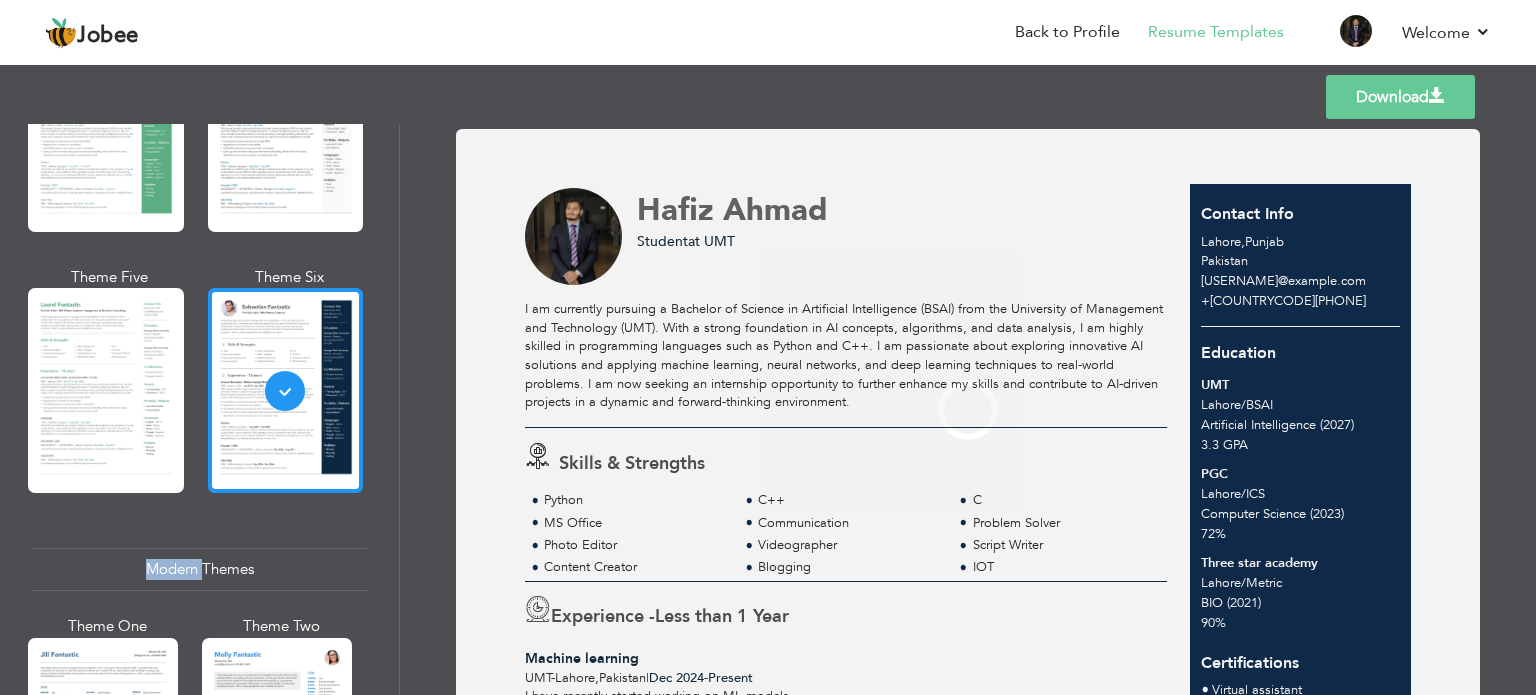 click on "Professional Themes
Theme One
Theme Two
Theme Three
Theme Four" at bounding box center [768, 409] 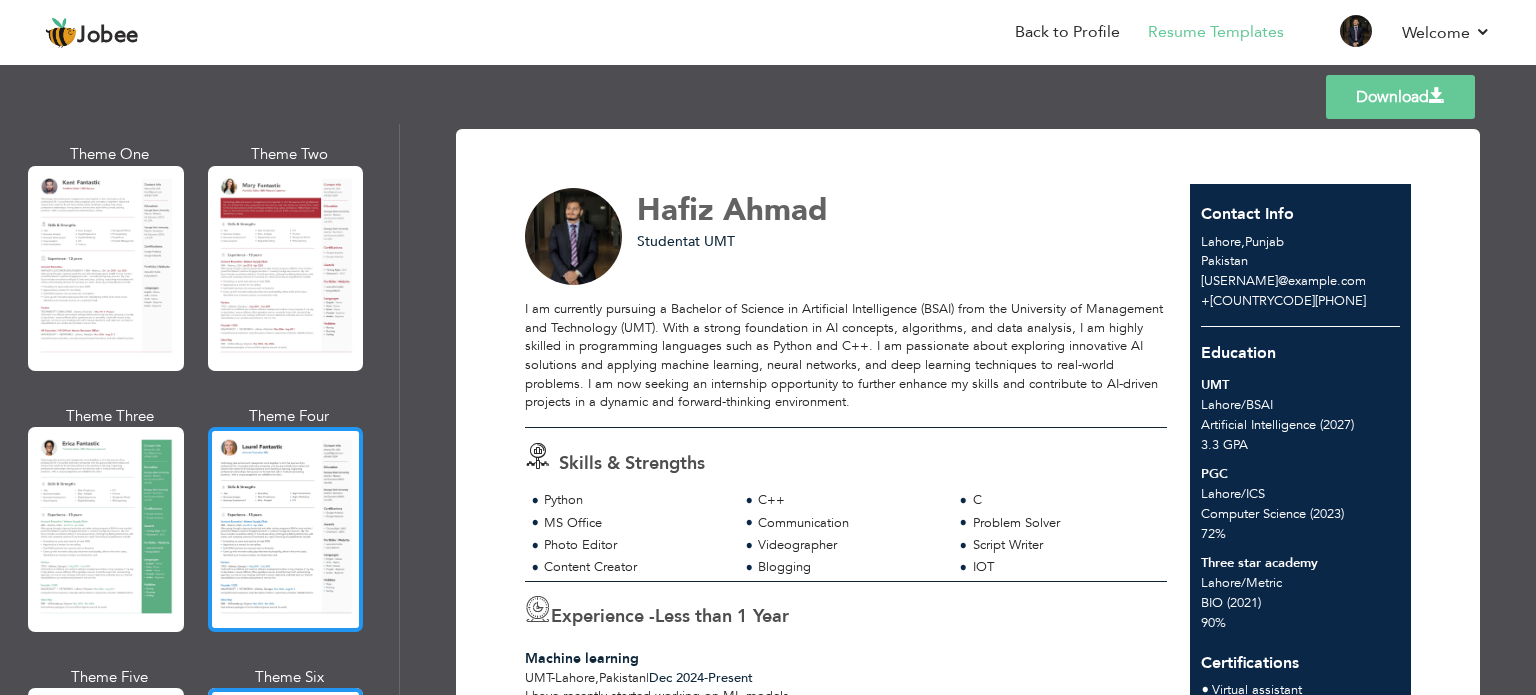 scroll, scrollTop: 0, scrollLeft: 0, axis: both 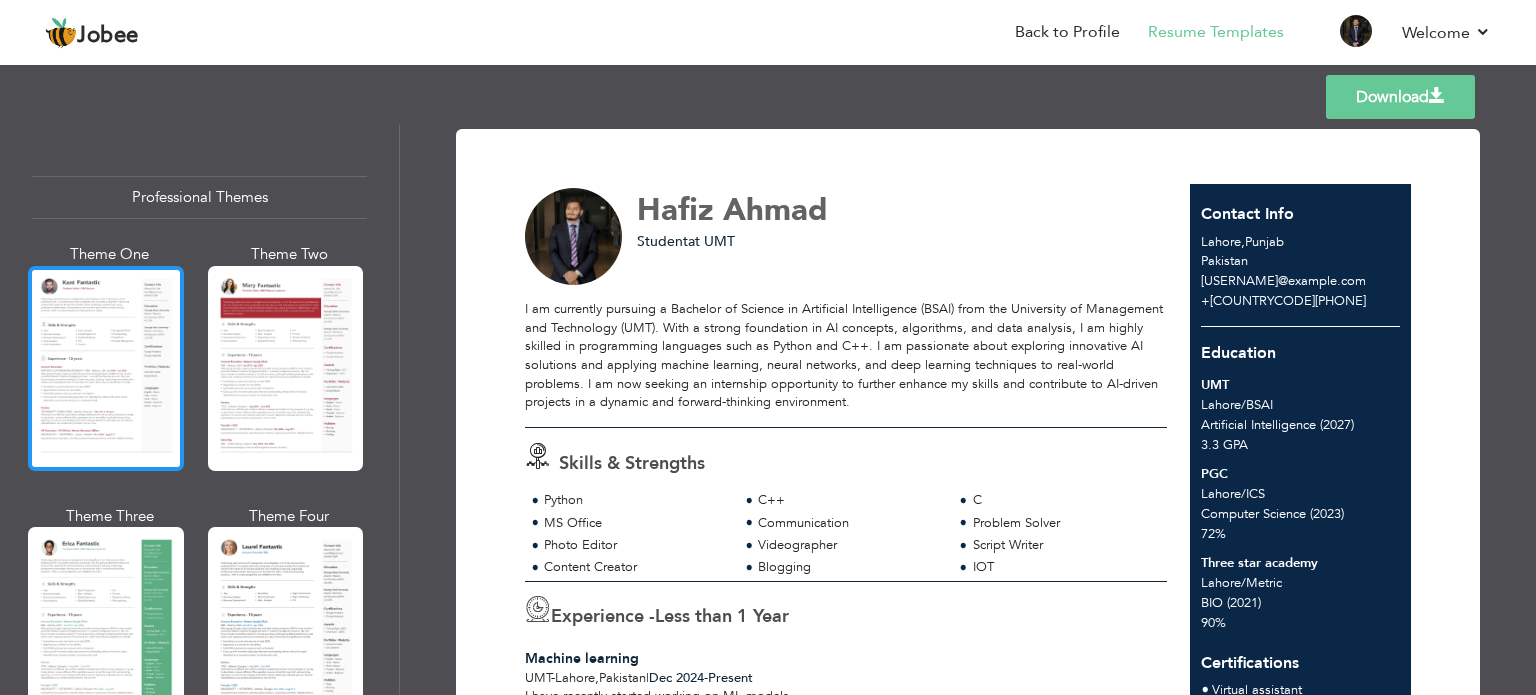 click at bounding box center (106, 368) 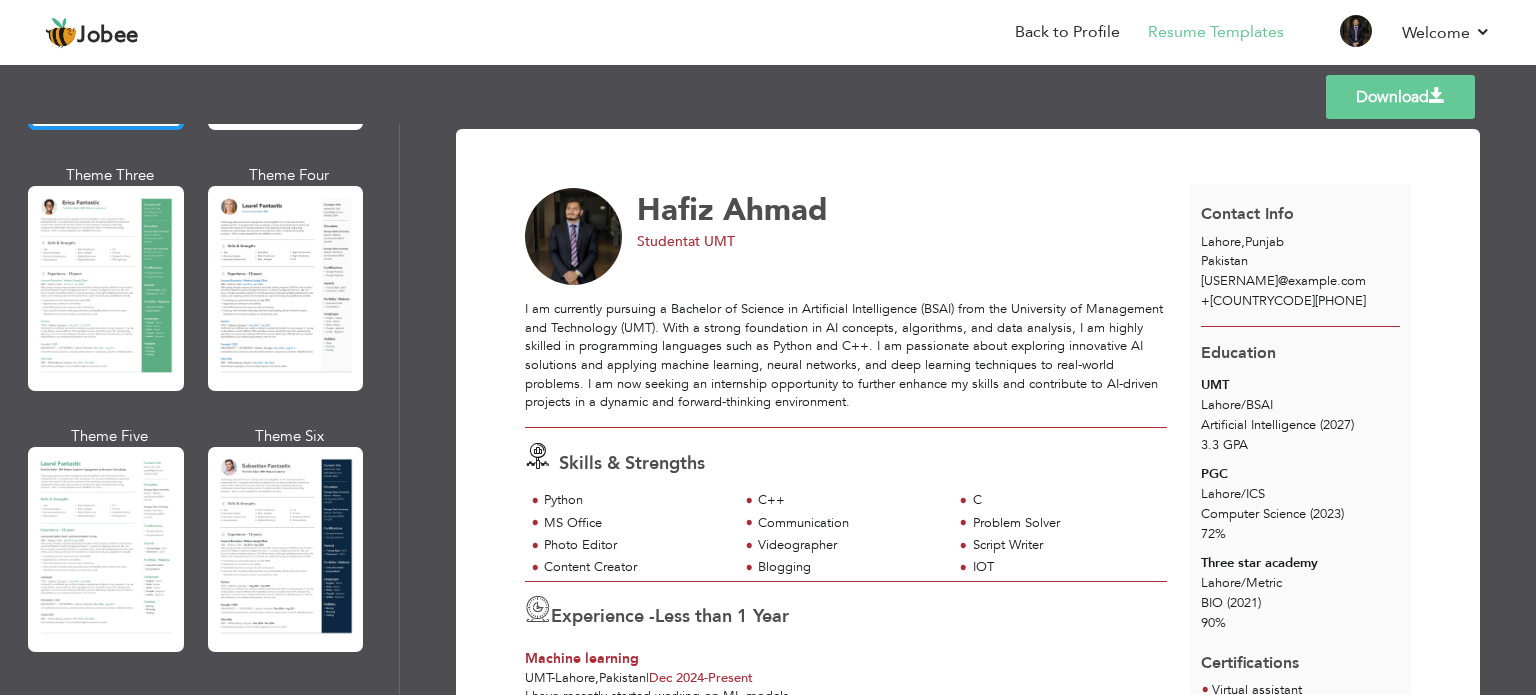 scroll, scrollTop: 400, scrollLeft: 0, axis: vertical 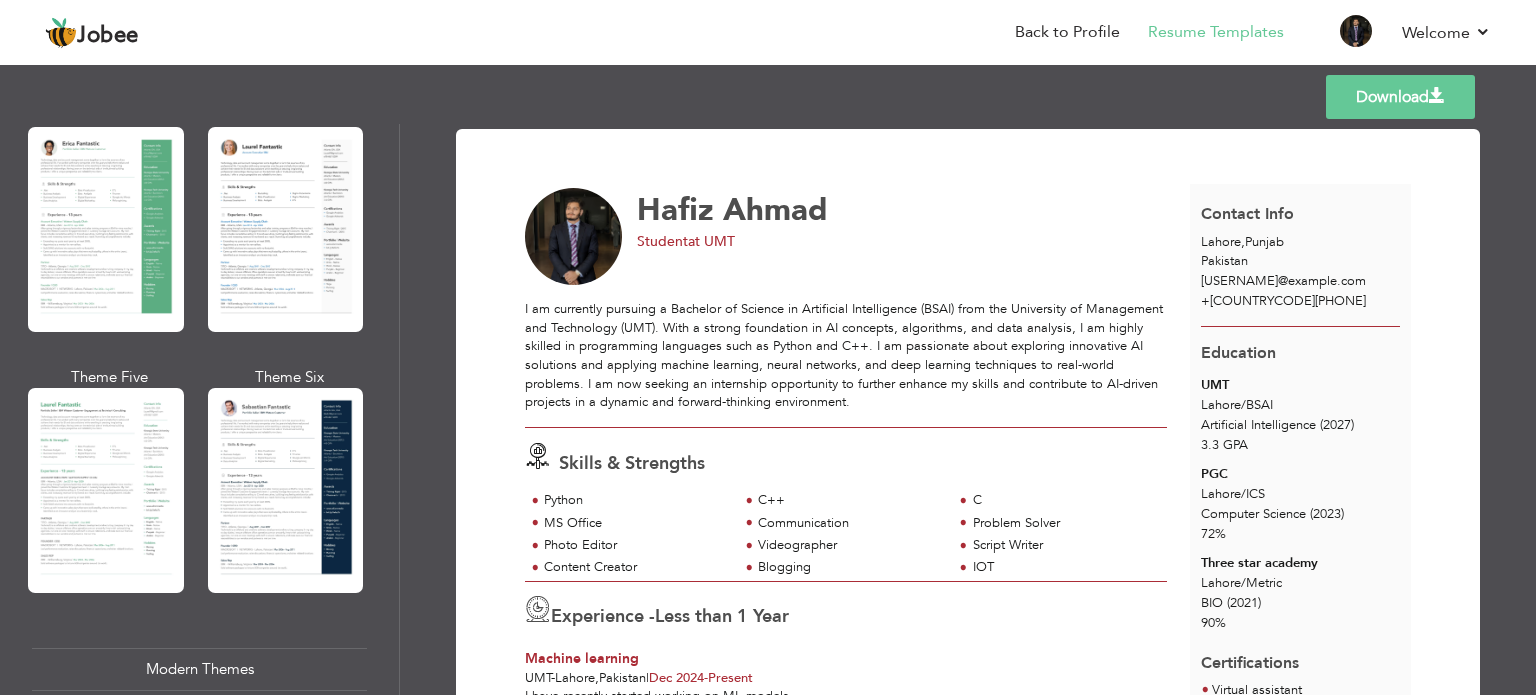 click on "Contact Info
Lahore ,  Punjab
Pakistan
hafizahmad444444@gmail.com
+923204040817" at bounding box center (1301, 255) 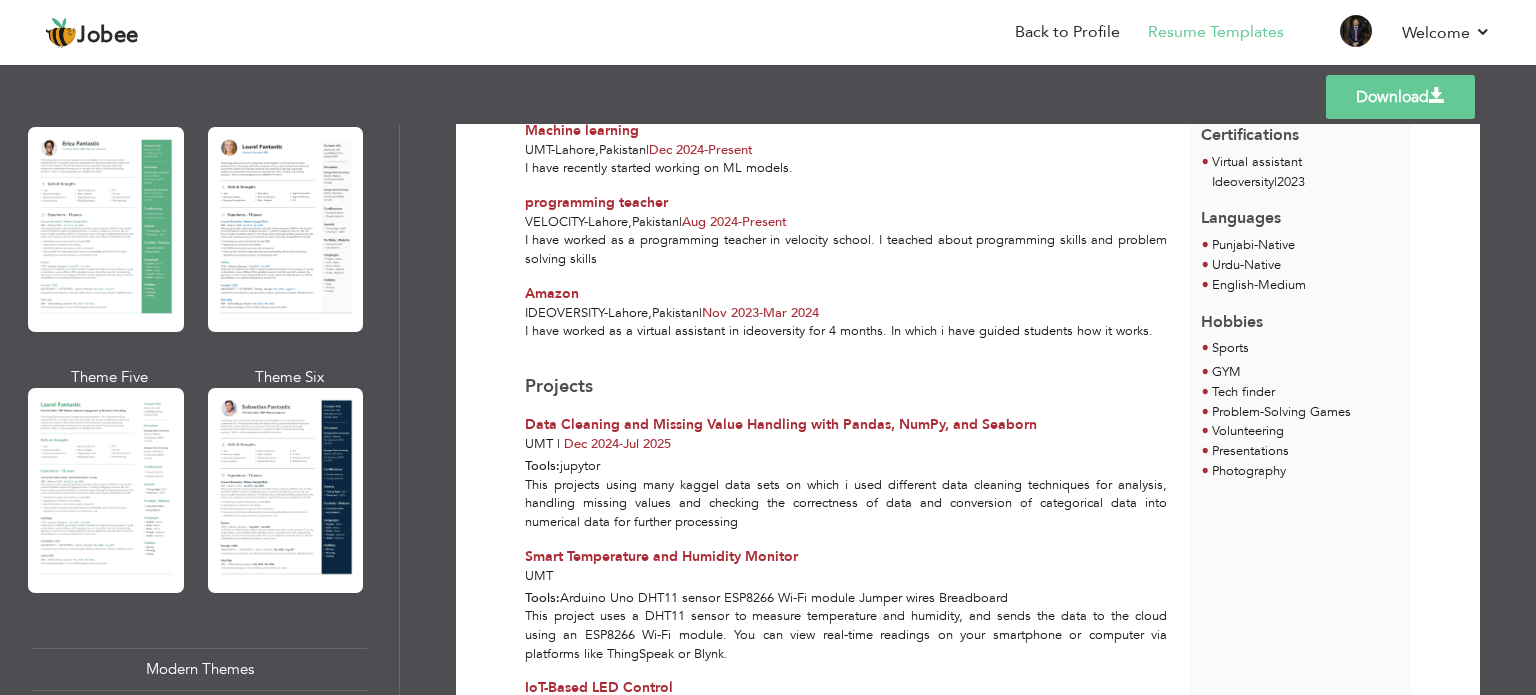 scroll, scrollTop: 410, scrollLeft: 0, axis: vertical 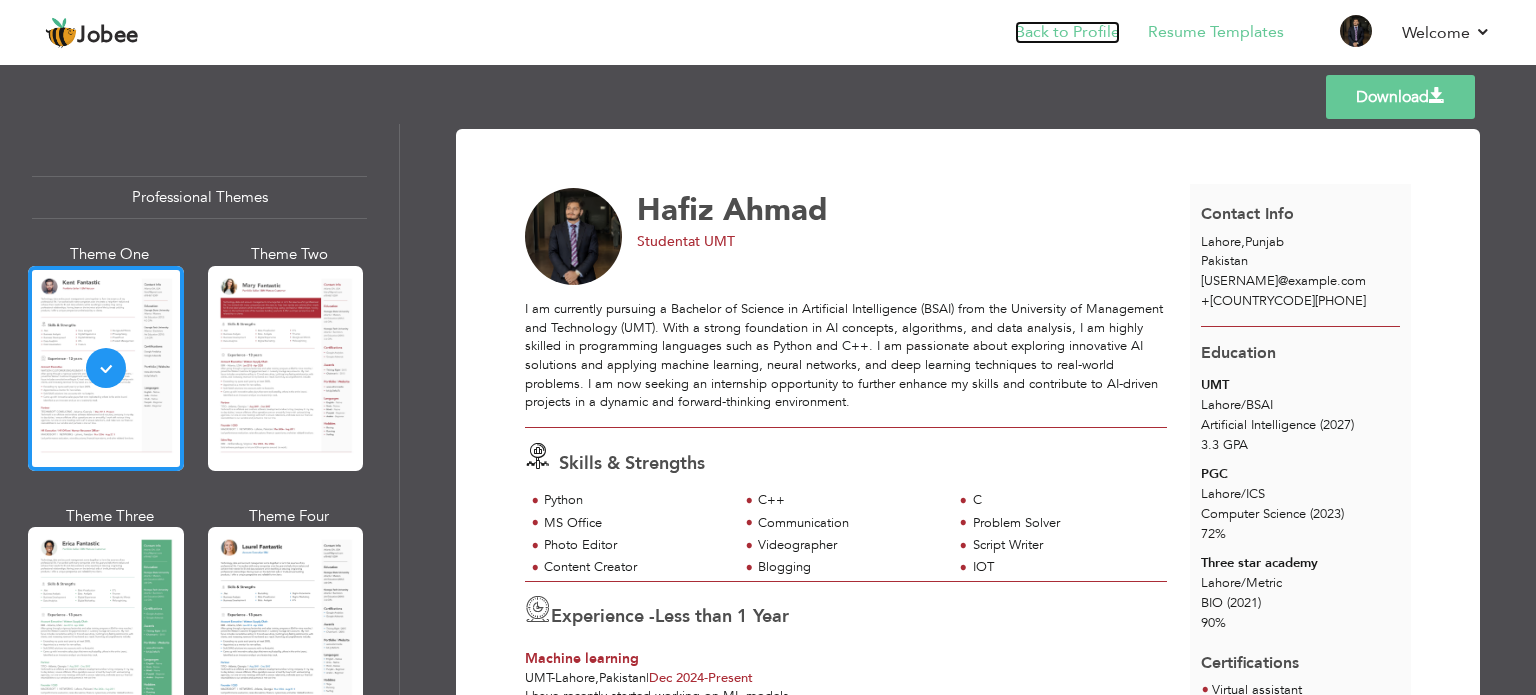 click on "Back to Profile" at bounding box center (1067, 32) 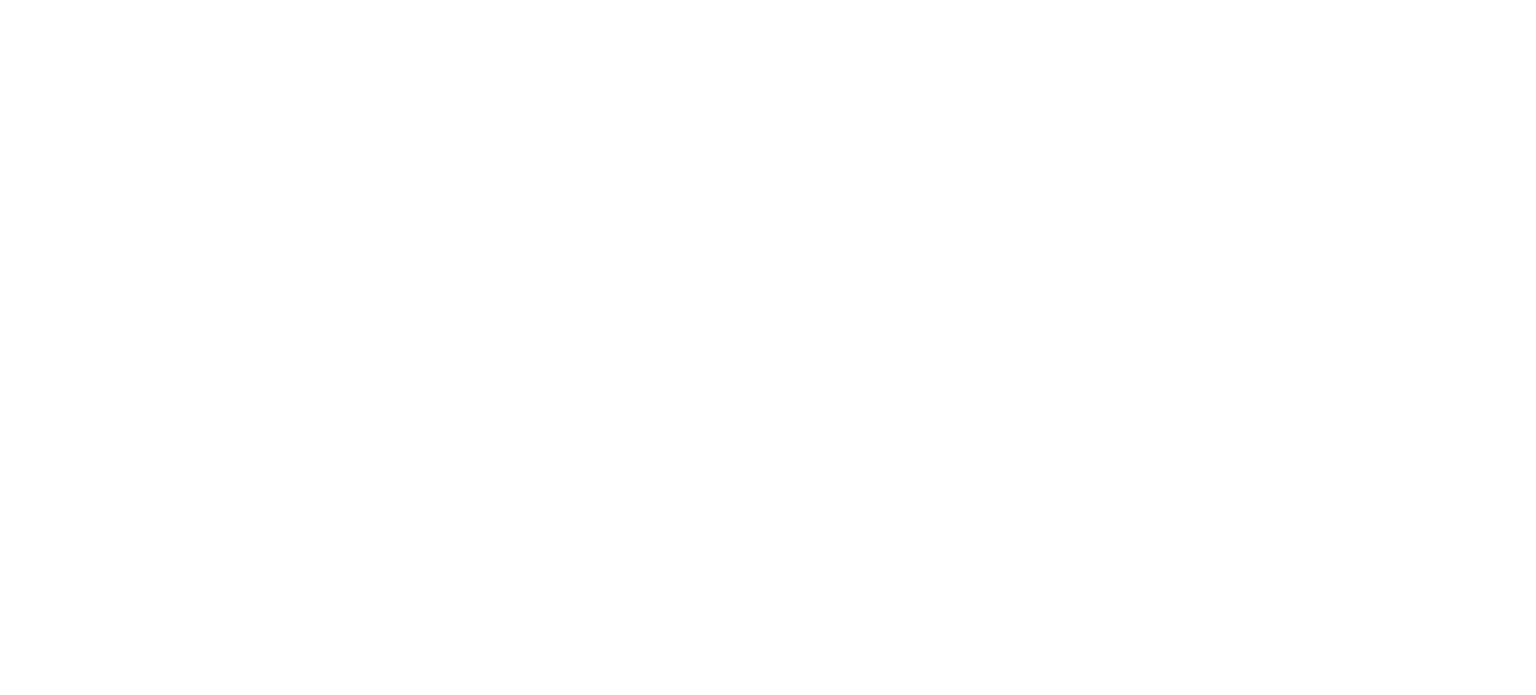 scroll, scrollTop: 0, scrollLeft: 0, axis: both 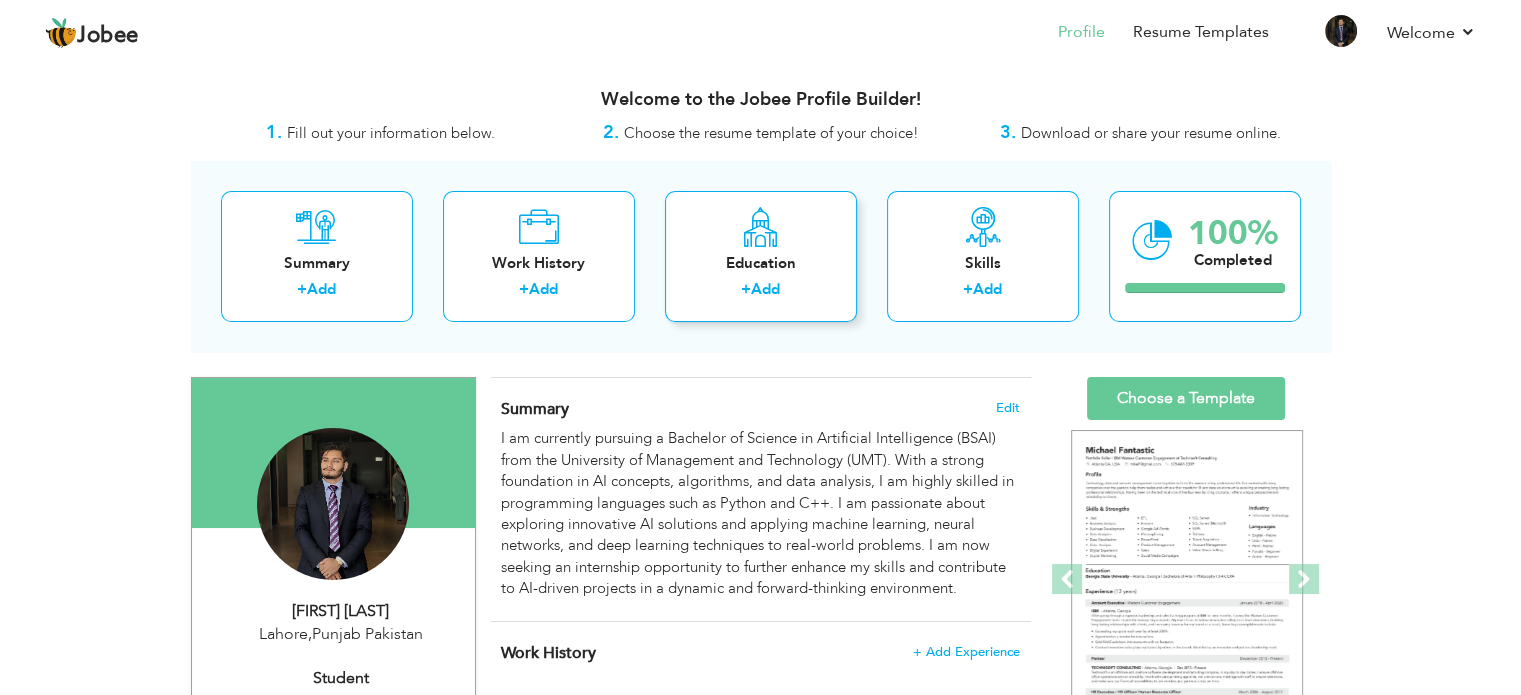 click on "Education" at bounding box center (761, 263) 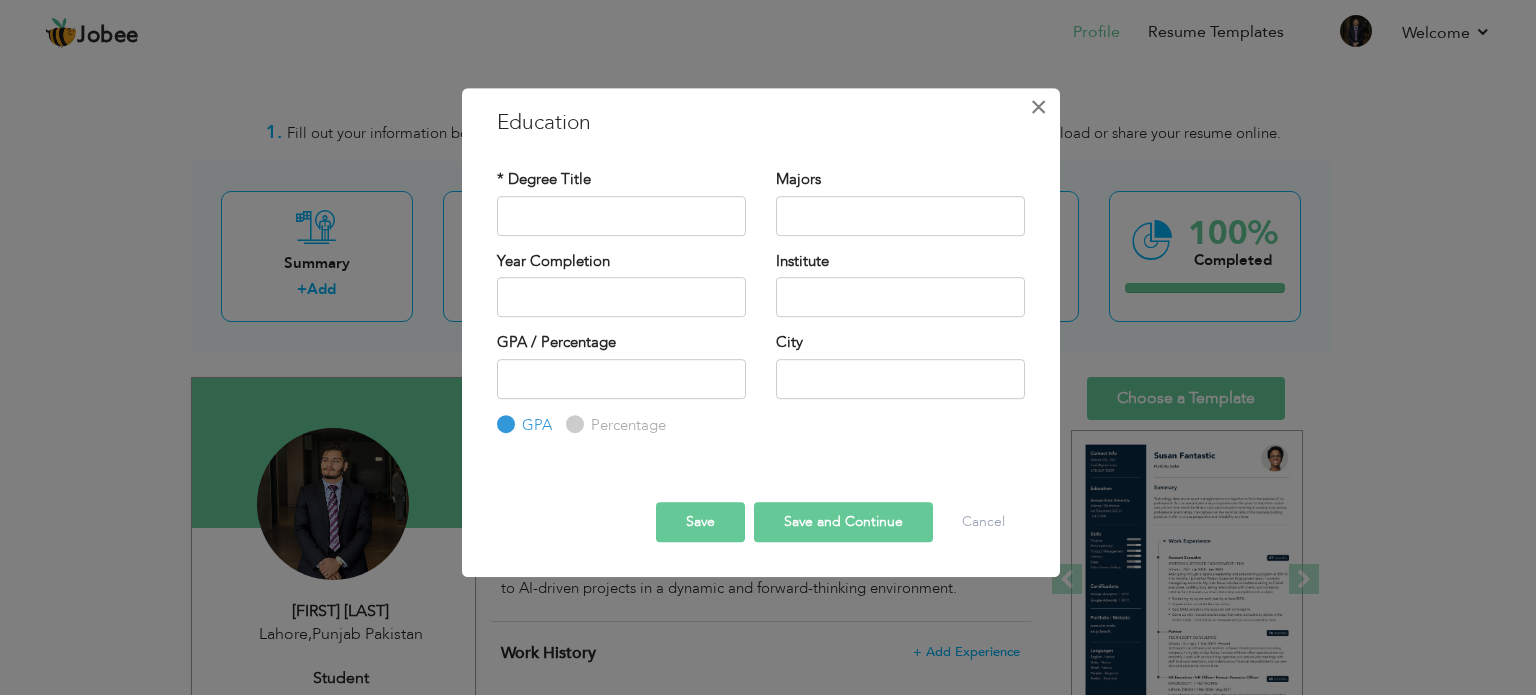 click on "×" at bounding box center (1038, 107) 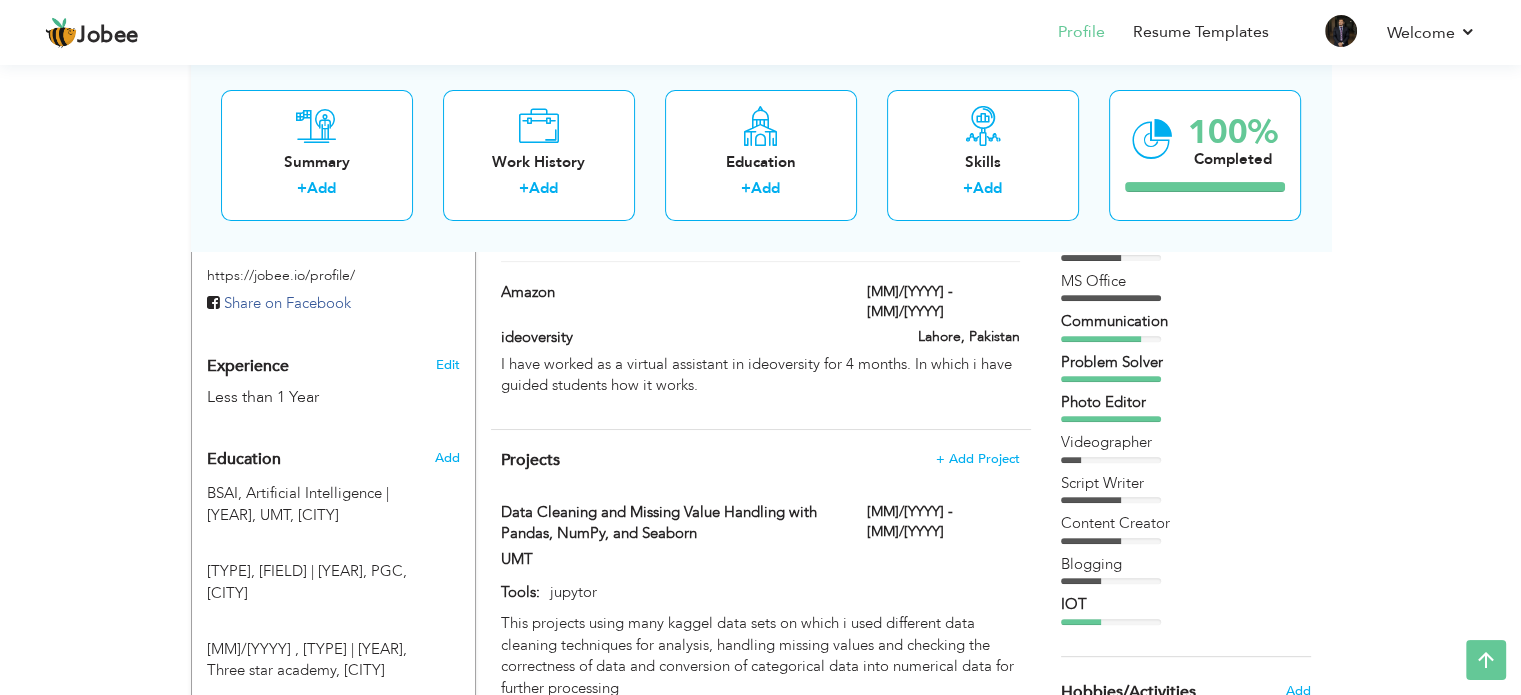 scroll, scrollTop: 700, scrollLeft: 0, axis: vertical 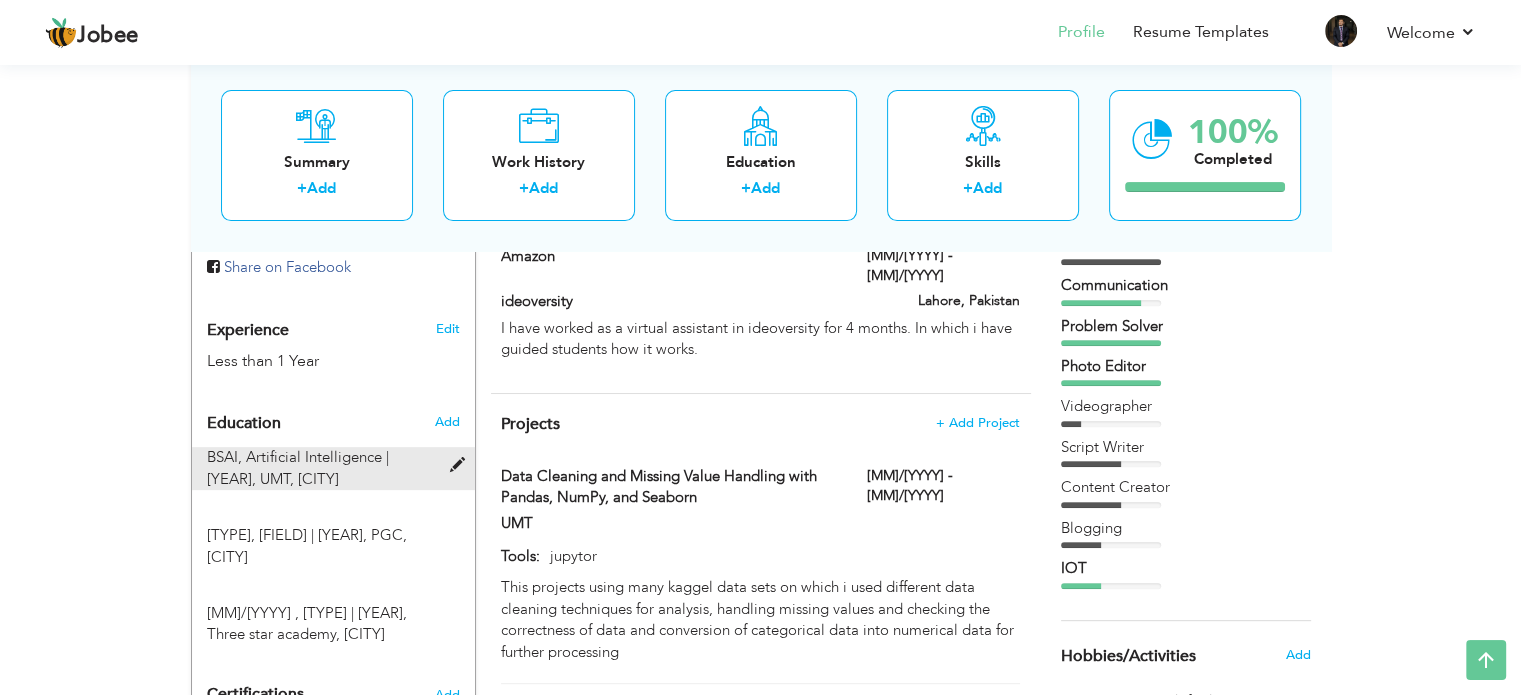 click on "BSAI, Artificial Intelligence | [YEAR]" at bounding box center (298, 467) 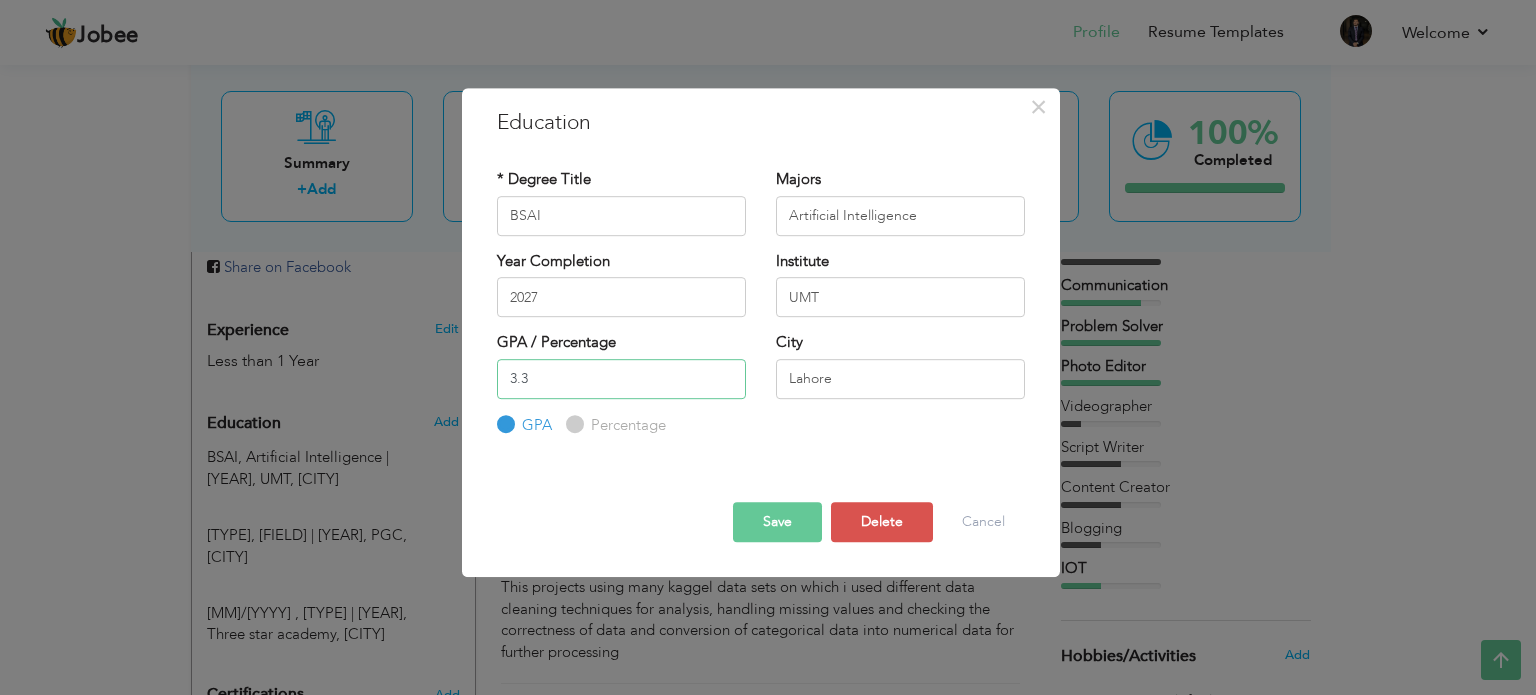 click on "3.3" at bounding box center [621, 379] 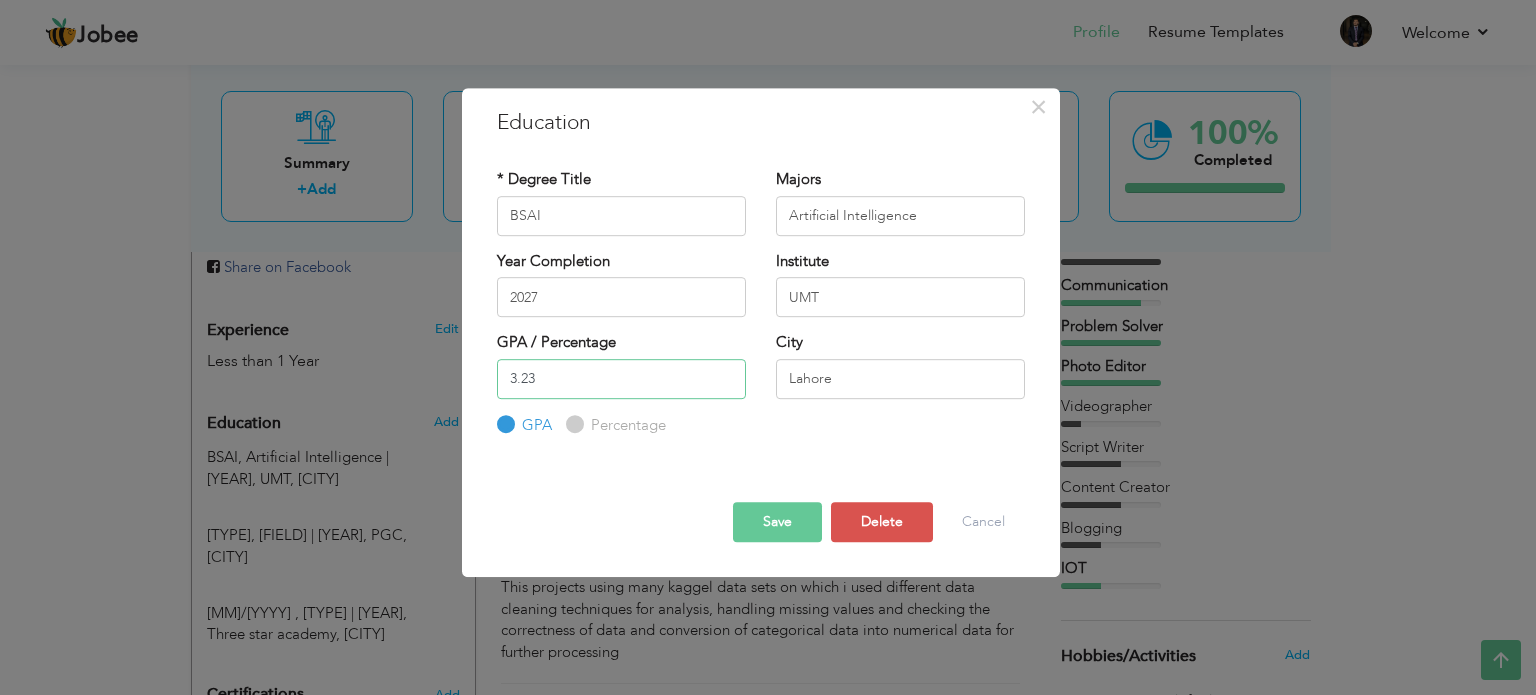 type on "3.23" 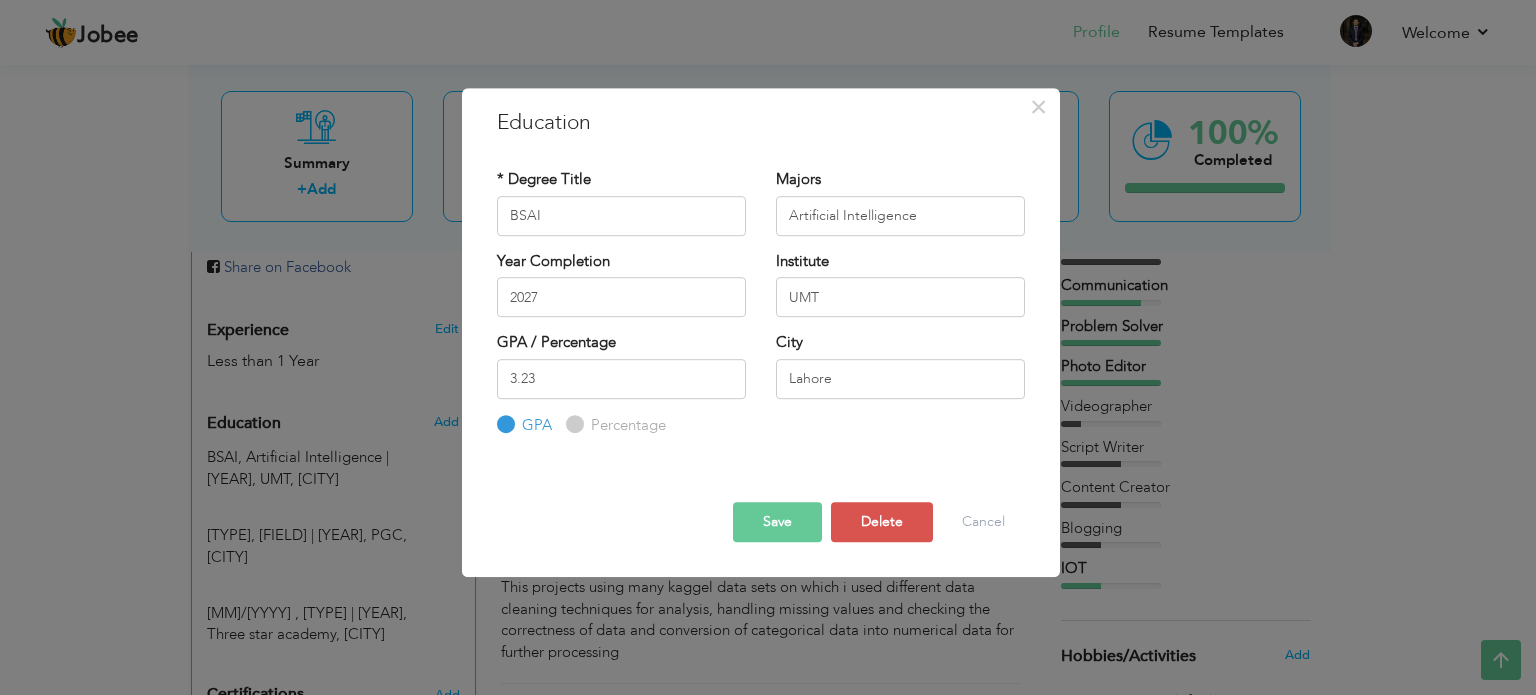 click on "Save" at bounding box center [777, 522] 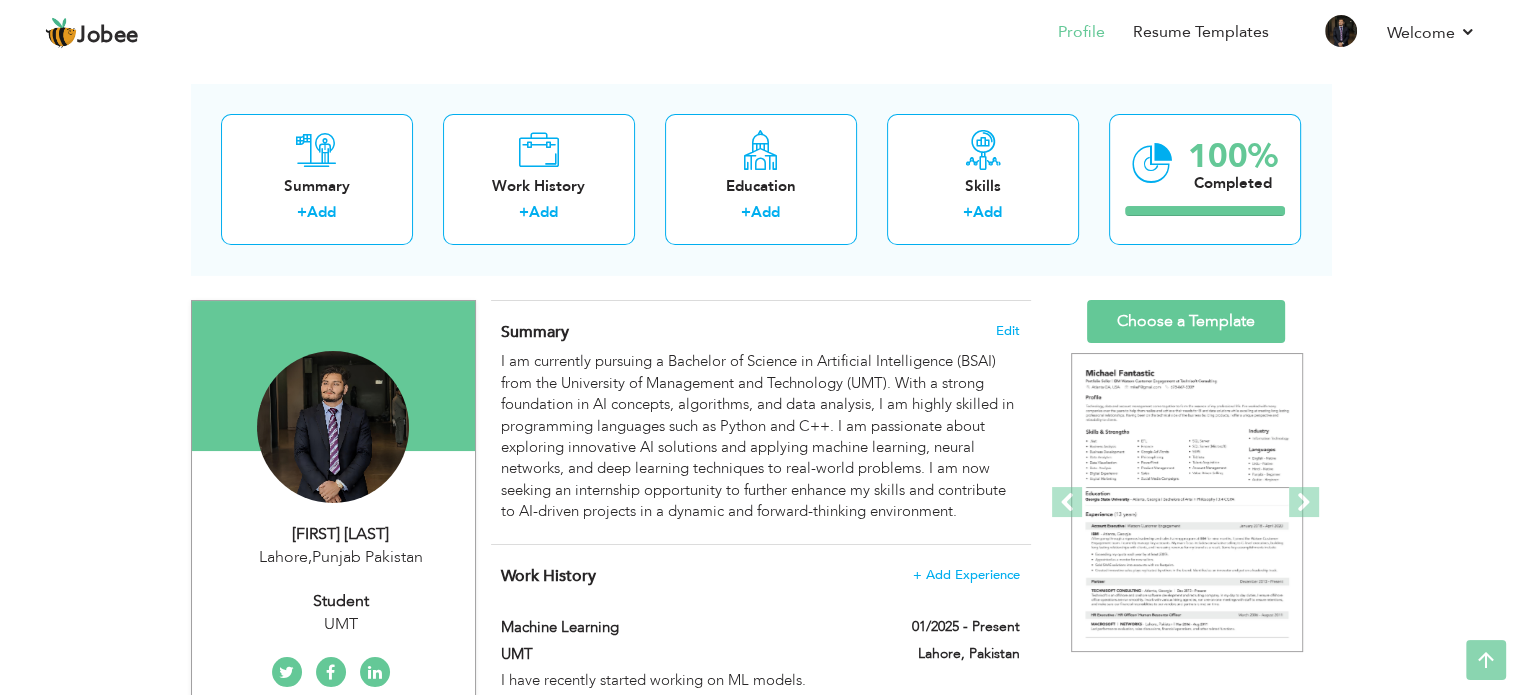 scroll, scrollTop: 0, scrollLeft: 0, axis: both 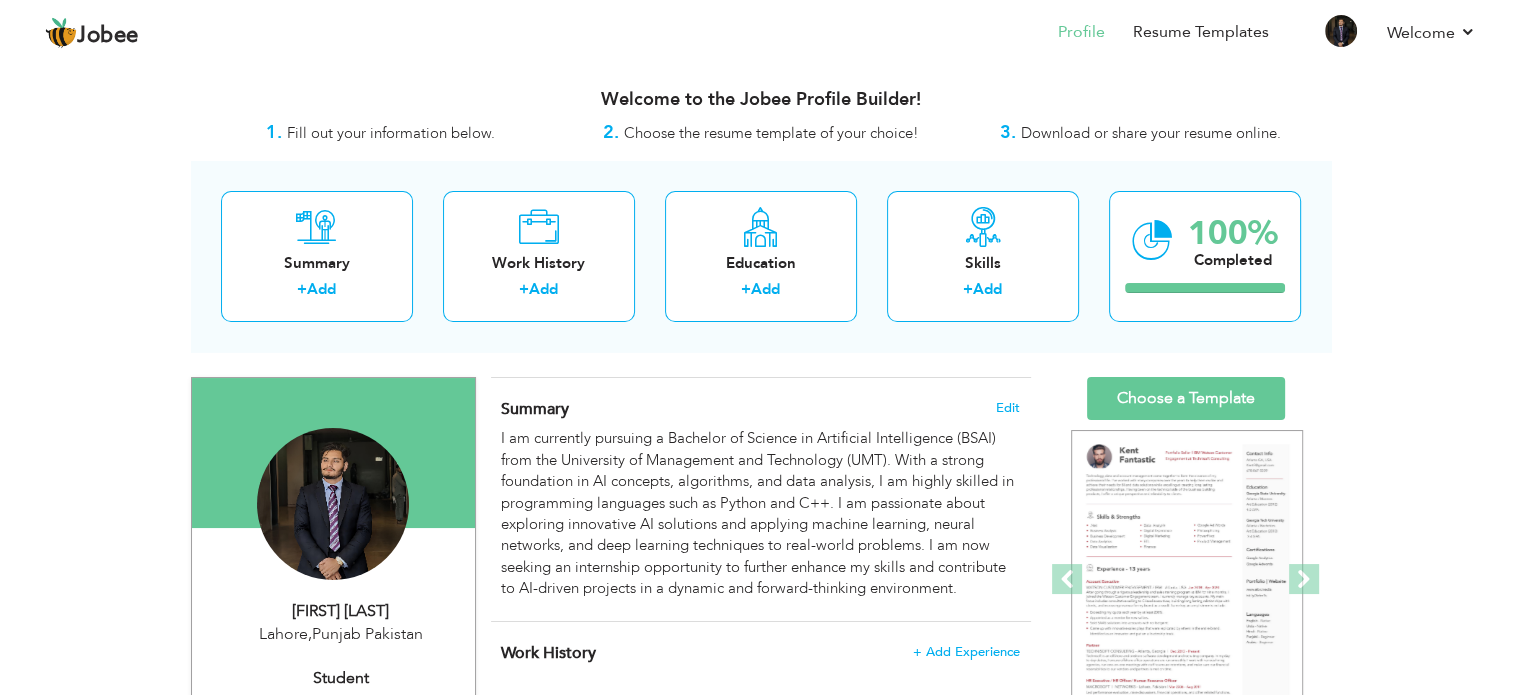 click on "Download or share your resume online." at bounding box center (1151, 133) 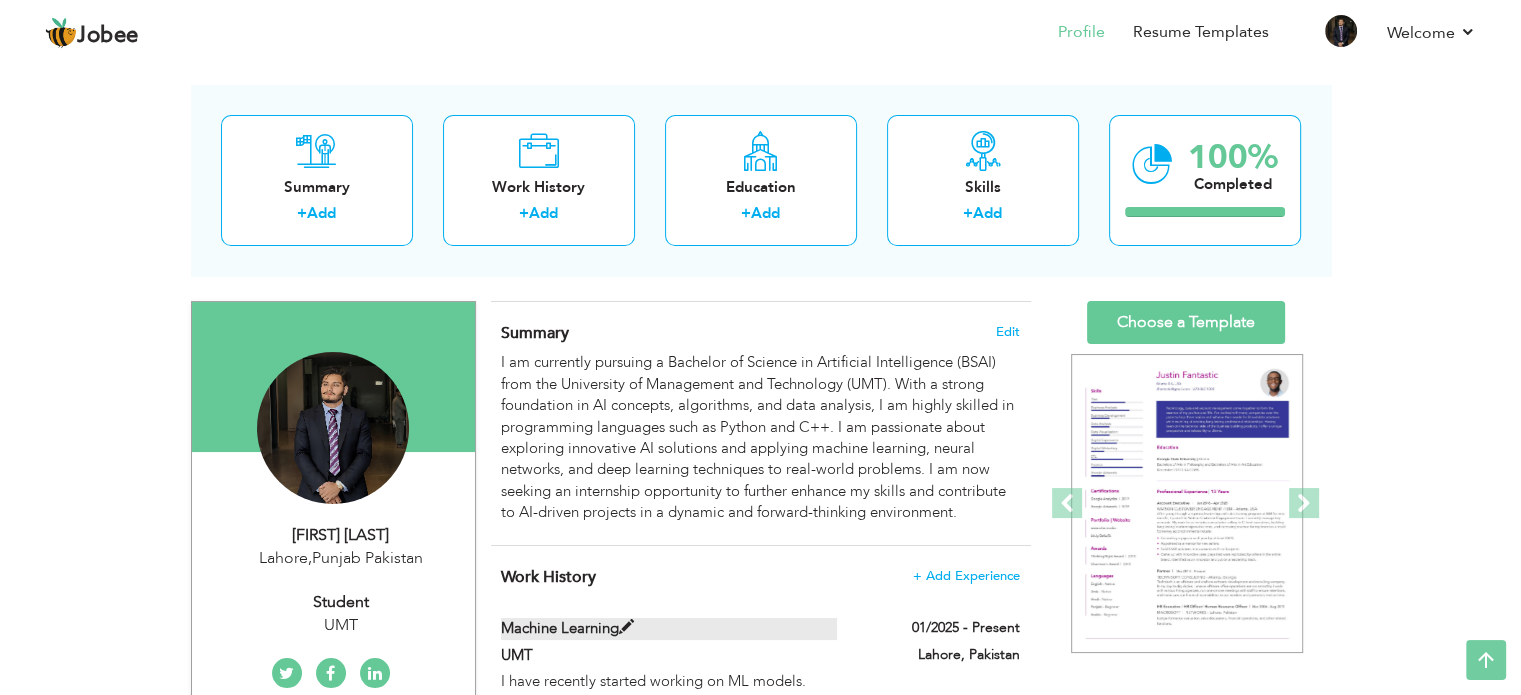 scroll, scrollTop: 0, scrollLeft: 0, axis: both 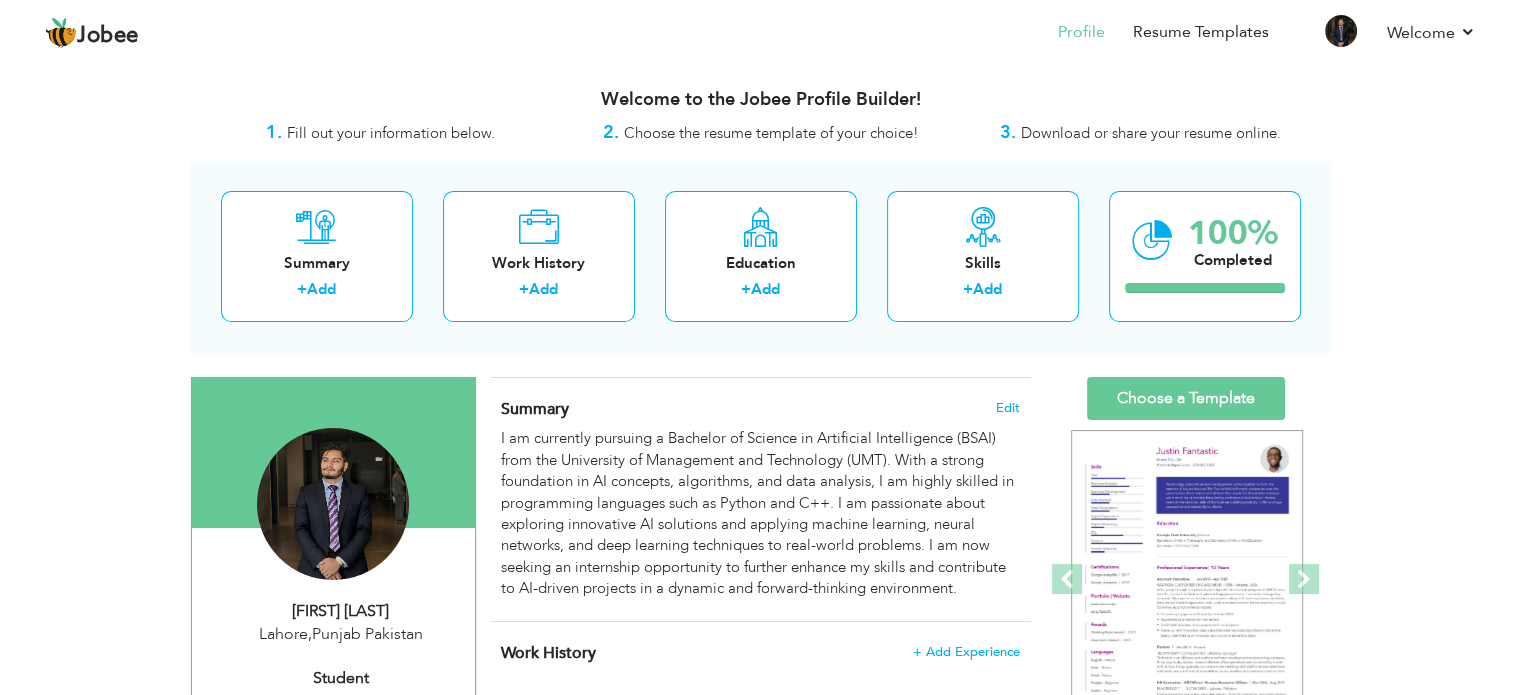 click on "Download or share your resume online." at bounding box center (1151, 133) 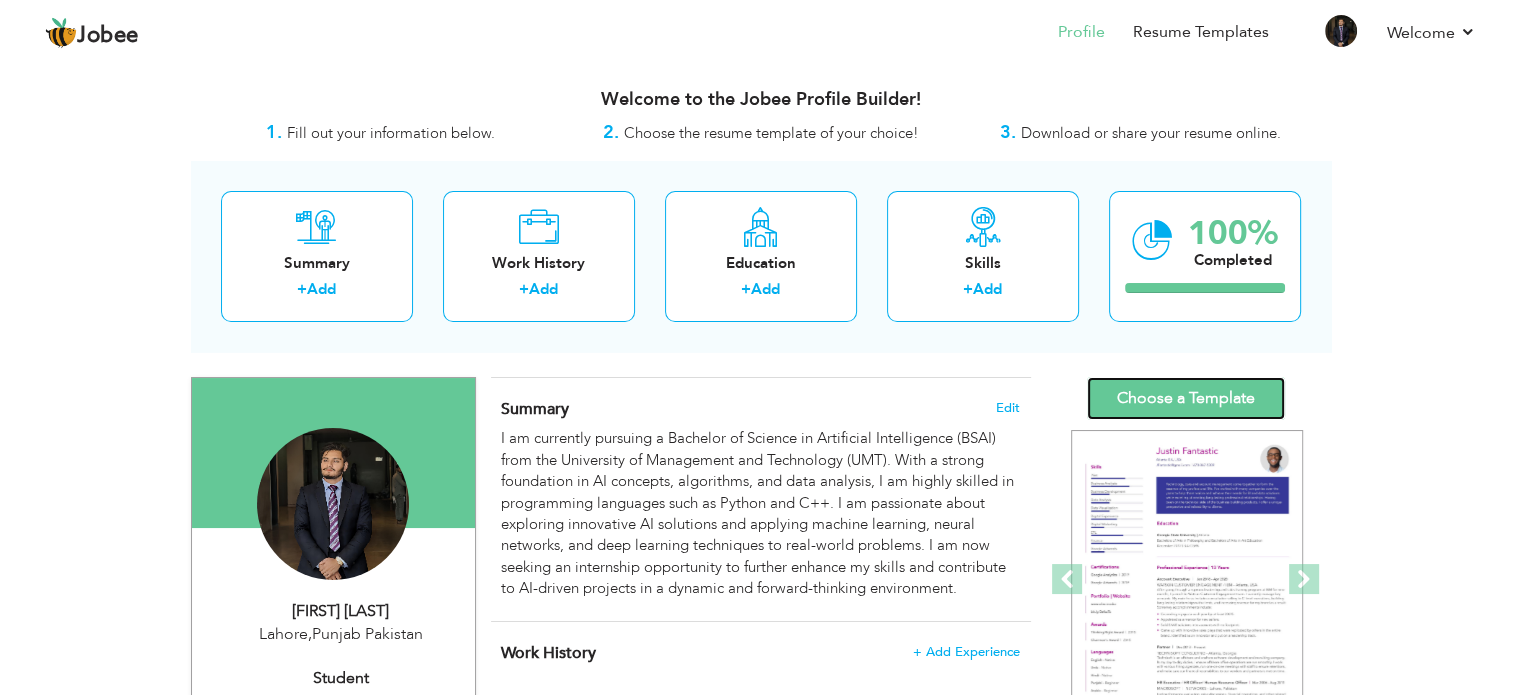 click on "Choose a Template" at bounding box center (1186, 398) 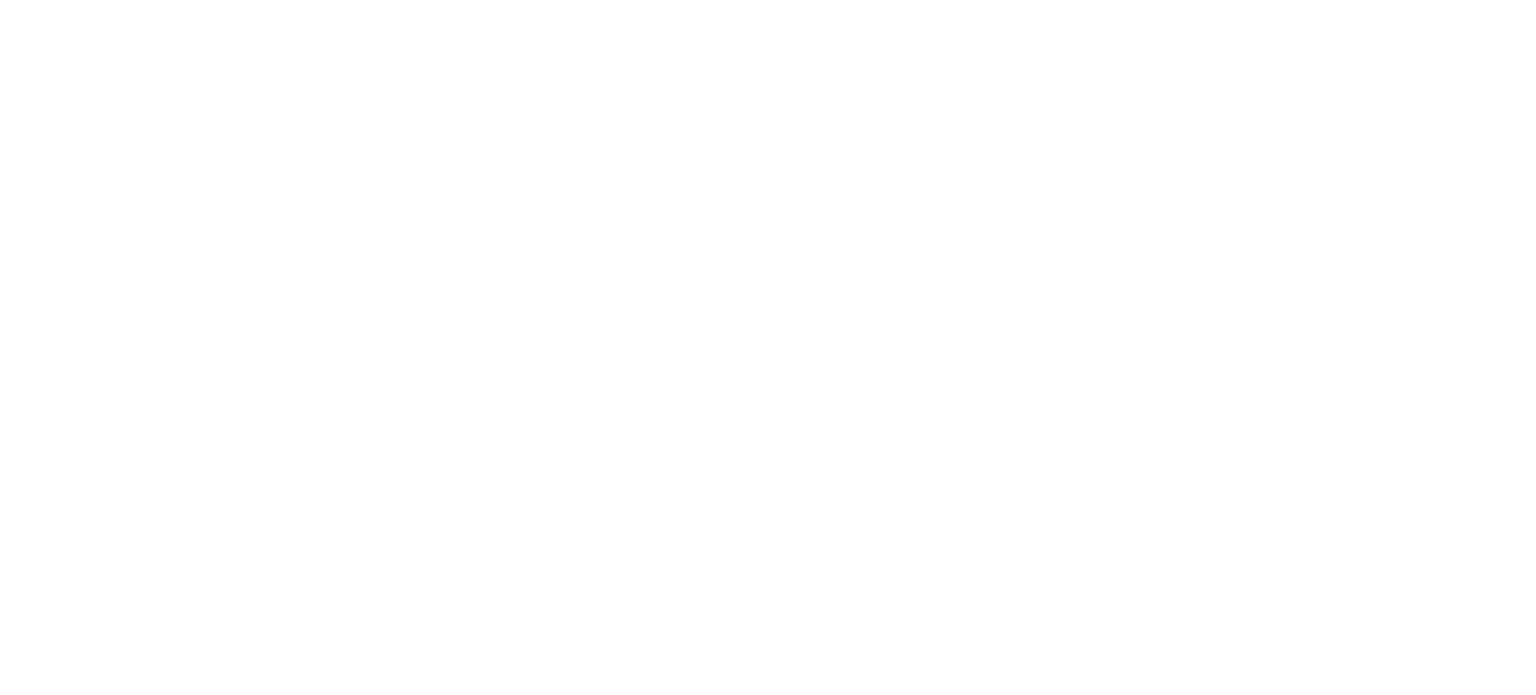 scroll, scrollTop: 0, scrollLeft: 0, axis: both 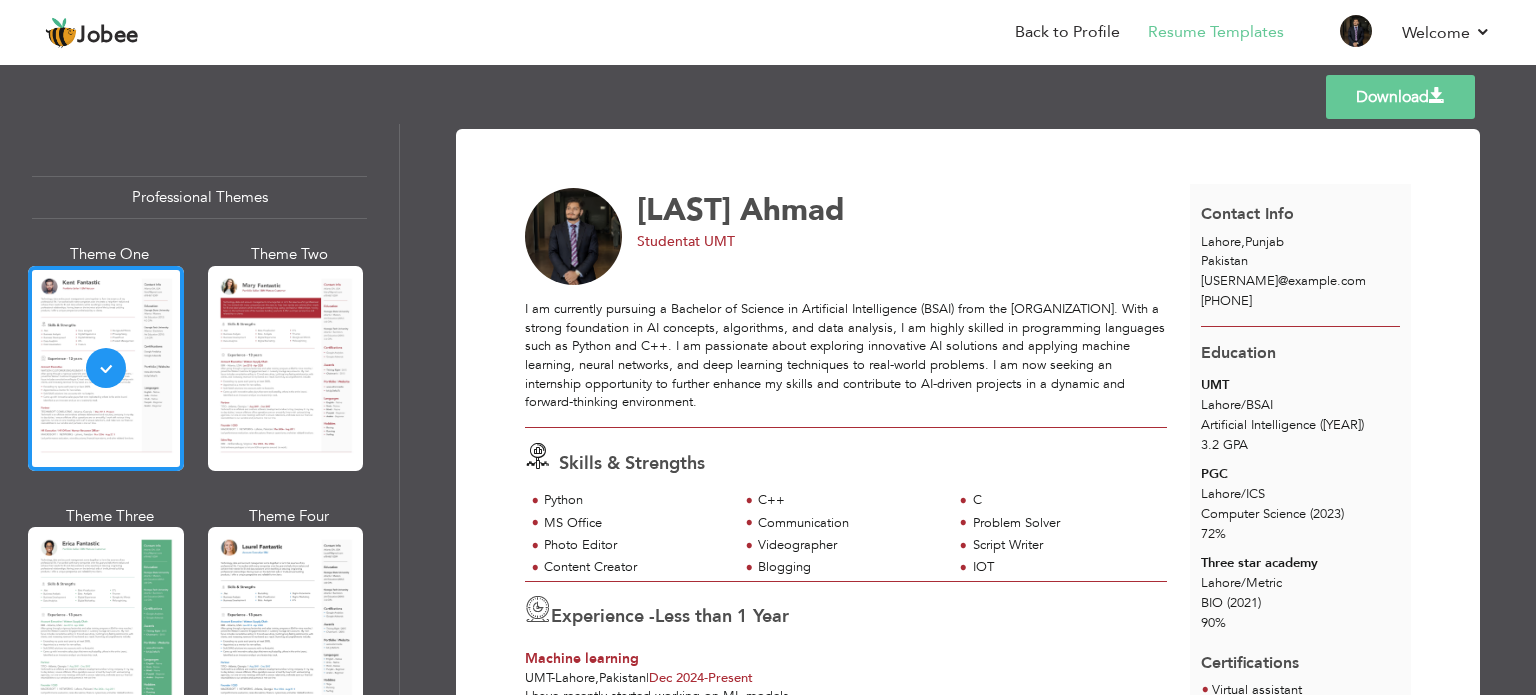 click on "Download" at bounding box center (1400, 97) 